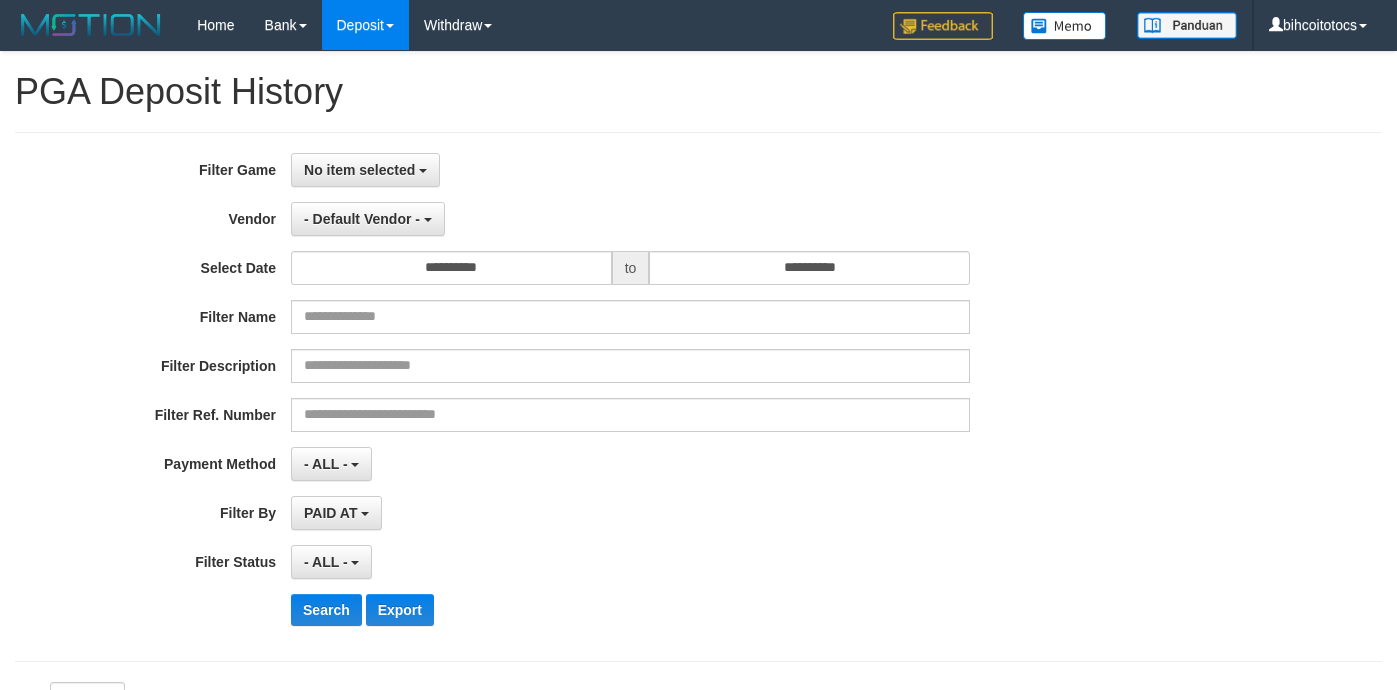 select on "**********" 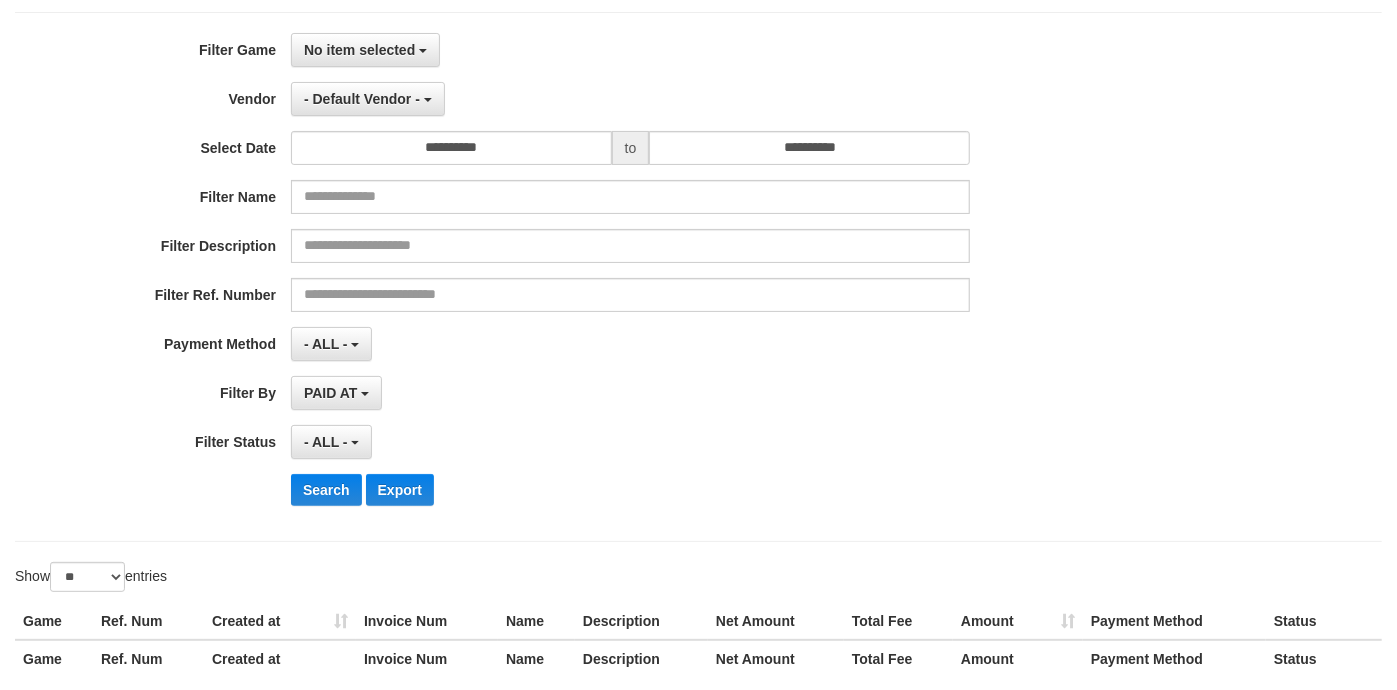 scroll, scrollTop: 120, scrollLeft: 0, axis: vertical 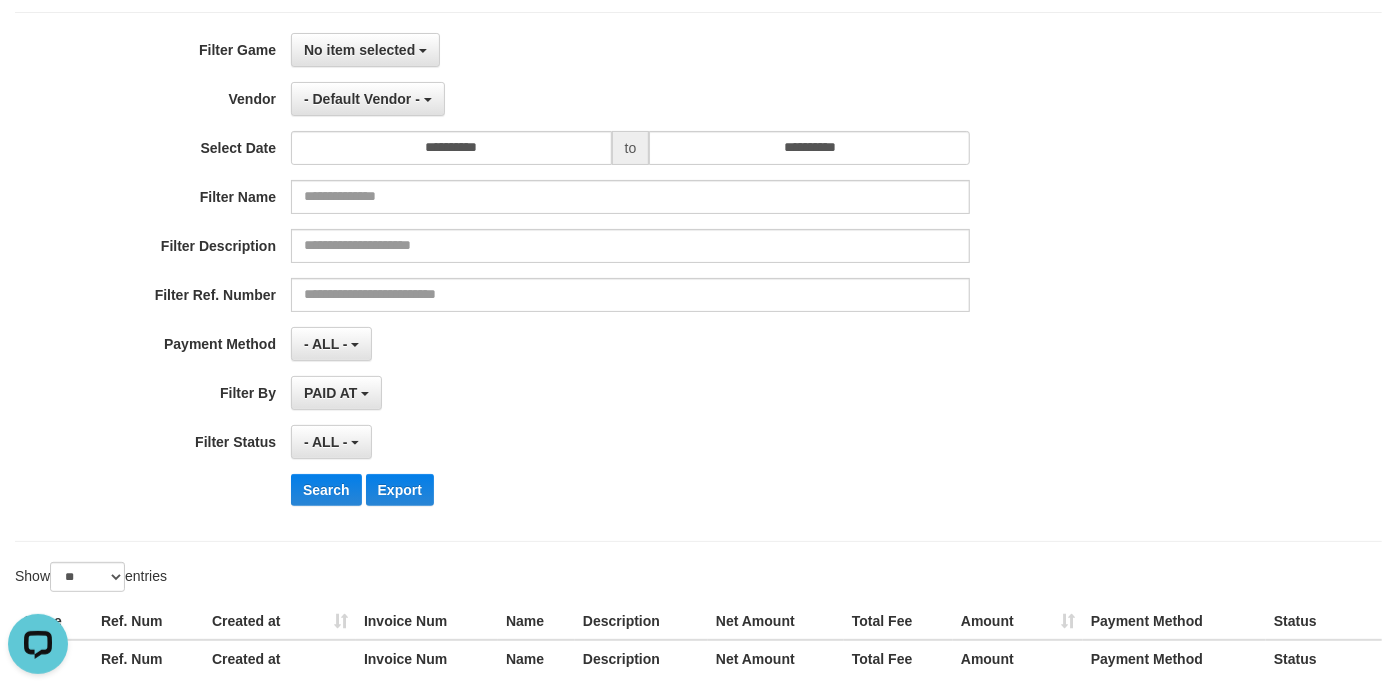 click on "**********" at bounding box center [582, 277] 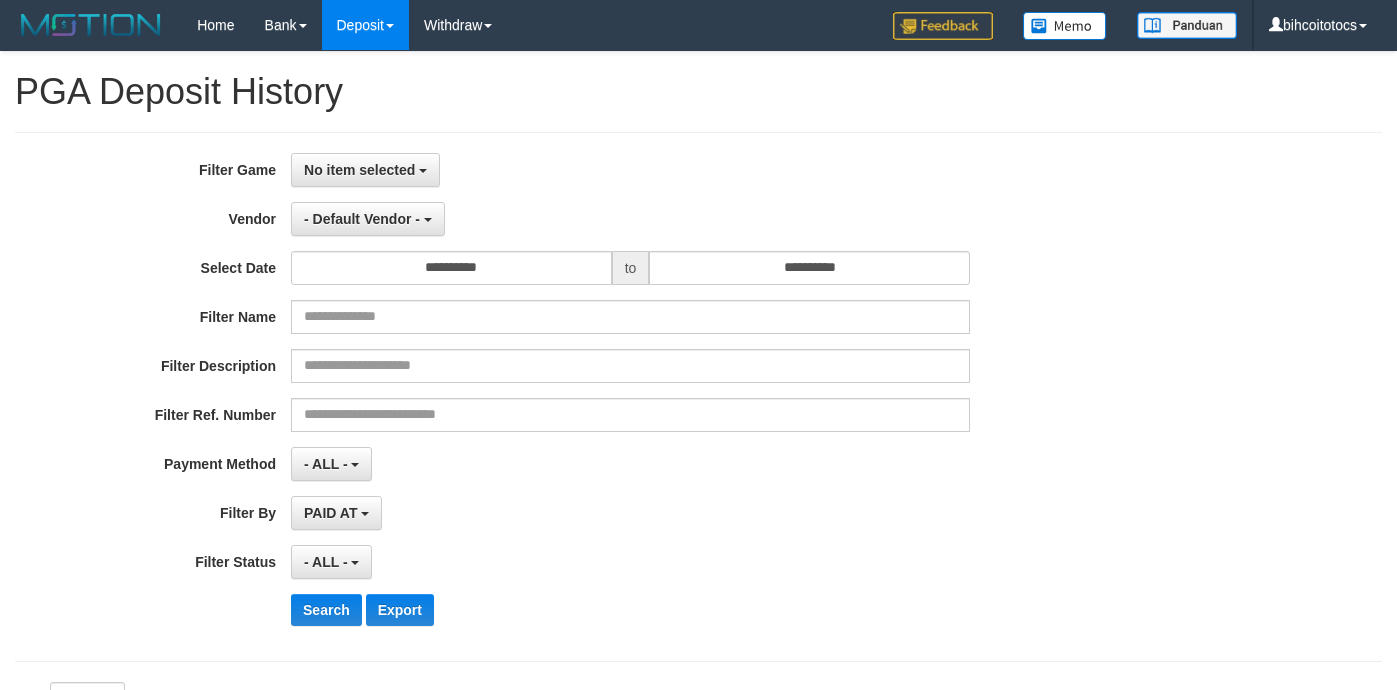 select 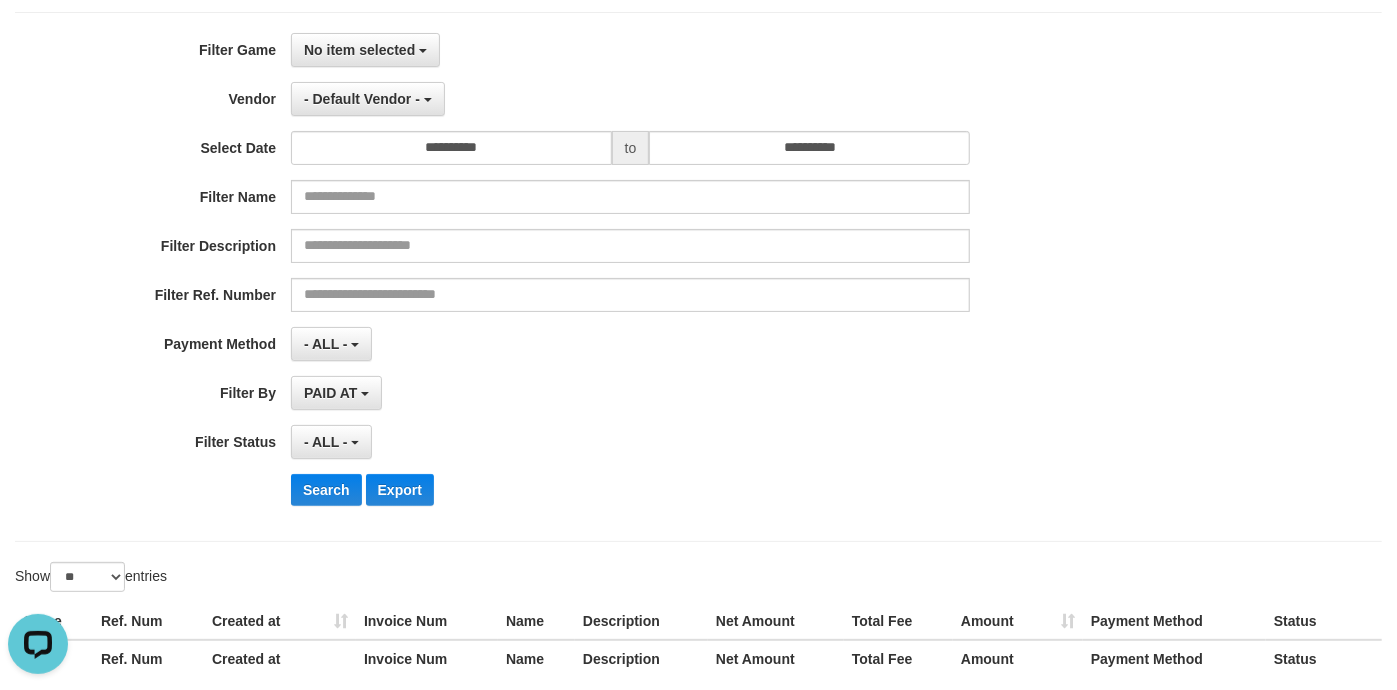 scroll, scrollTop: 0, scrollLeft: 0, axis: both 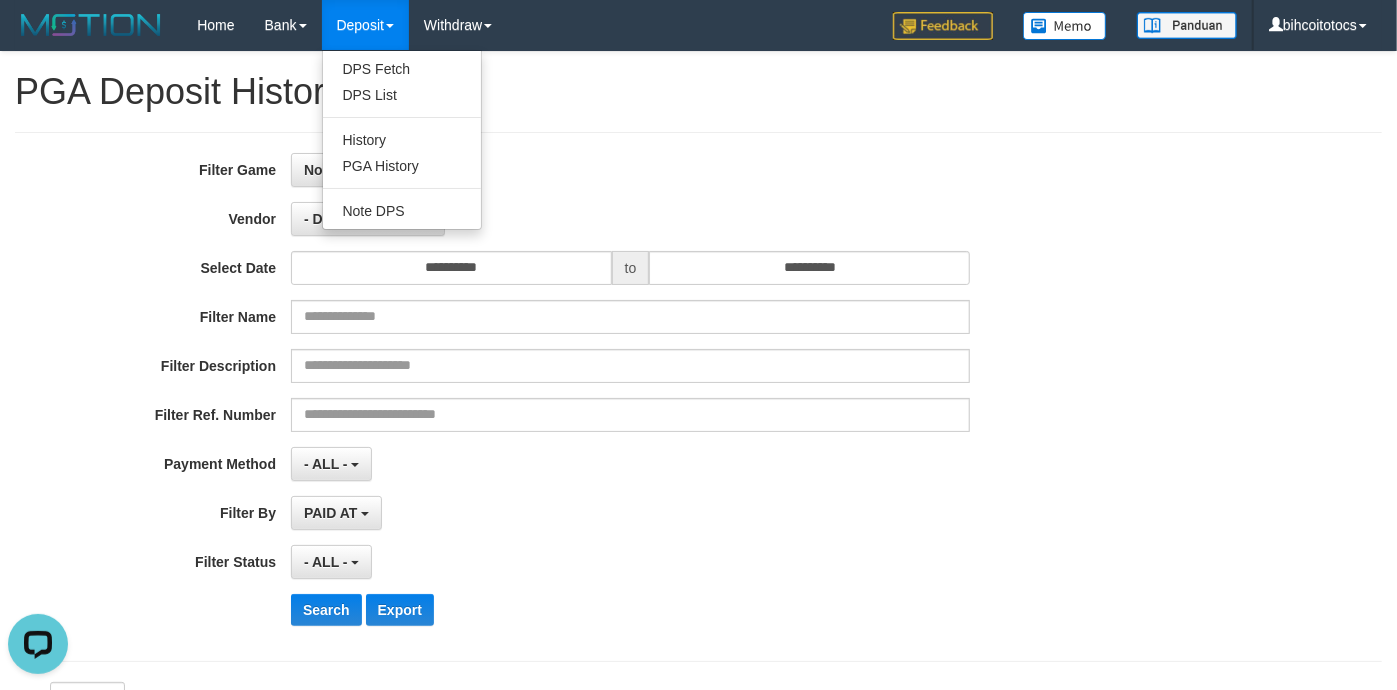 click on "Deposit" at bounding box center (365, 25) 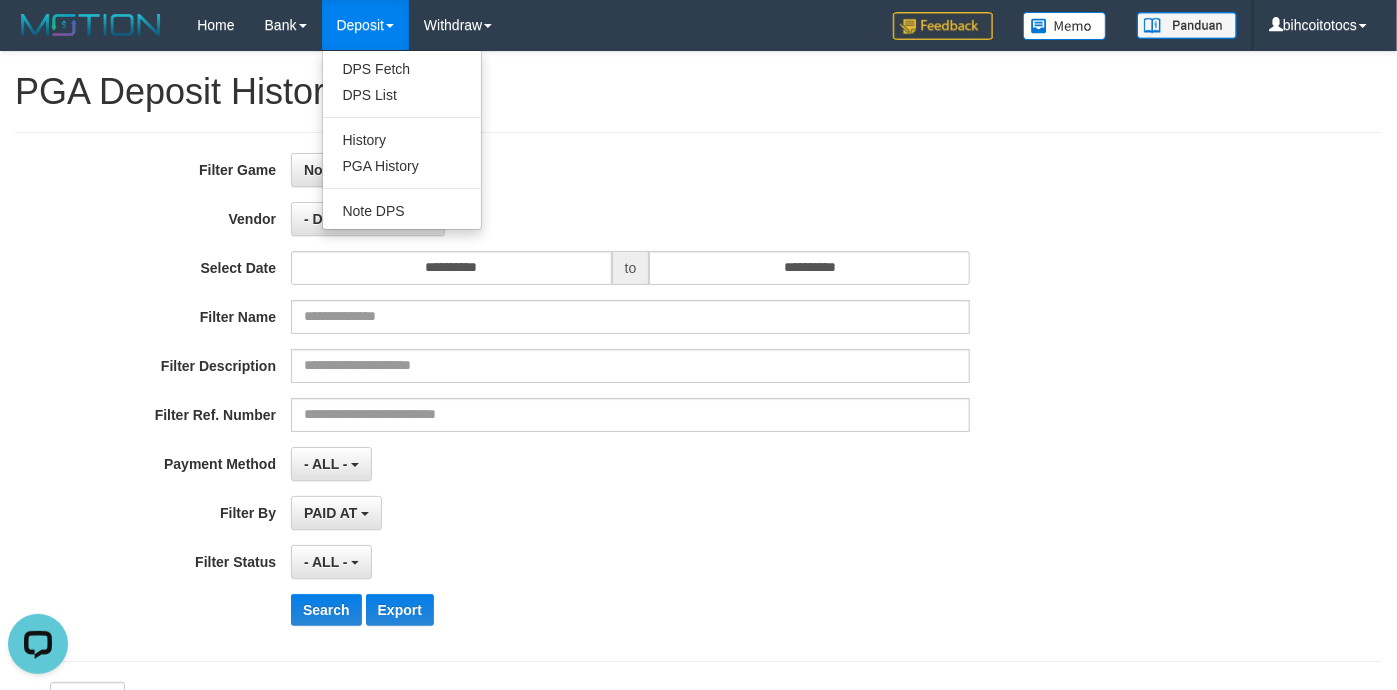 click on "Deposit" at bounding box center (365, 25) 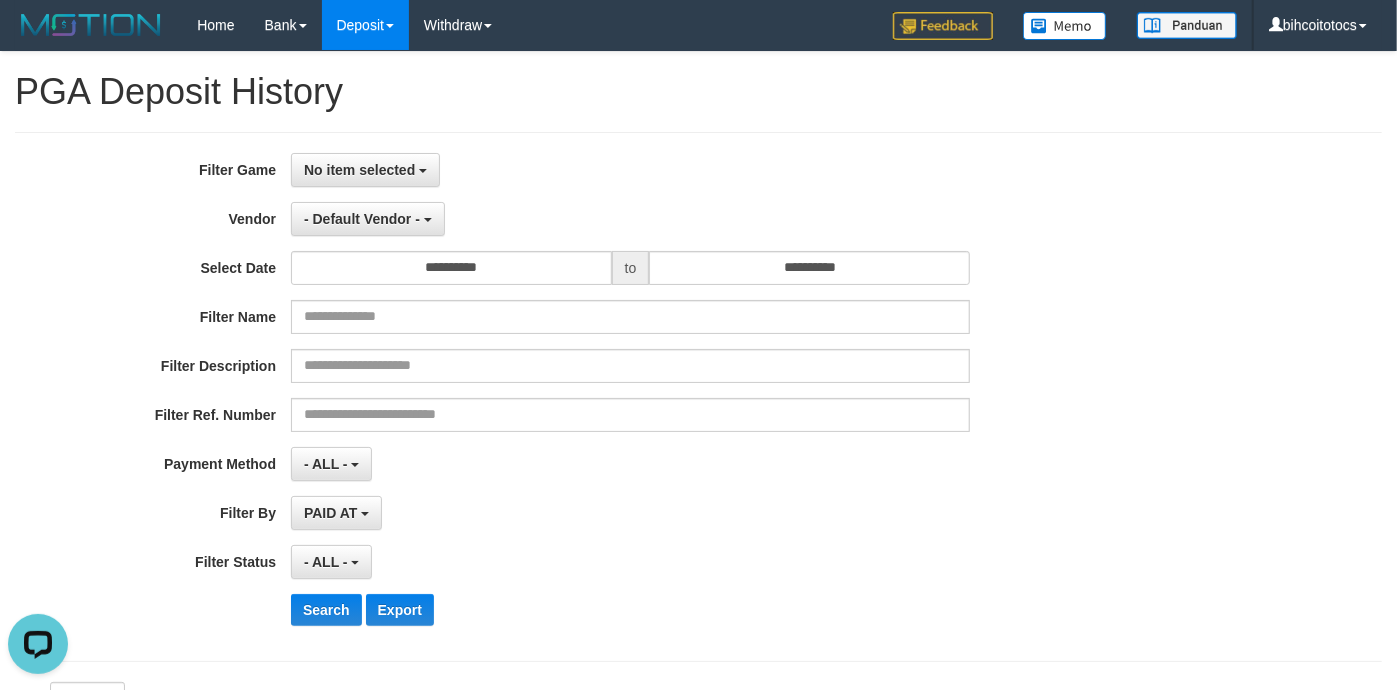click on "Deposit" at bounding box center [365, 25] 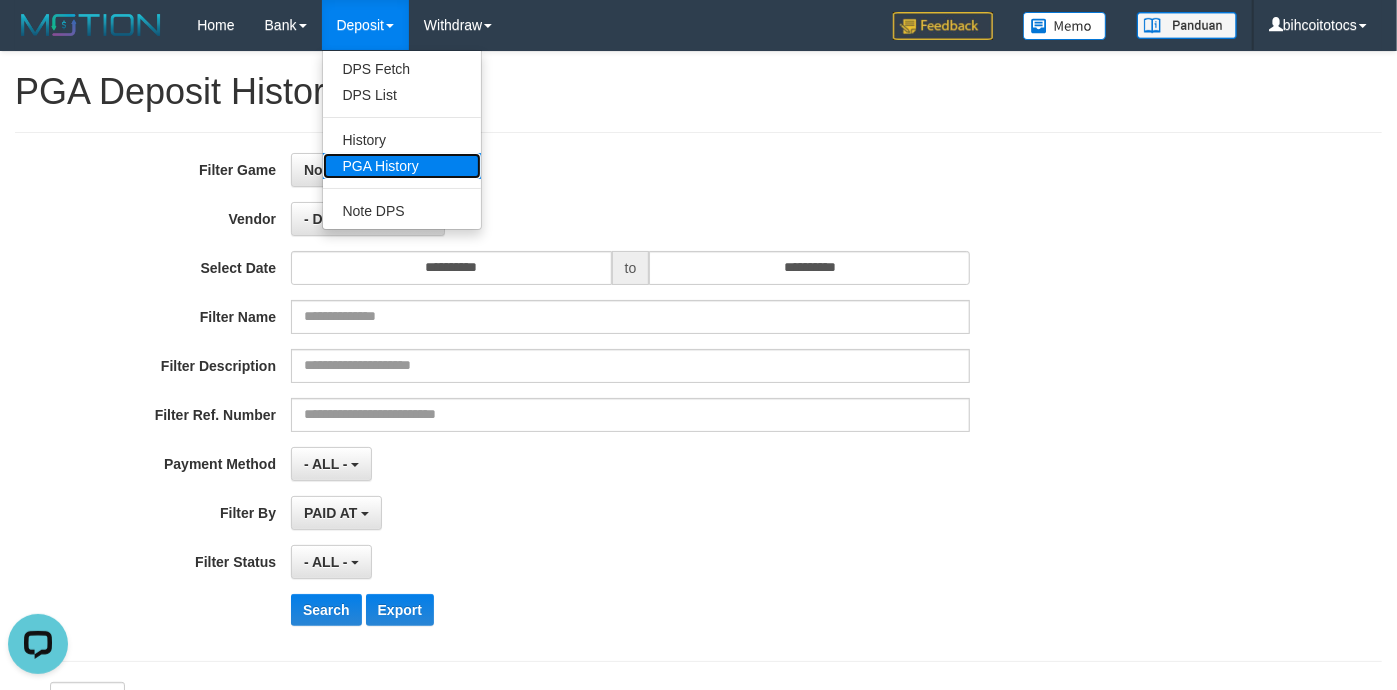 click on "PGA History" at bounding box center [402, 166] 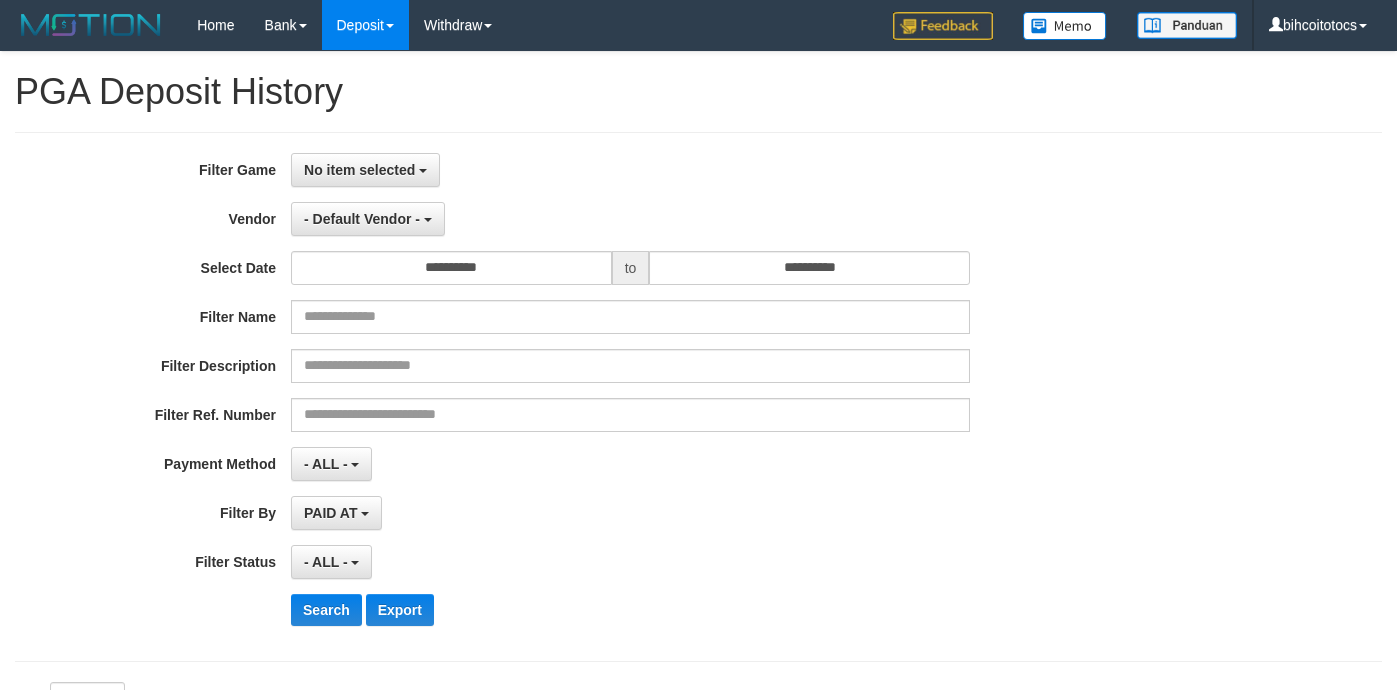select 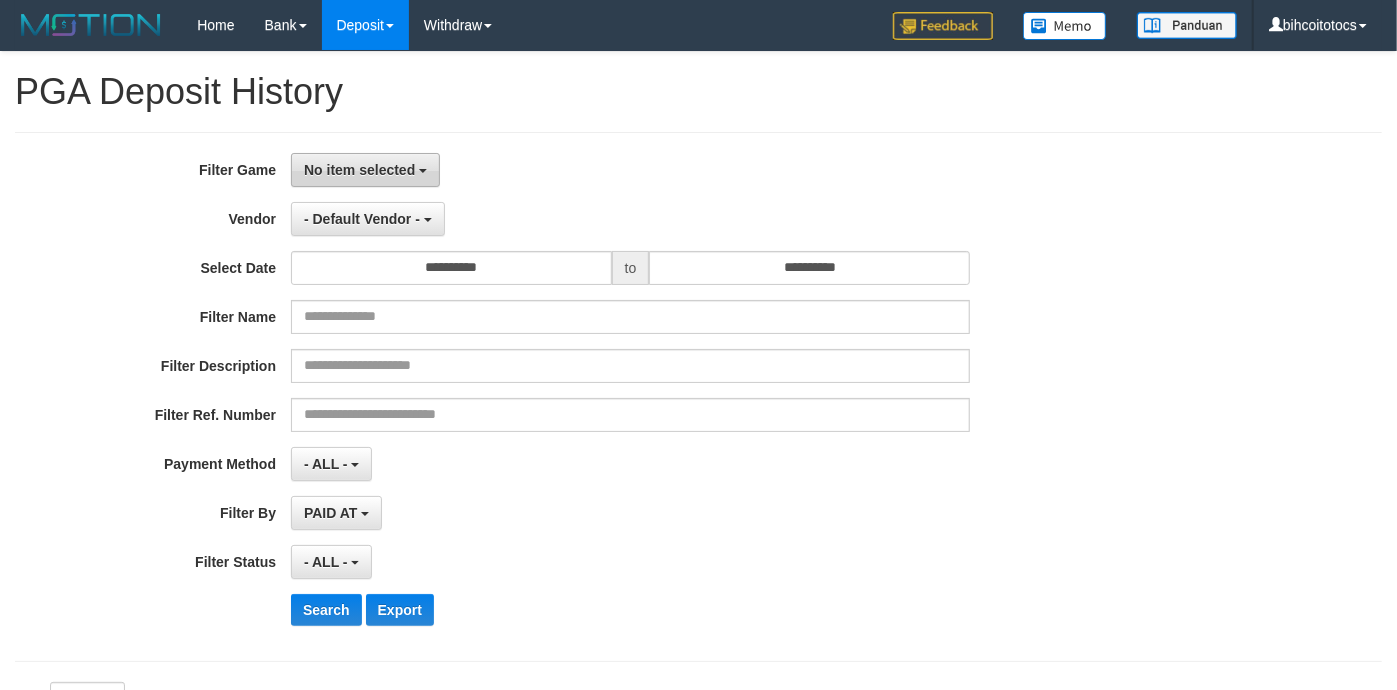 drag, startPoint x: 0, startPoint y: 0, endPoint x: 406, endPoint y: 169, distance: 439.76926 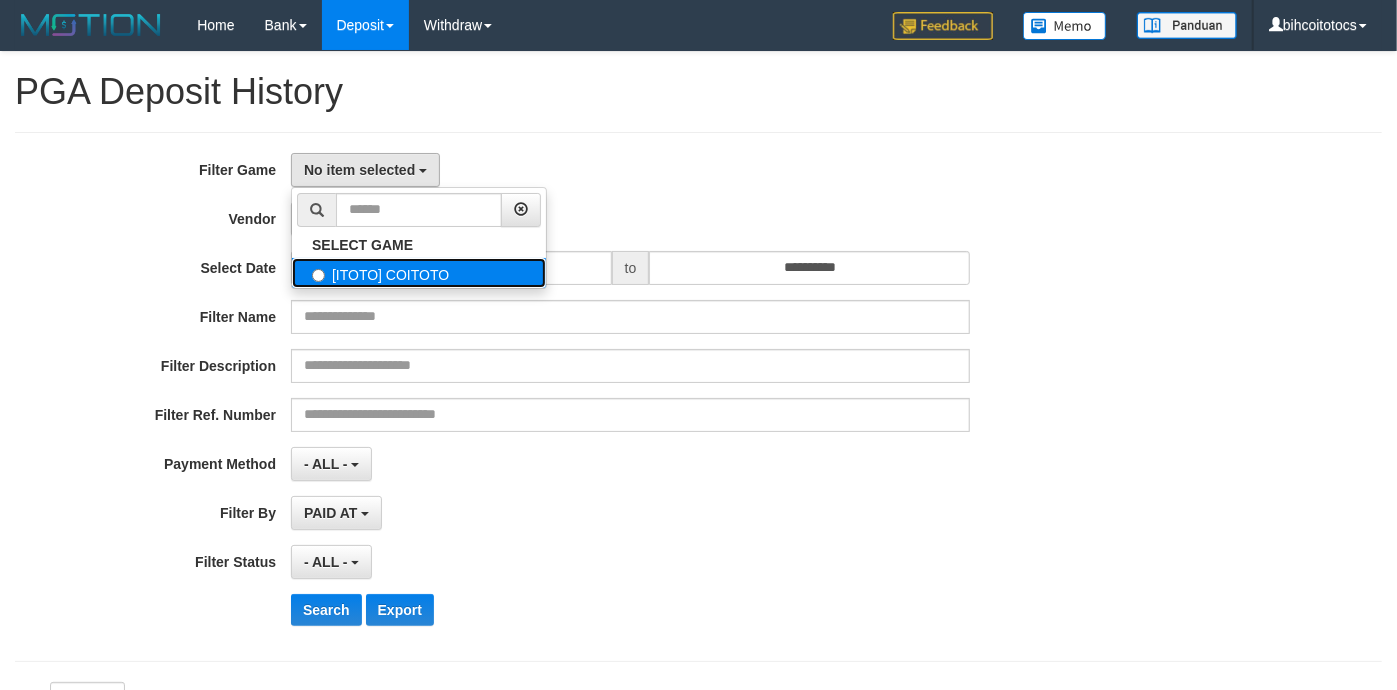 click on "[ITOTO] COITOTO" at bounding box center [419, 273] 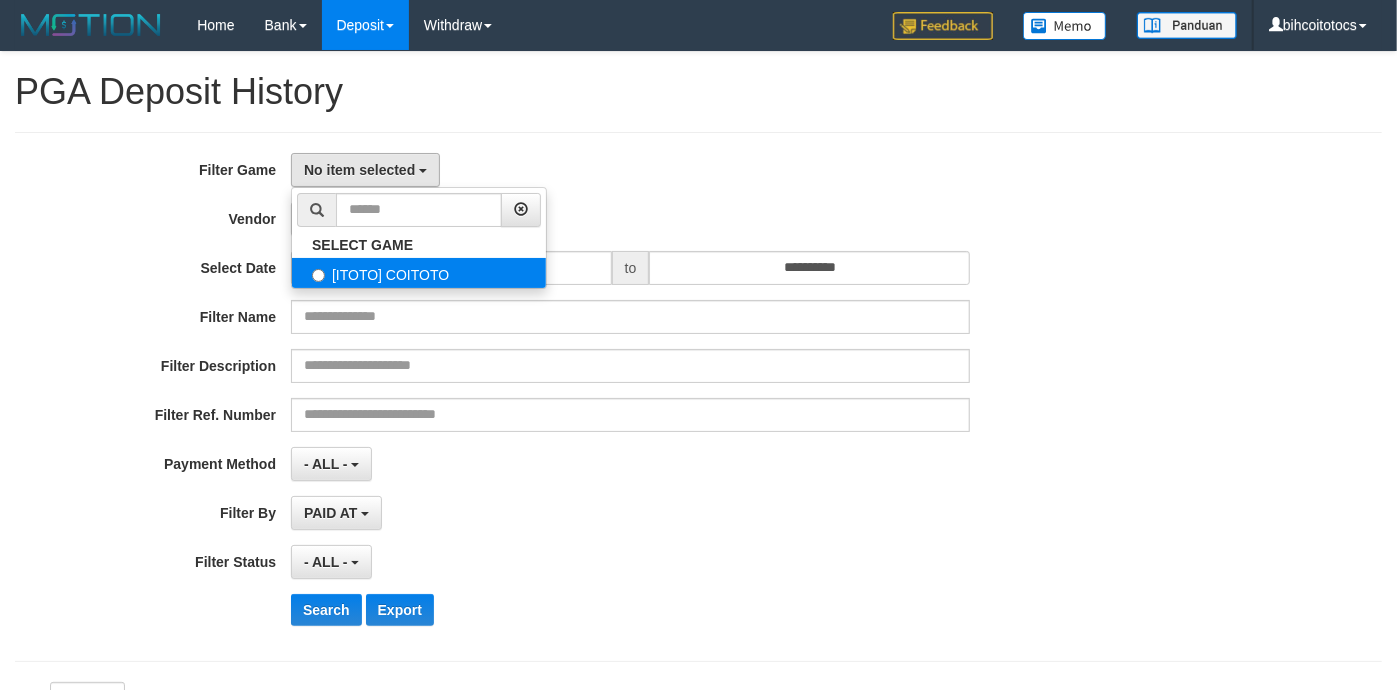 select on "****" 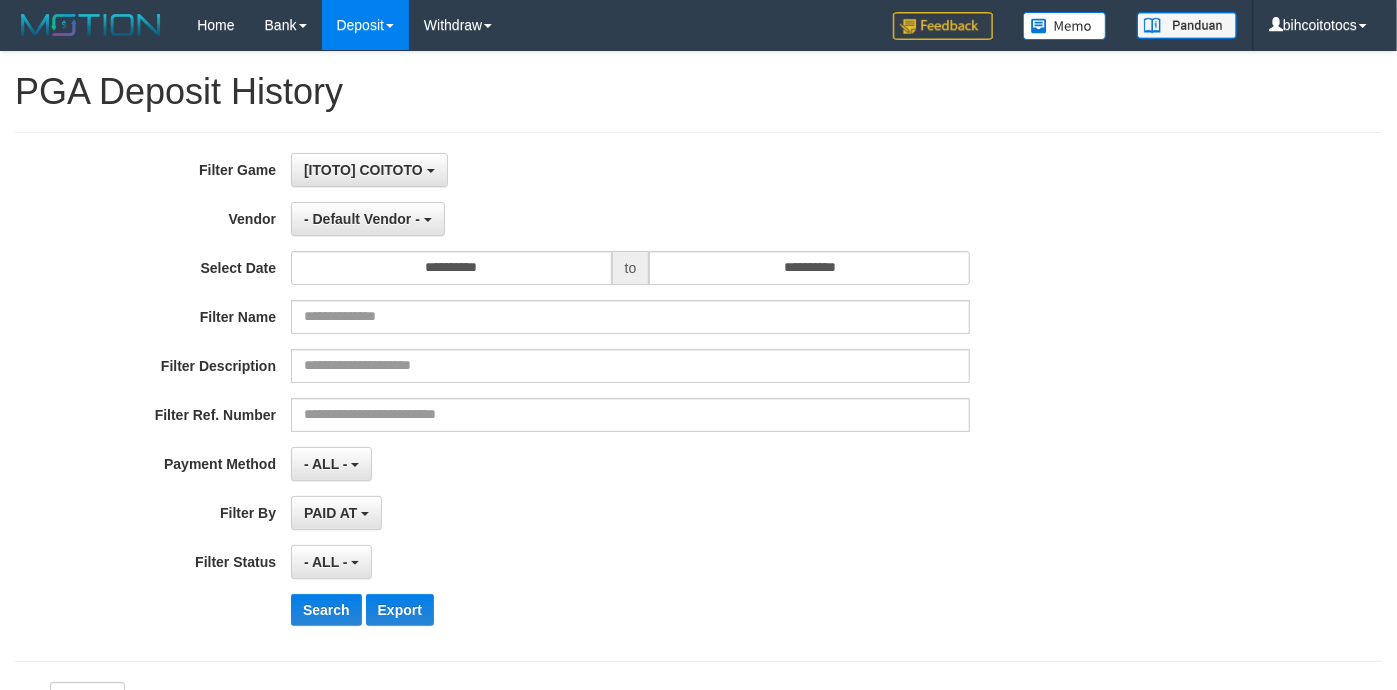 scroll, scrollTop: 17, scrollLeft: 0, axis: vertical 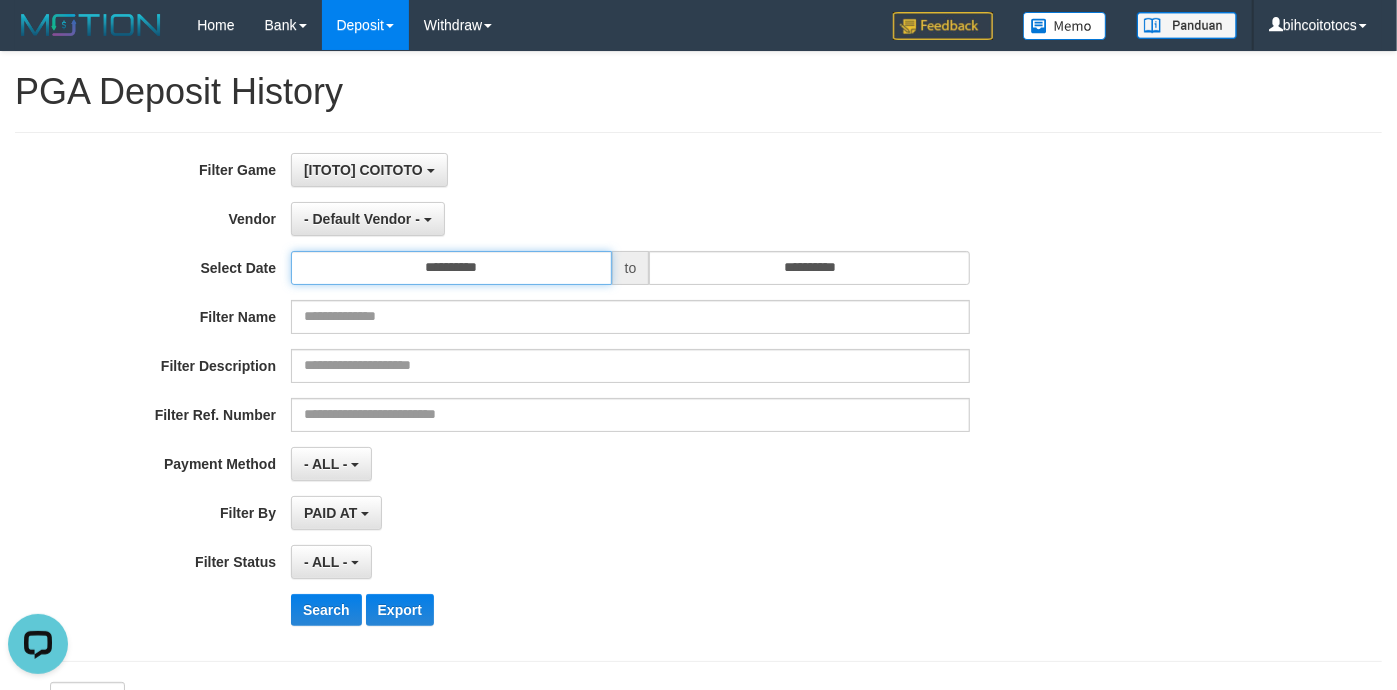 click on "**********" at bounding box center [451, 268] 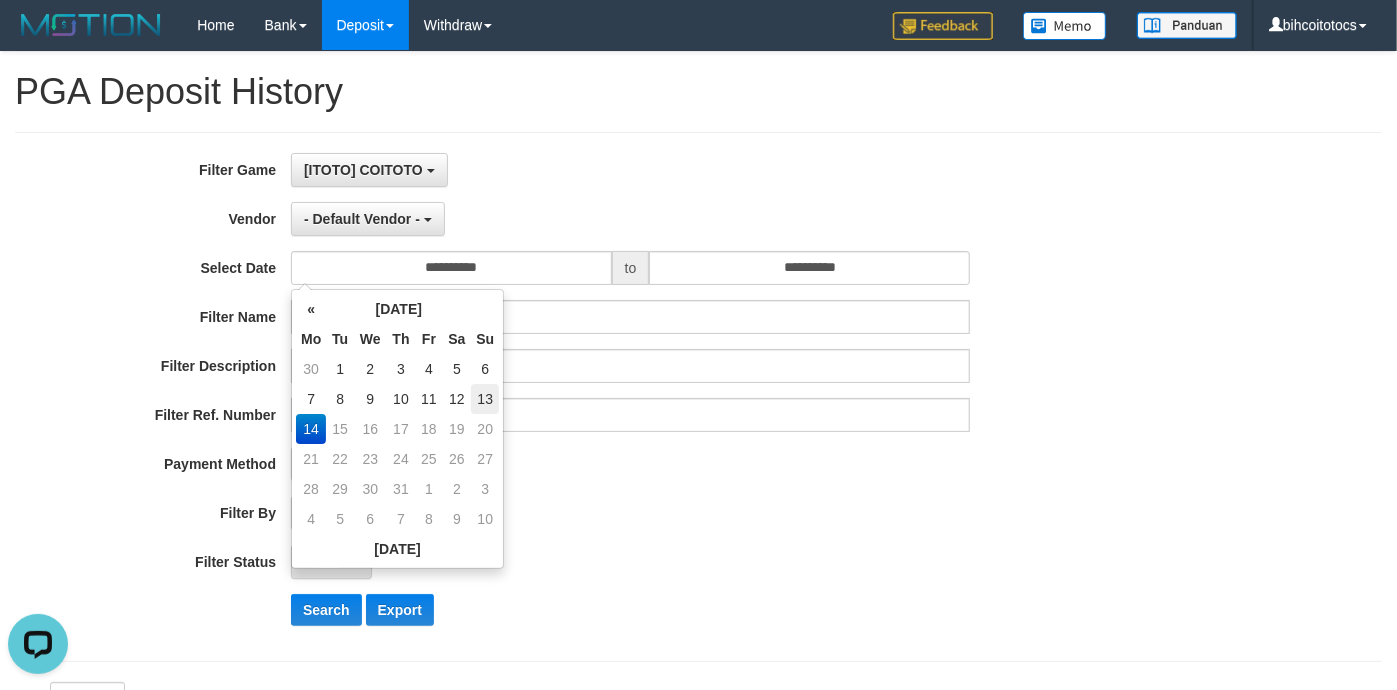 click on "13" at bounding box center [485, 399] 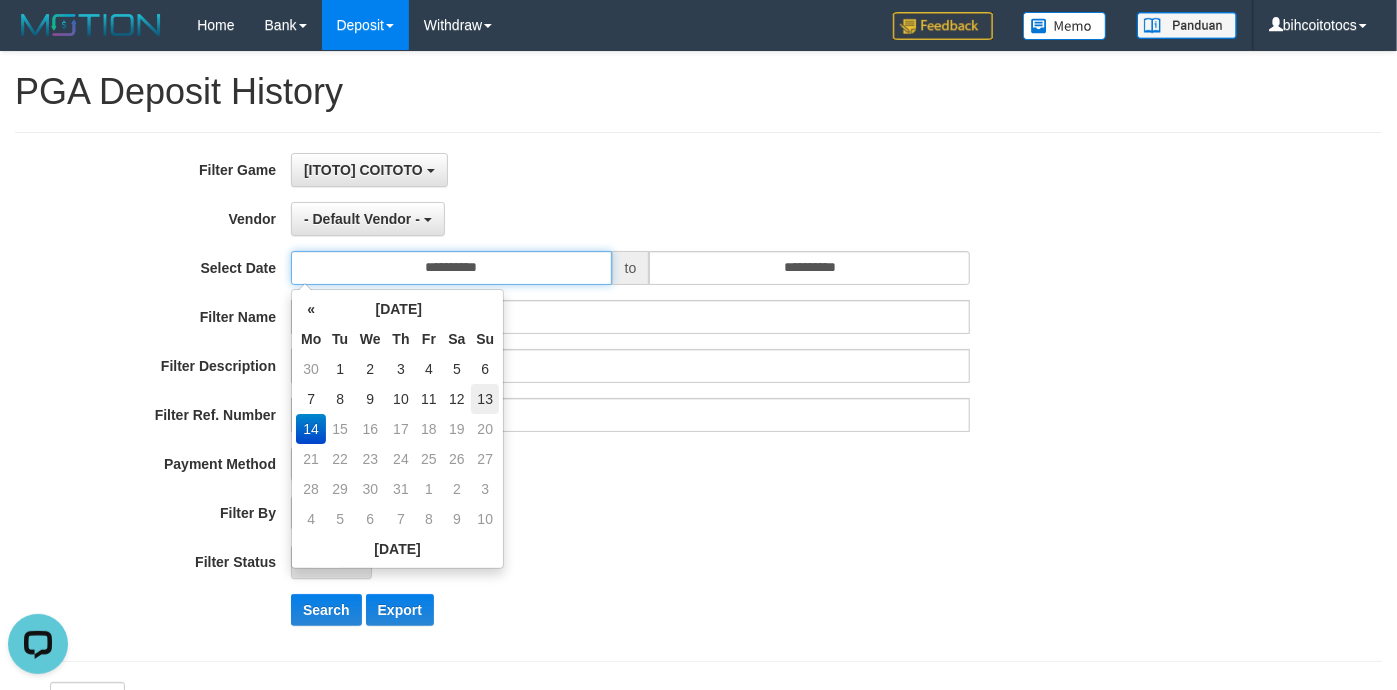 type on "**********" 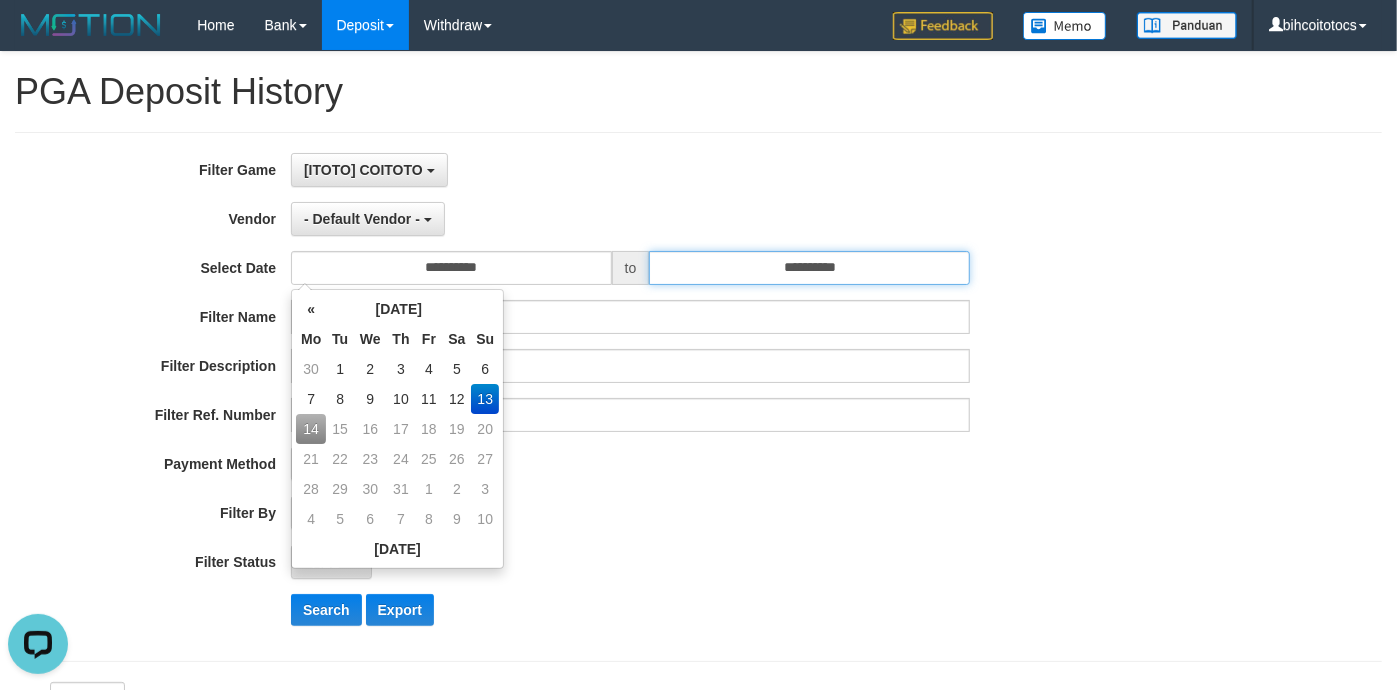 click on "**********" at bounding box center (809, 268) 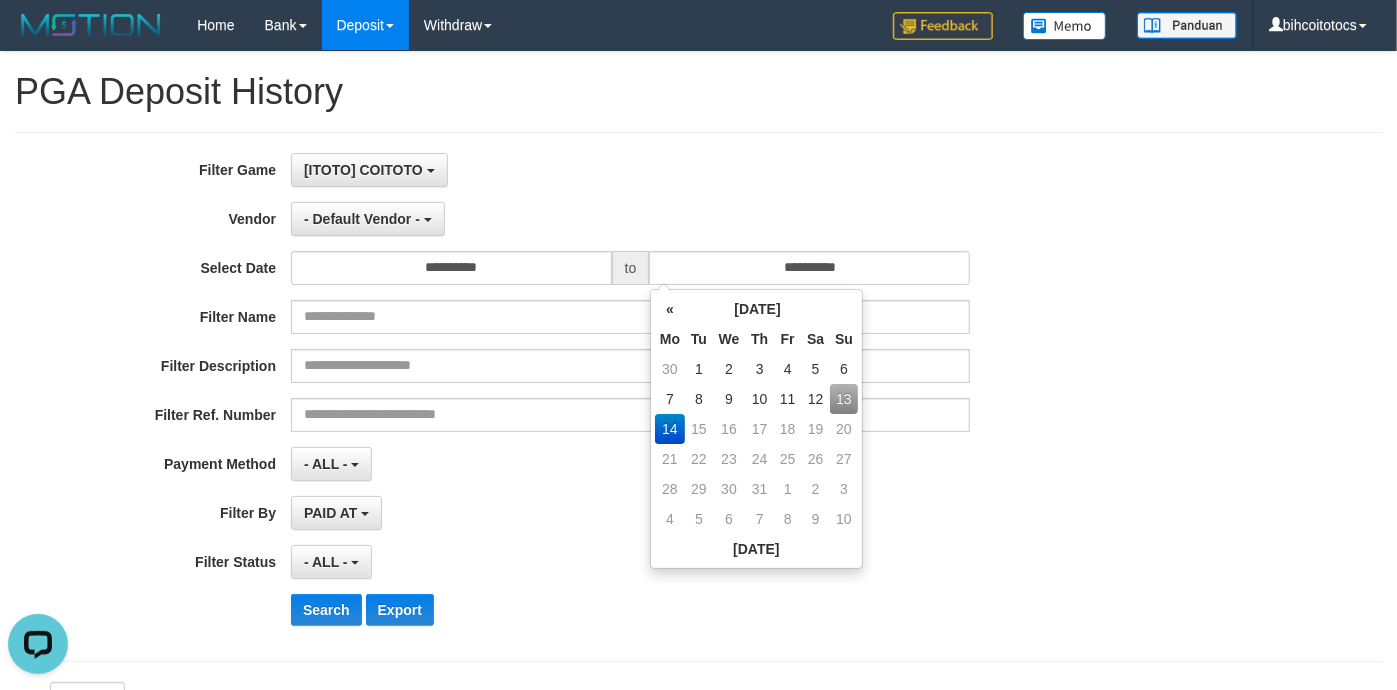 click on "13" at bounding box center [844, 399] 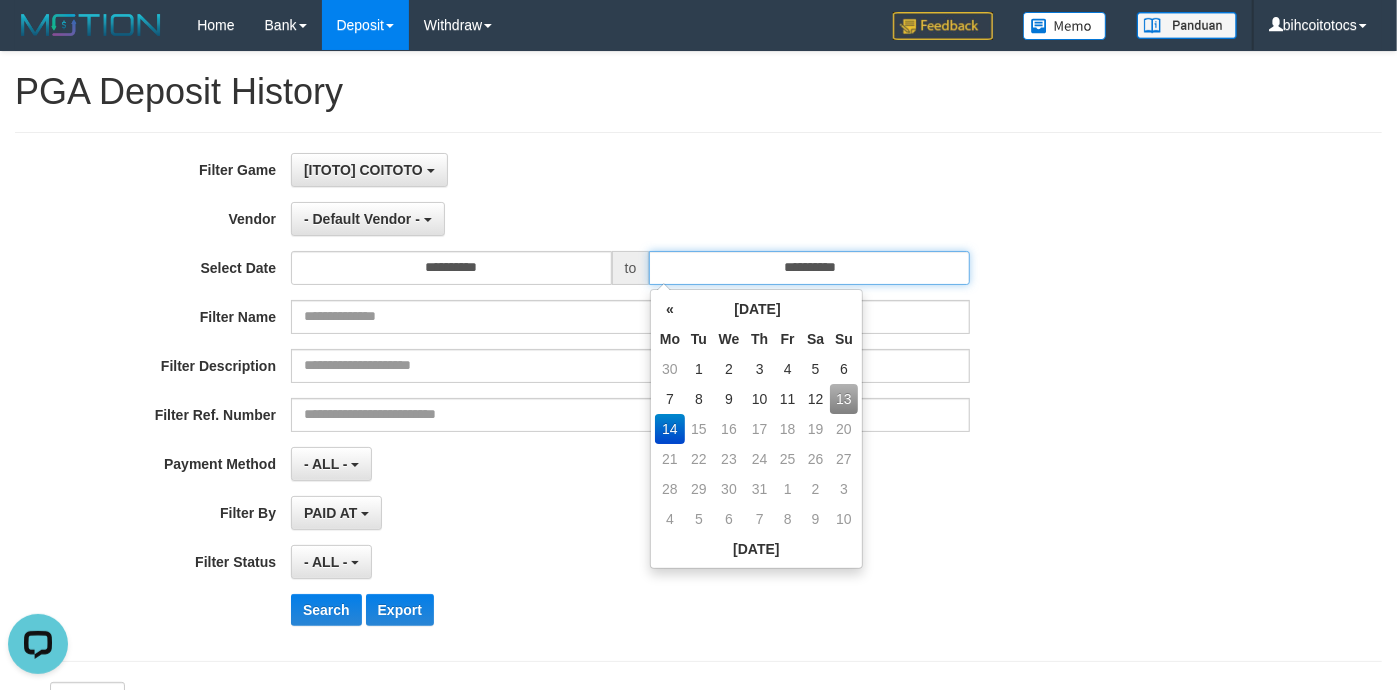 type on "**********" 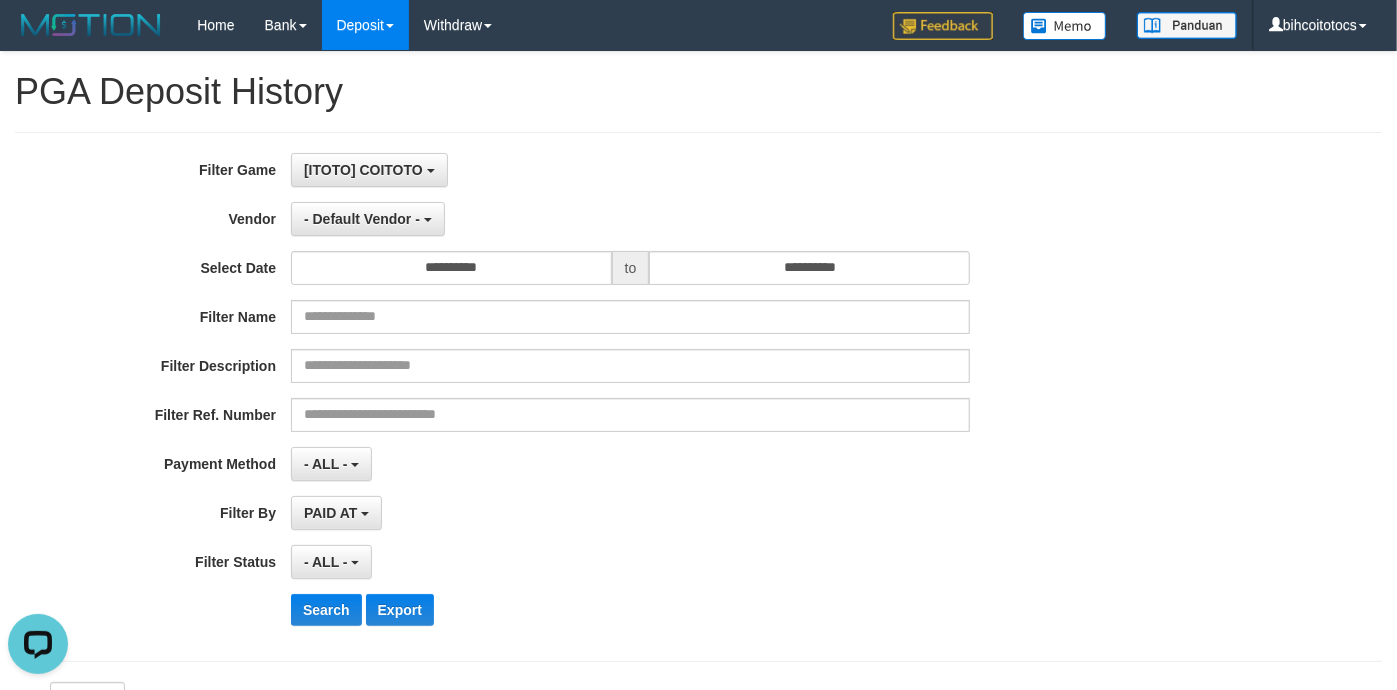 click on "PGA Deposit History" at bounding box center (698, 92) 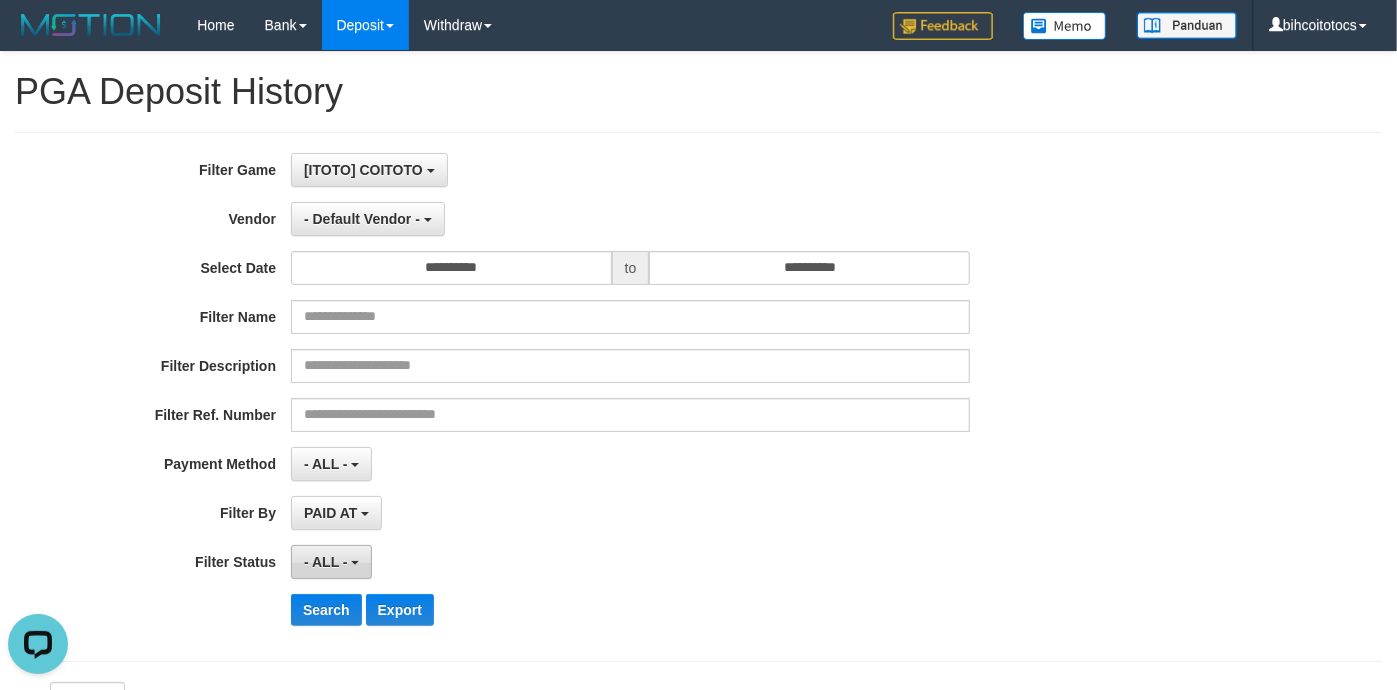click on "- ALL -" at bounding box center (331, 562) 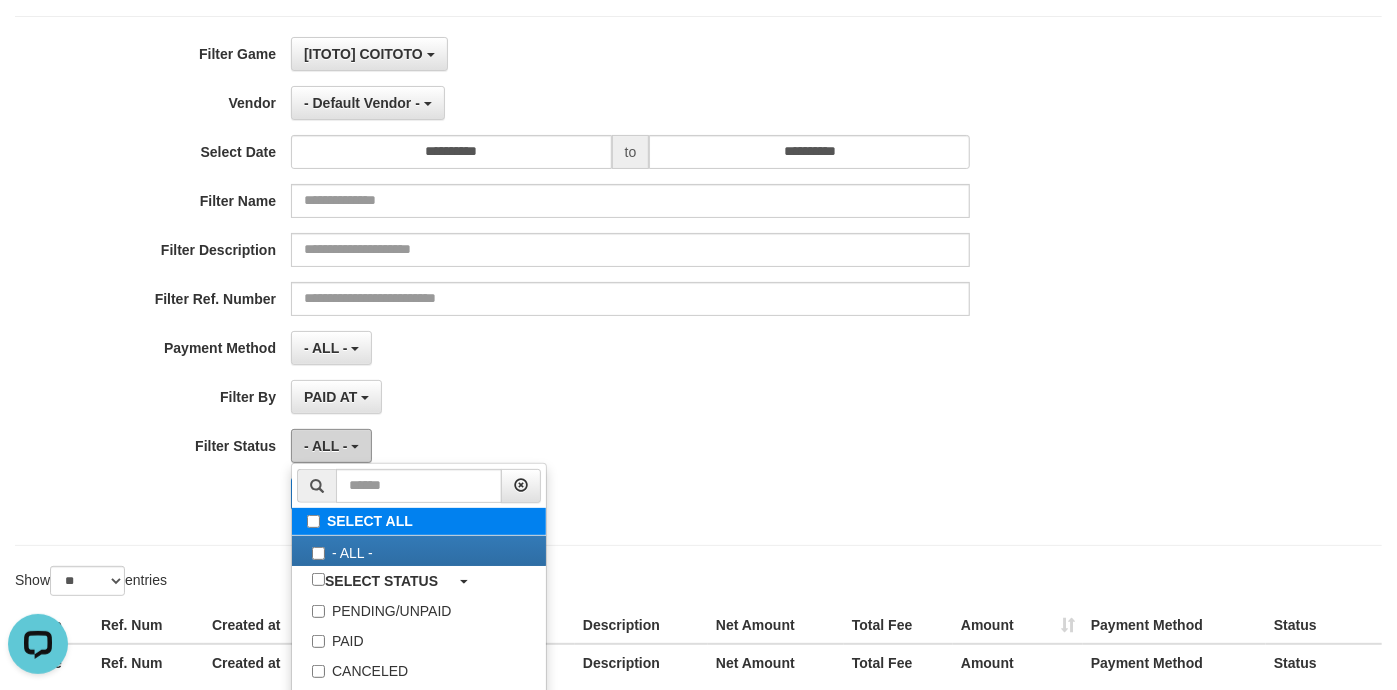 scroll, scrollTop: 234, scrollLeft: 0, axis: vertical 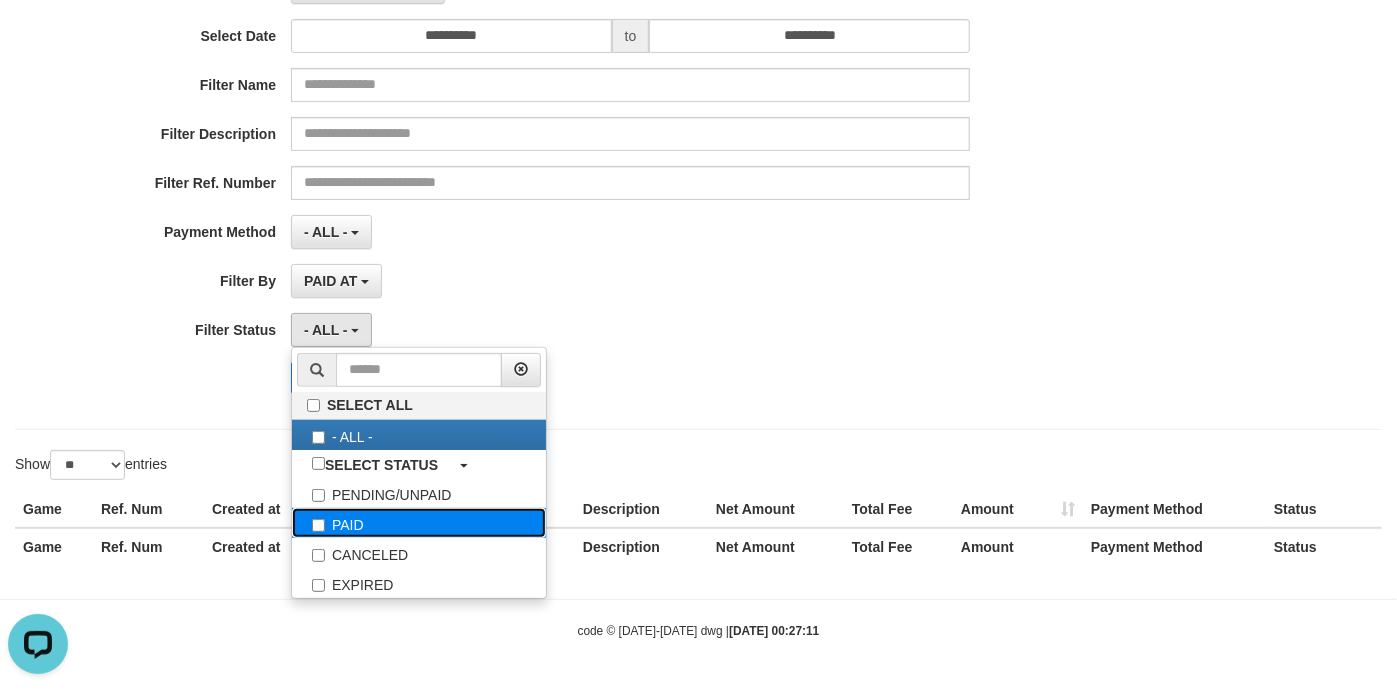 click on "PAID" at bounding box center (419, 523) 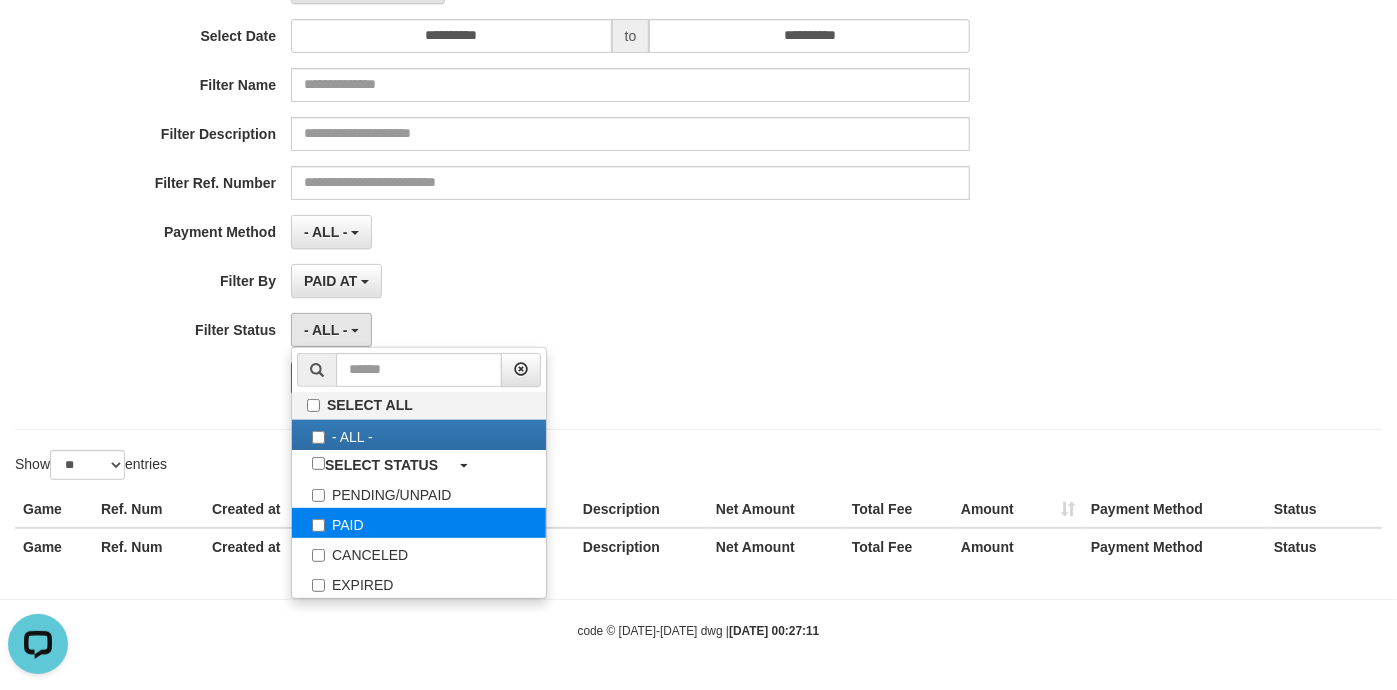 select on "*" 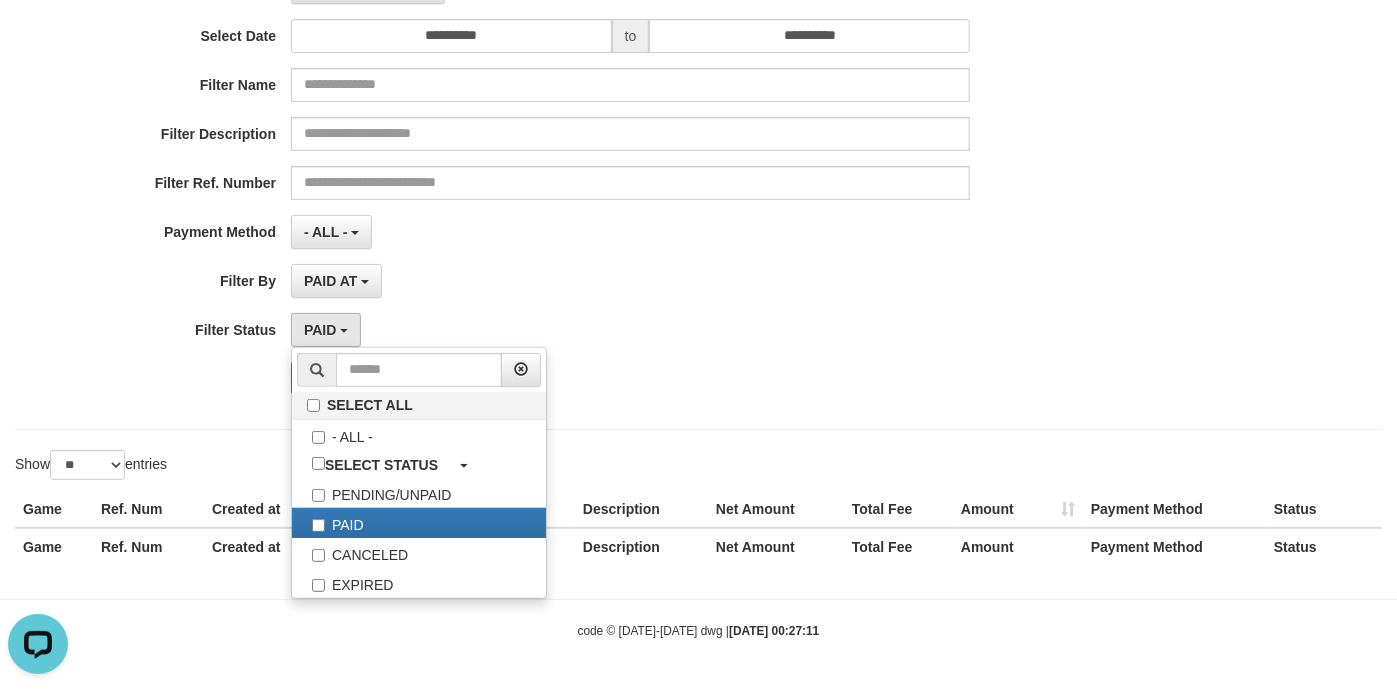 click on "- ALL -    SELECT ALL  - ALL -  SELECT PAYMENT METHOD
Mandiri
BNI
OVO
CIMB
BRI
MAYBANK
PERMATA
DANAMON
INDOMARET
ALFAMART
GOPAY
CC
BCA
QRIS
SINARMAS
LINKAJA
SHOPEEPAY
ATMBERSAMA
DANA
ARTHAGRAHA
SAMPOERNA
OCBCNISP" at bounding box center [630, 232] 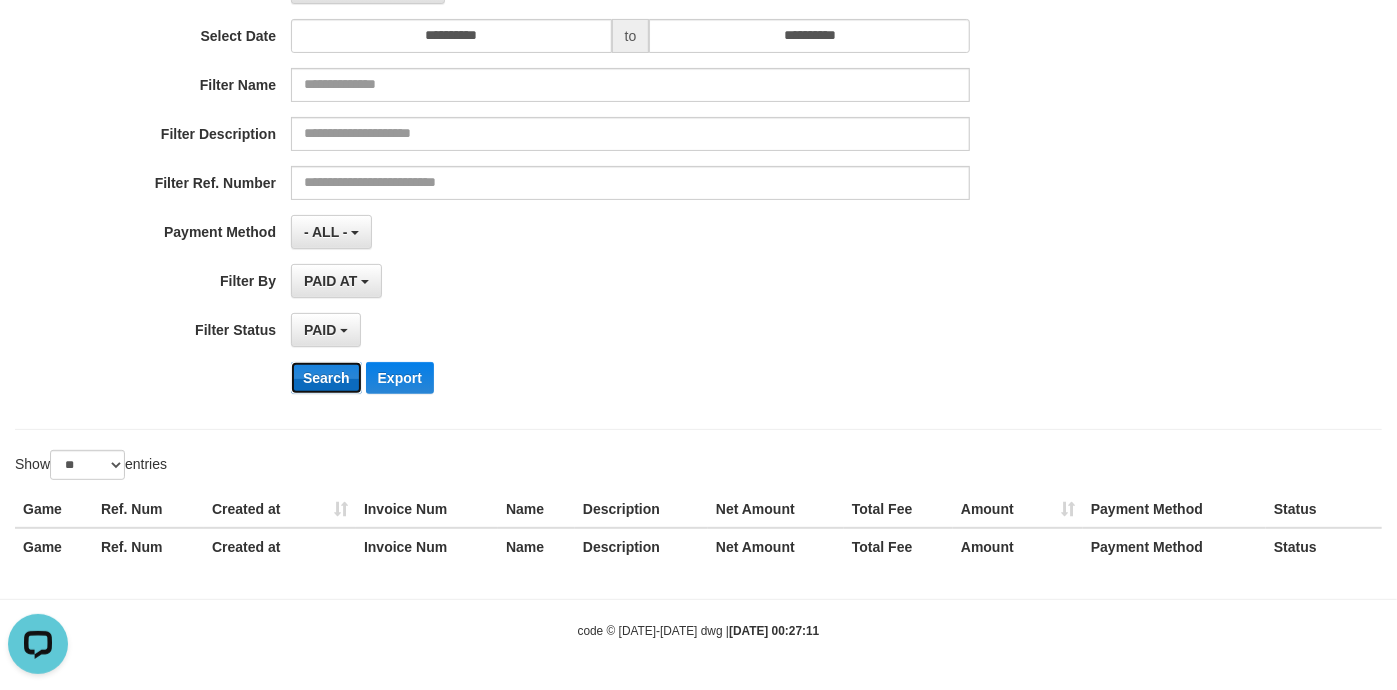 click on "Search" at bounding box center [326, 378] 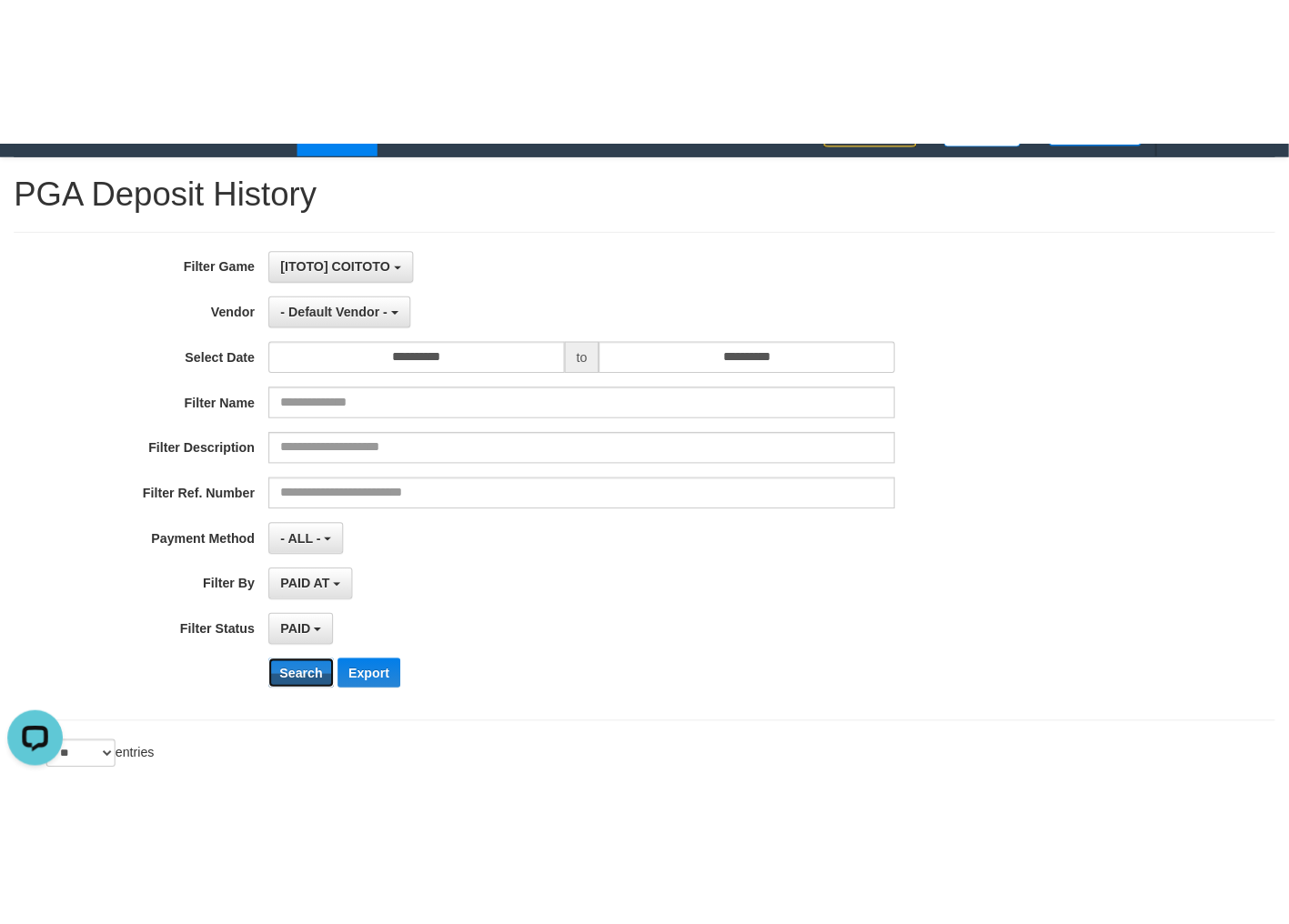 scroll, scrollTop: 0, scrollLeft: 0, axis: both 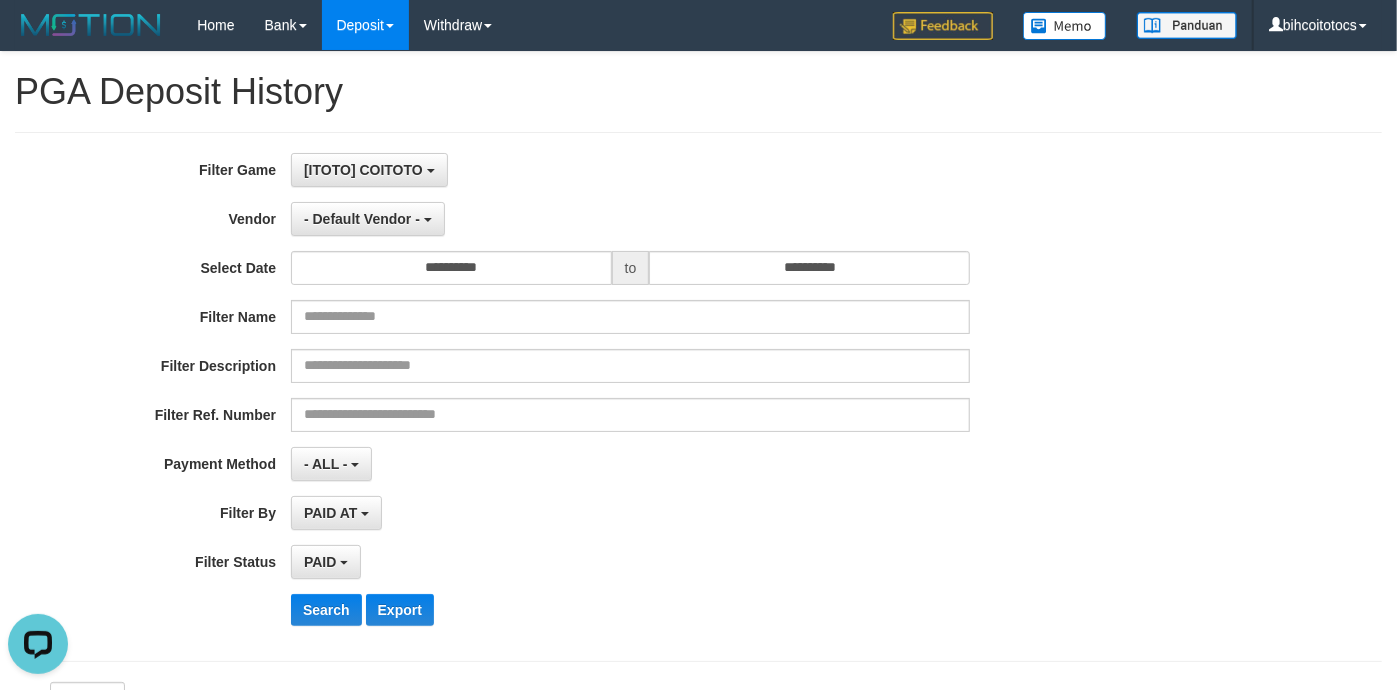 click on "**********" at bounding box center (582, 397) 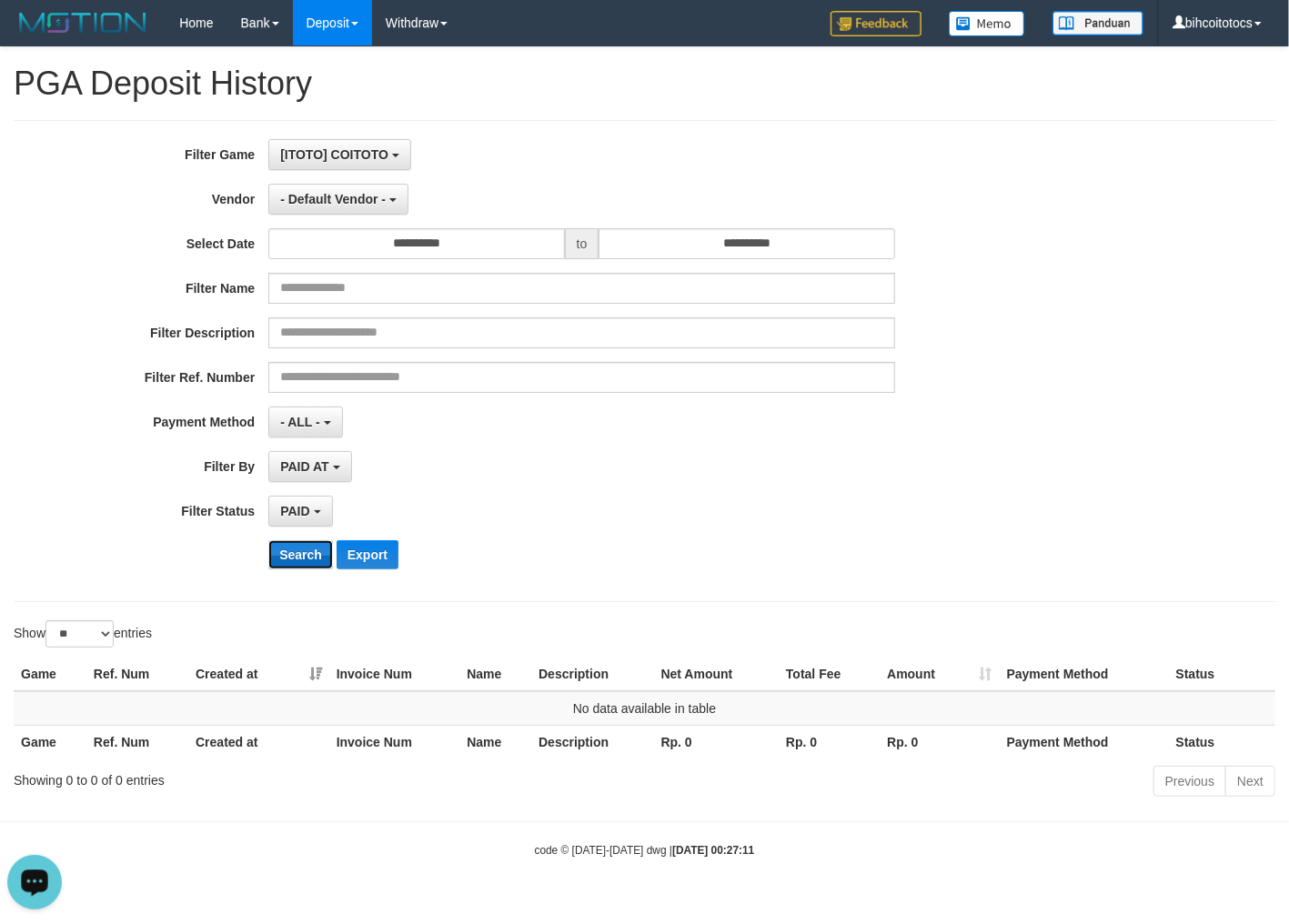 click on "Search" at bounding box center (300, 555) 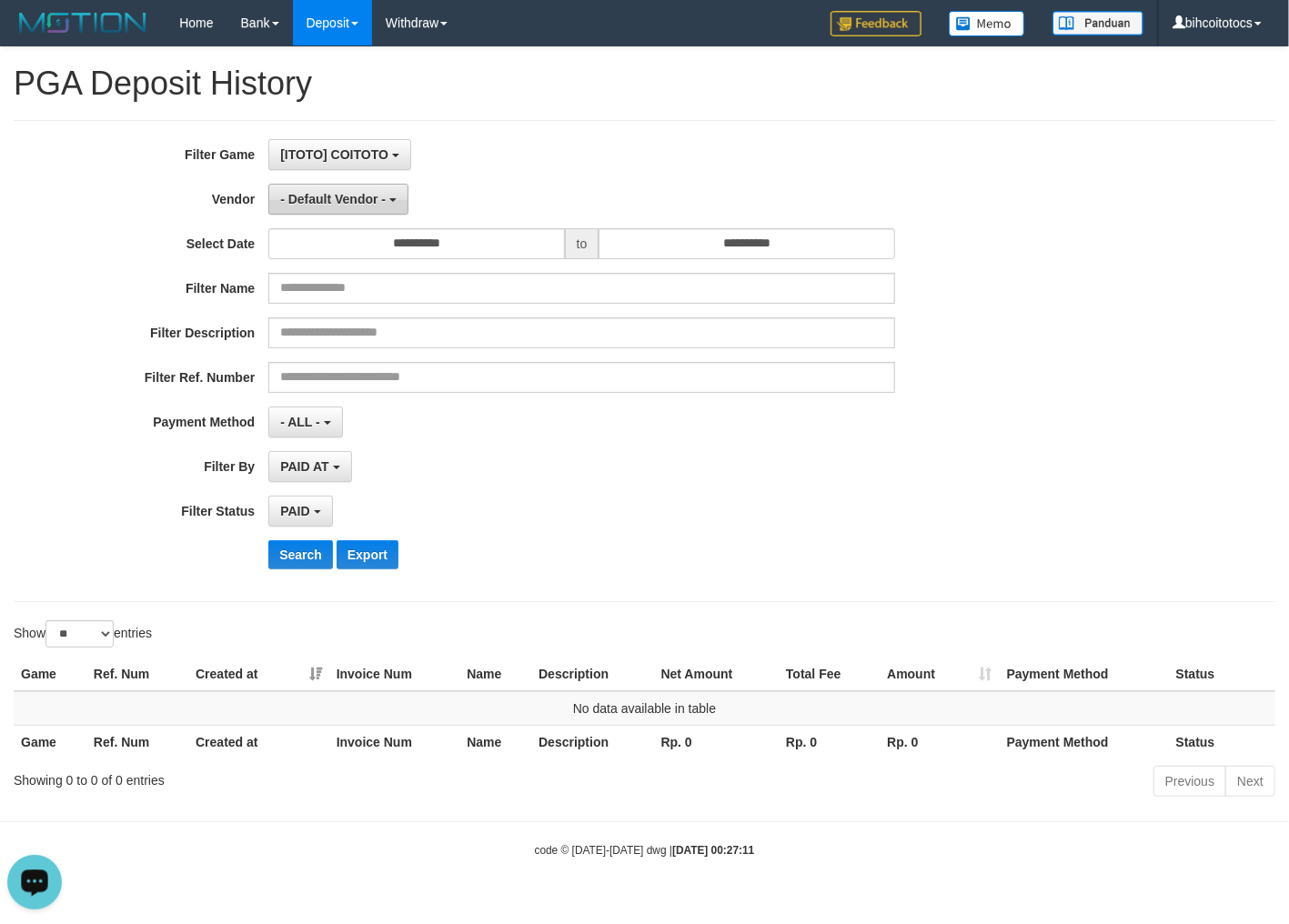 click on "- Default Vendor -" at bounding box center [333, 199] 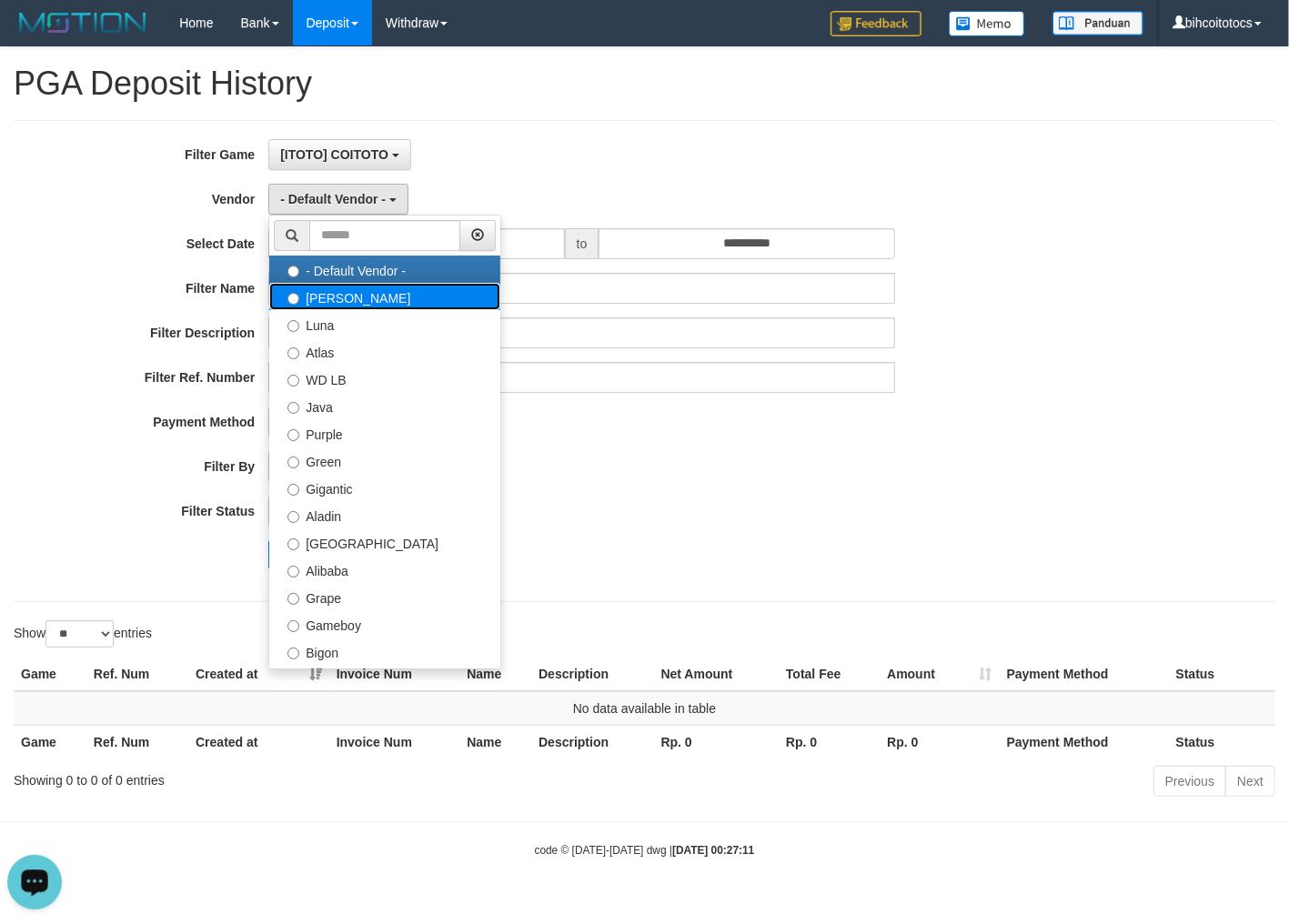 click on "[PERSON_NAME]" at bounding box center (385, 296) 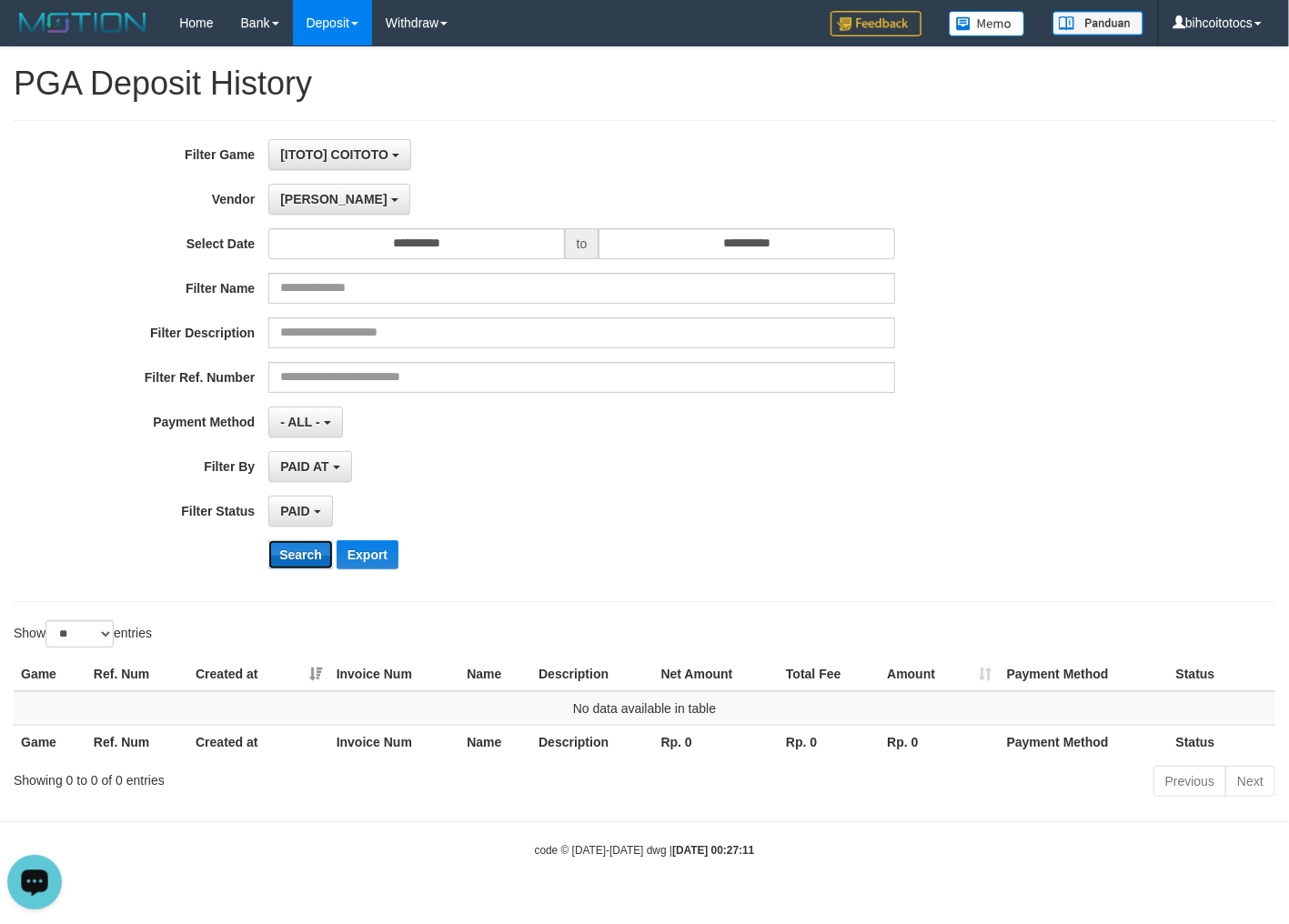 click on "Search" at bounding box center [300, 555] 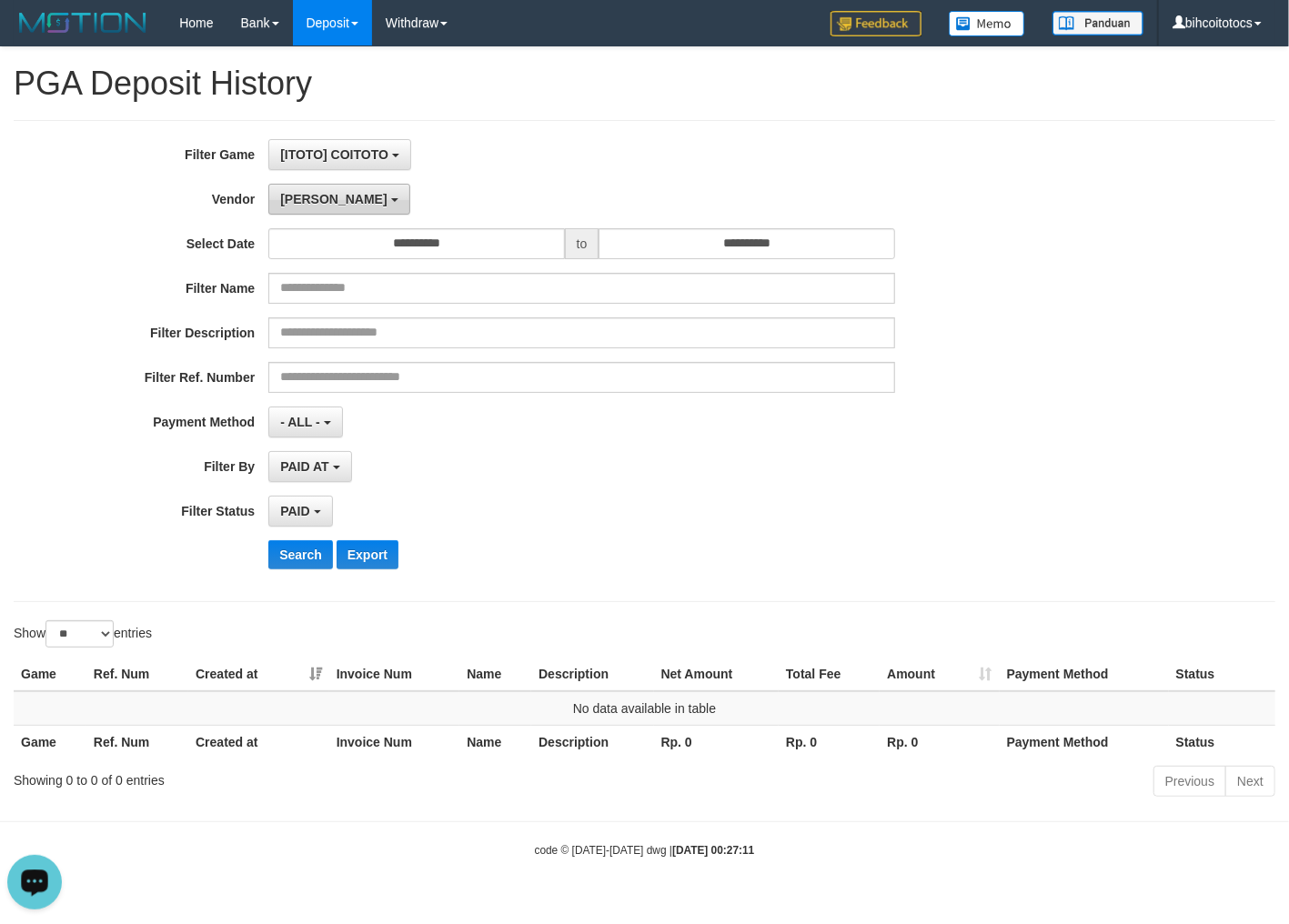 click on "[PERSON_NAME]" at bounding box center (338, 199) 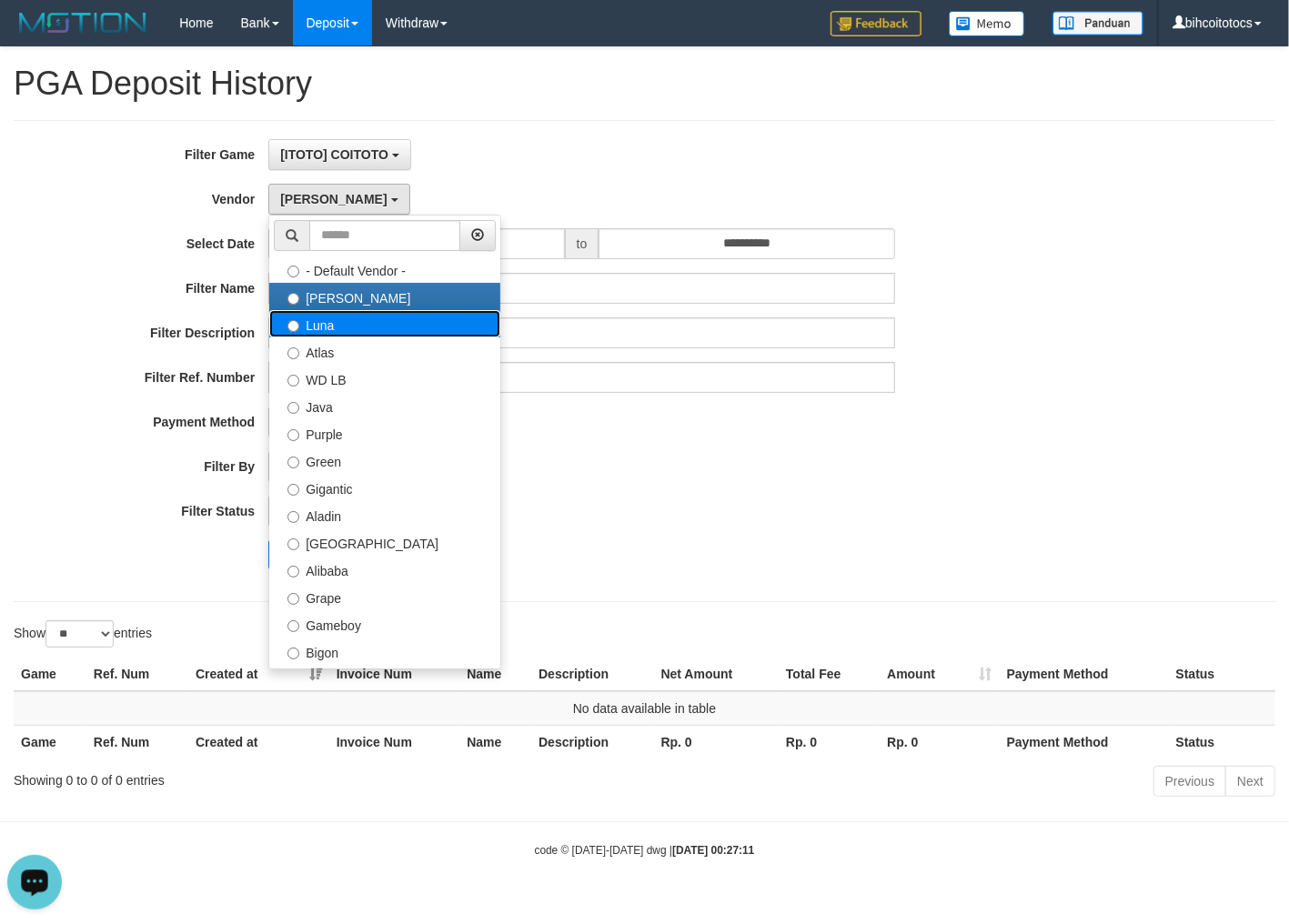 click on "Luna" at bounding box center (385, 324) 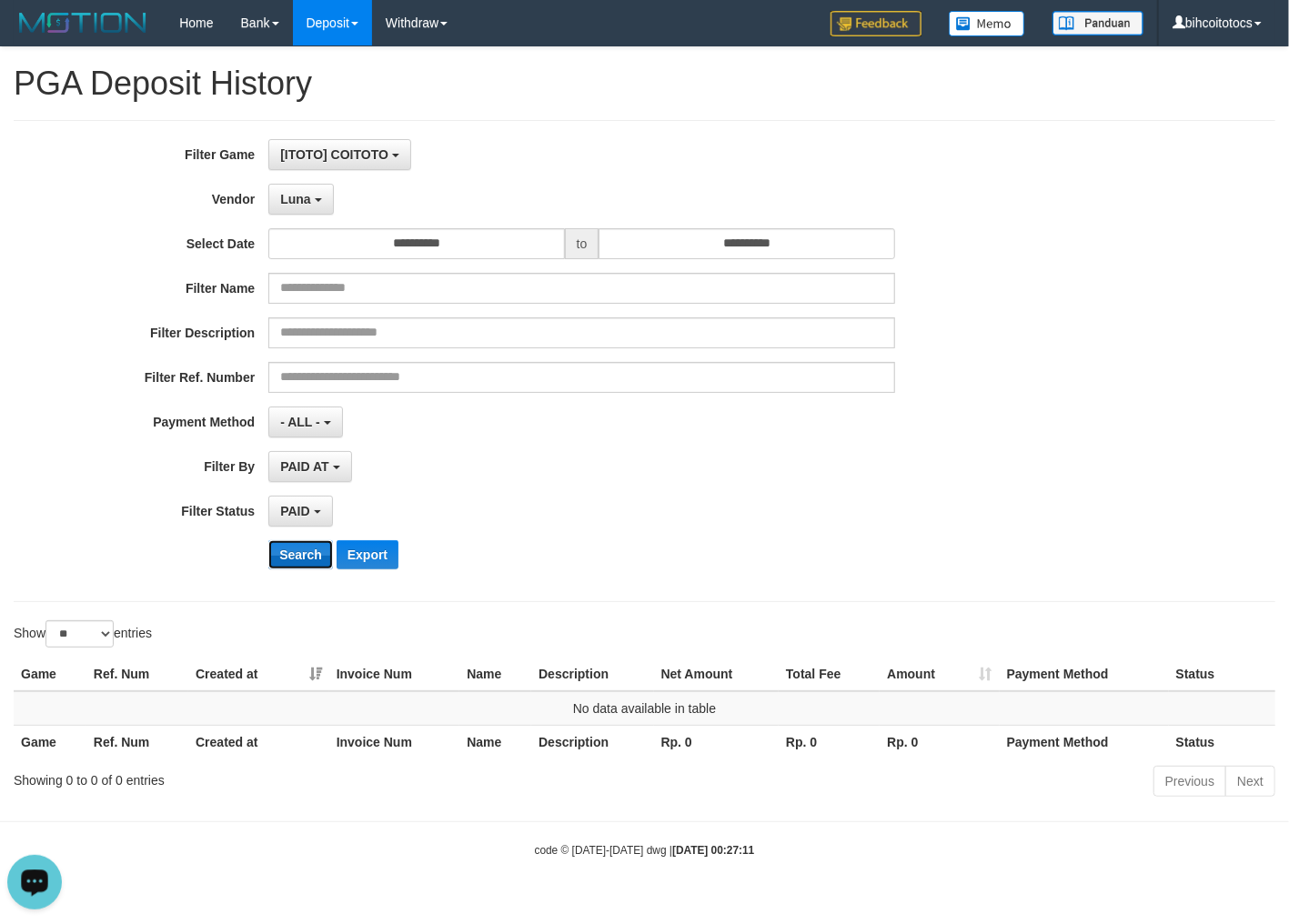 click on "Search" at bounding box center [300, 555] 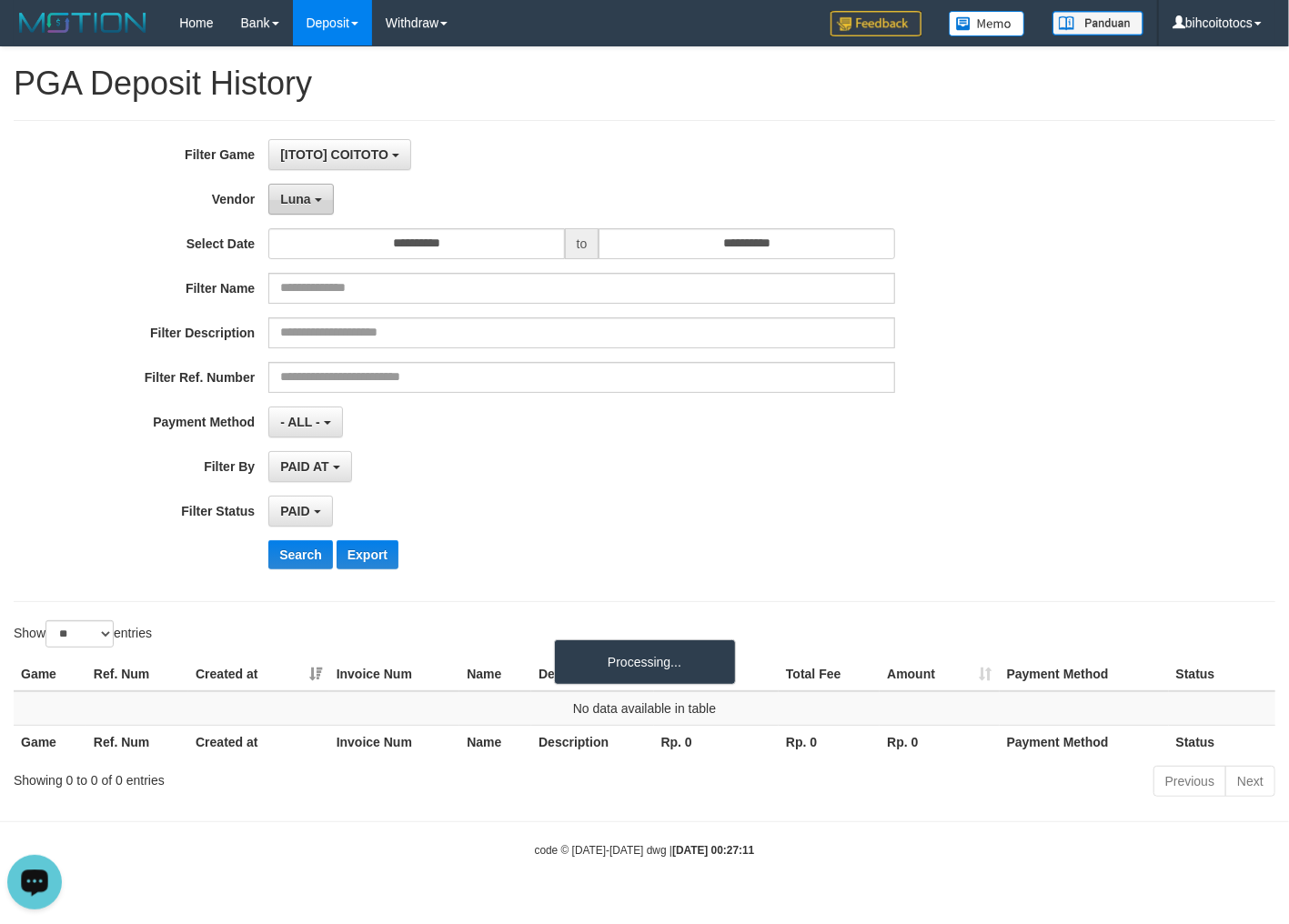 click on "Luna" at bounding box center [295, 199] 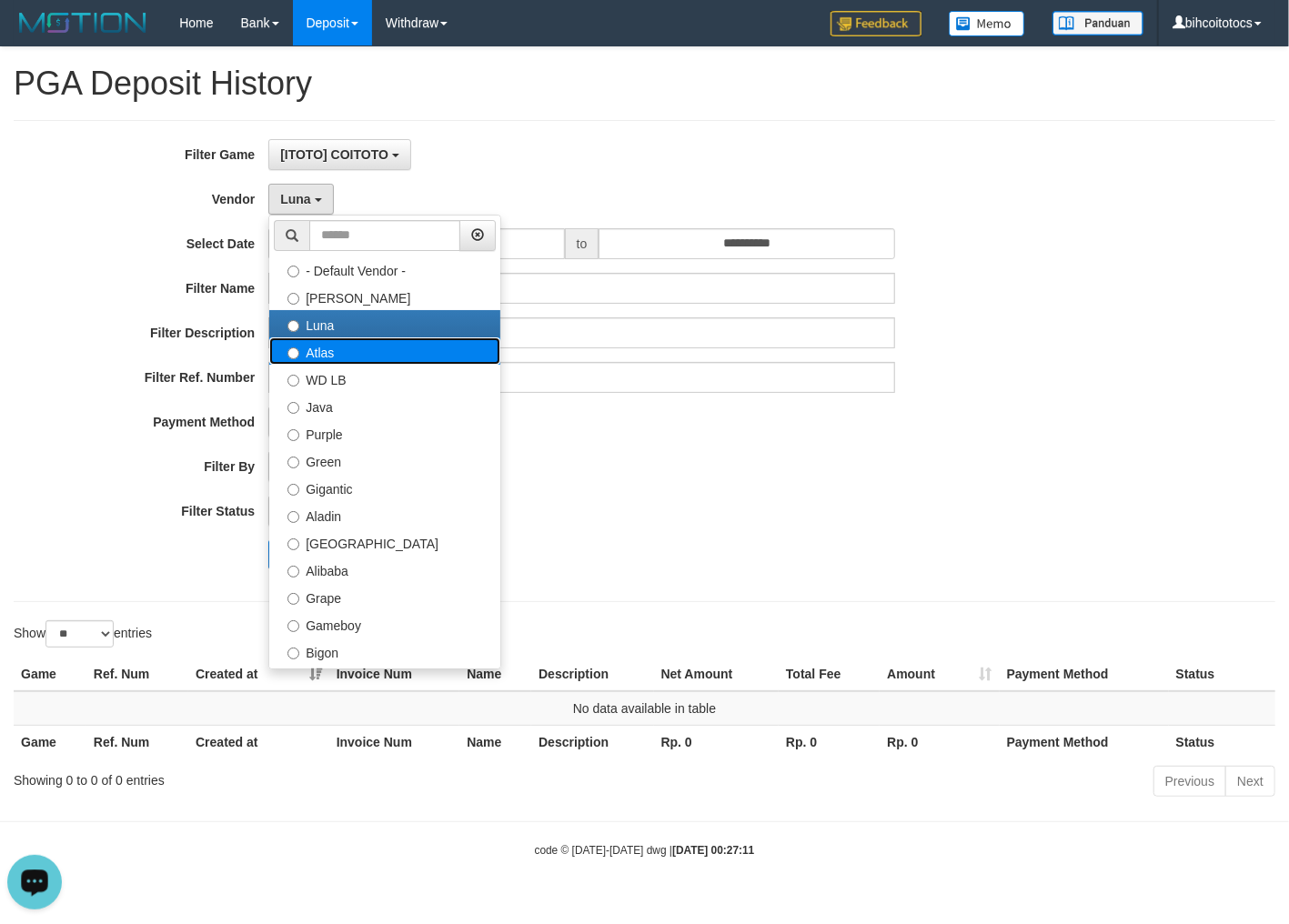 click on "Atlas" at bounding box center (385, 351) 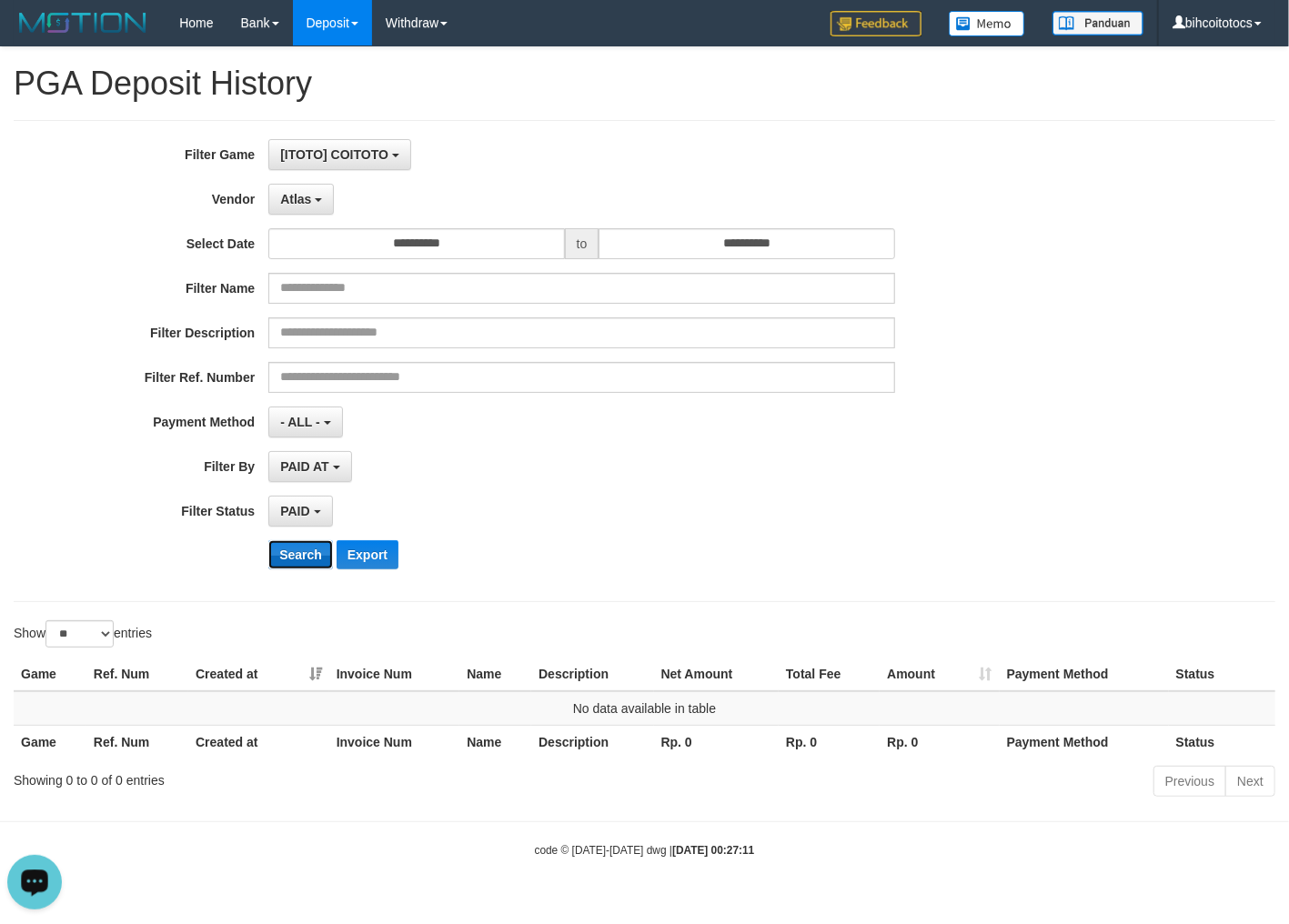 click on "Search" at bounding box center (300, 555) 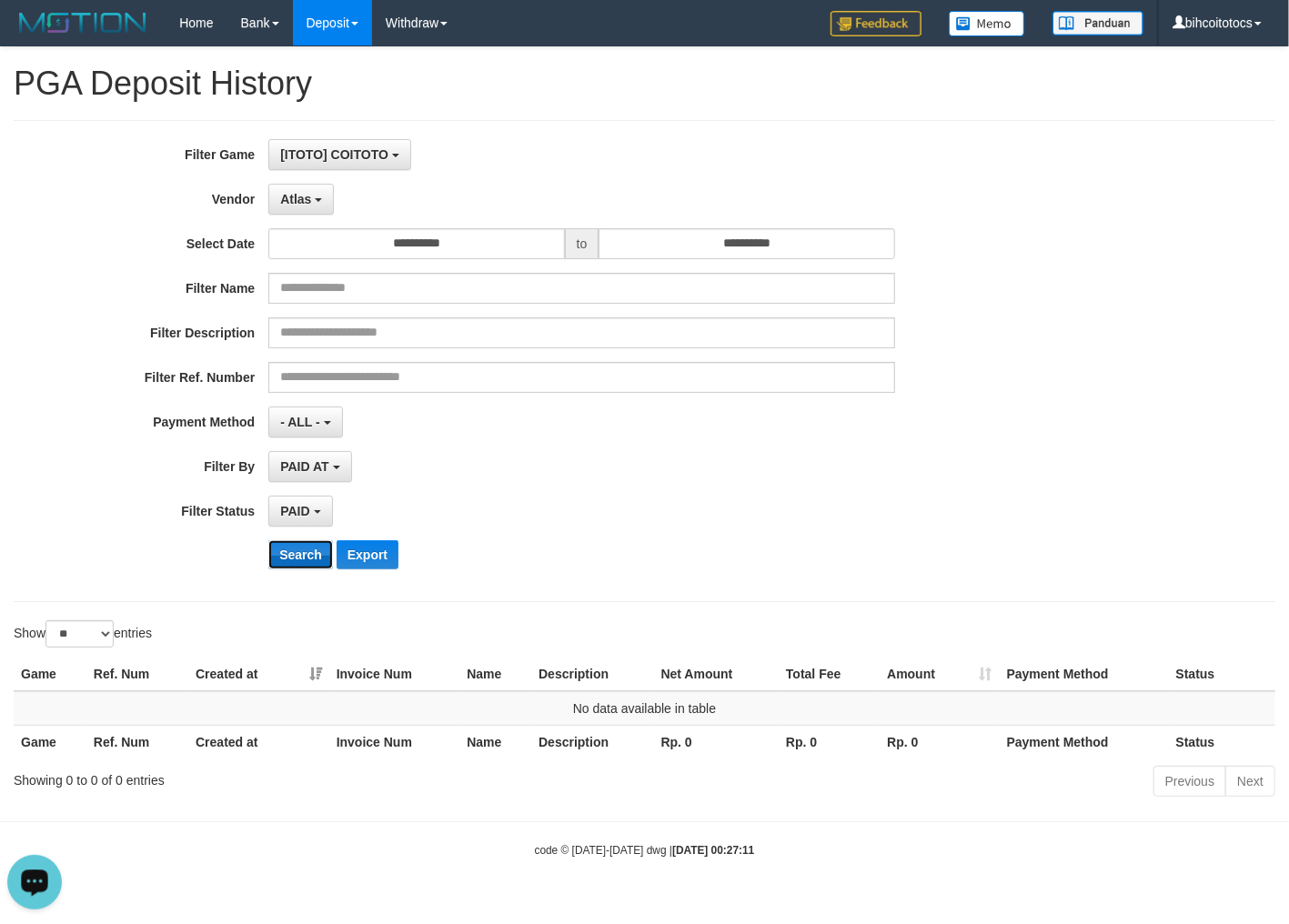 click on "Search" at bounding box center [300, 555] 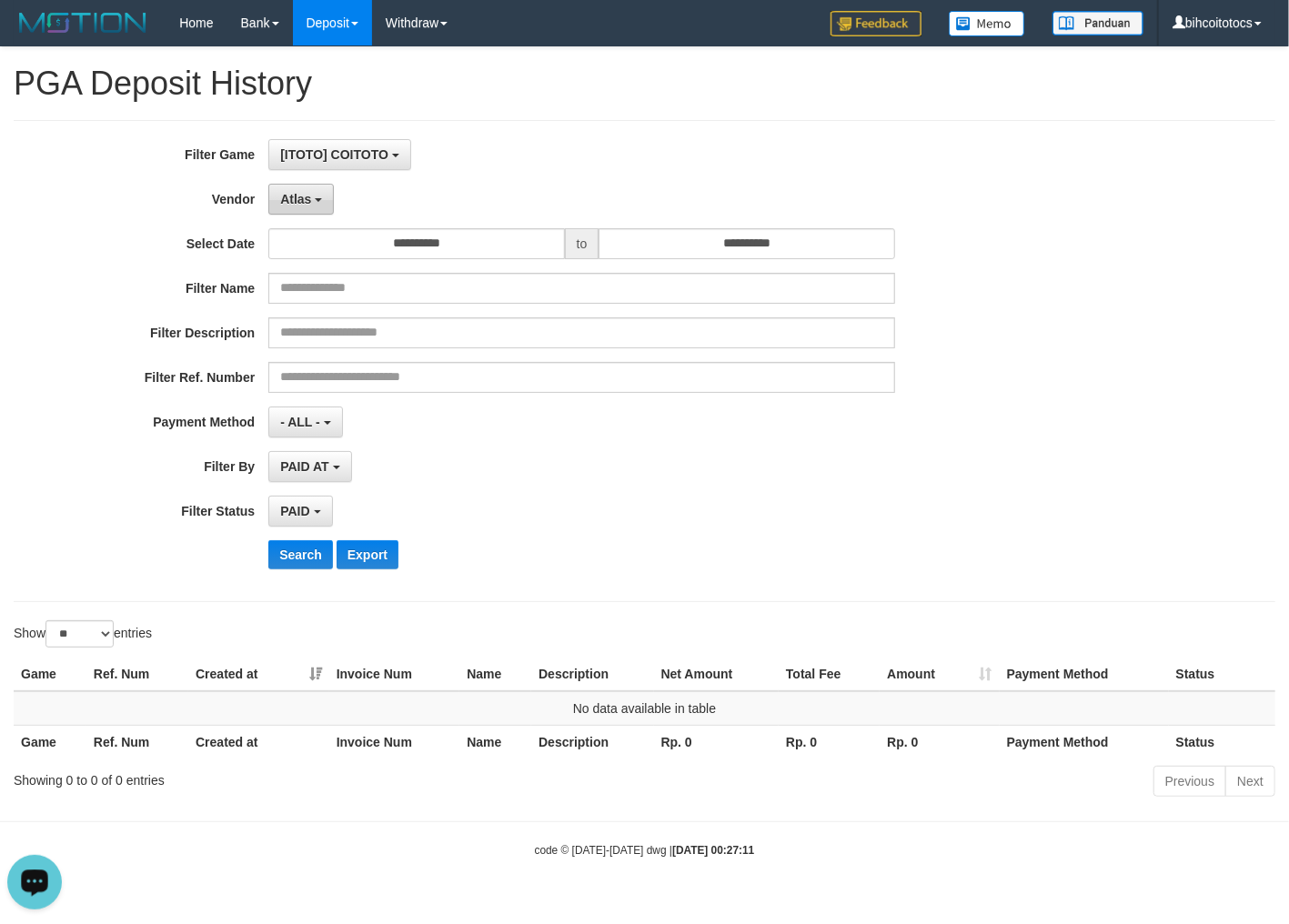 click on "Atlas" at bounding box center (296, 199) 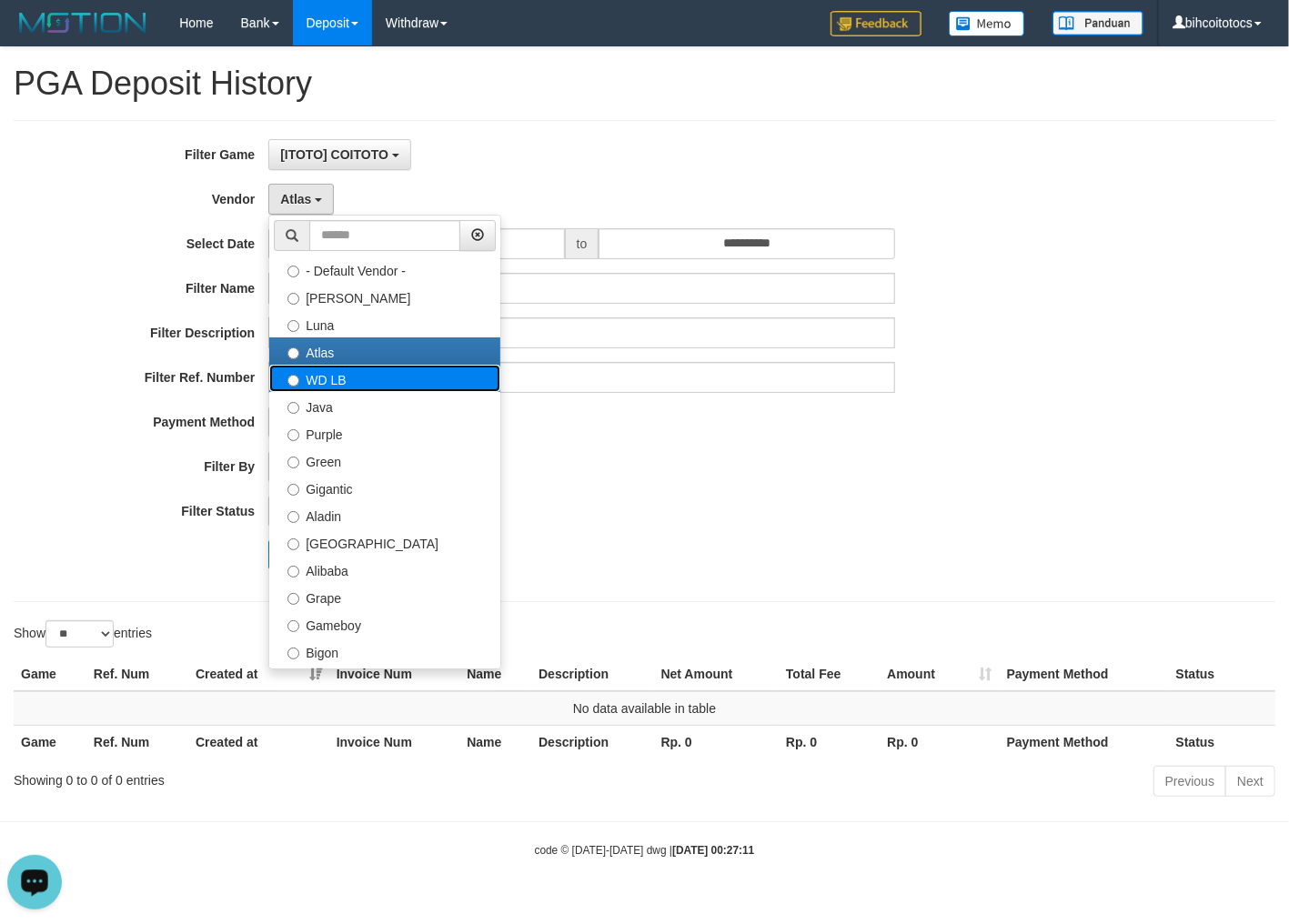 click on "WD LB" at bounding box center [385, 378] 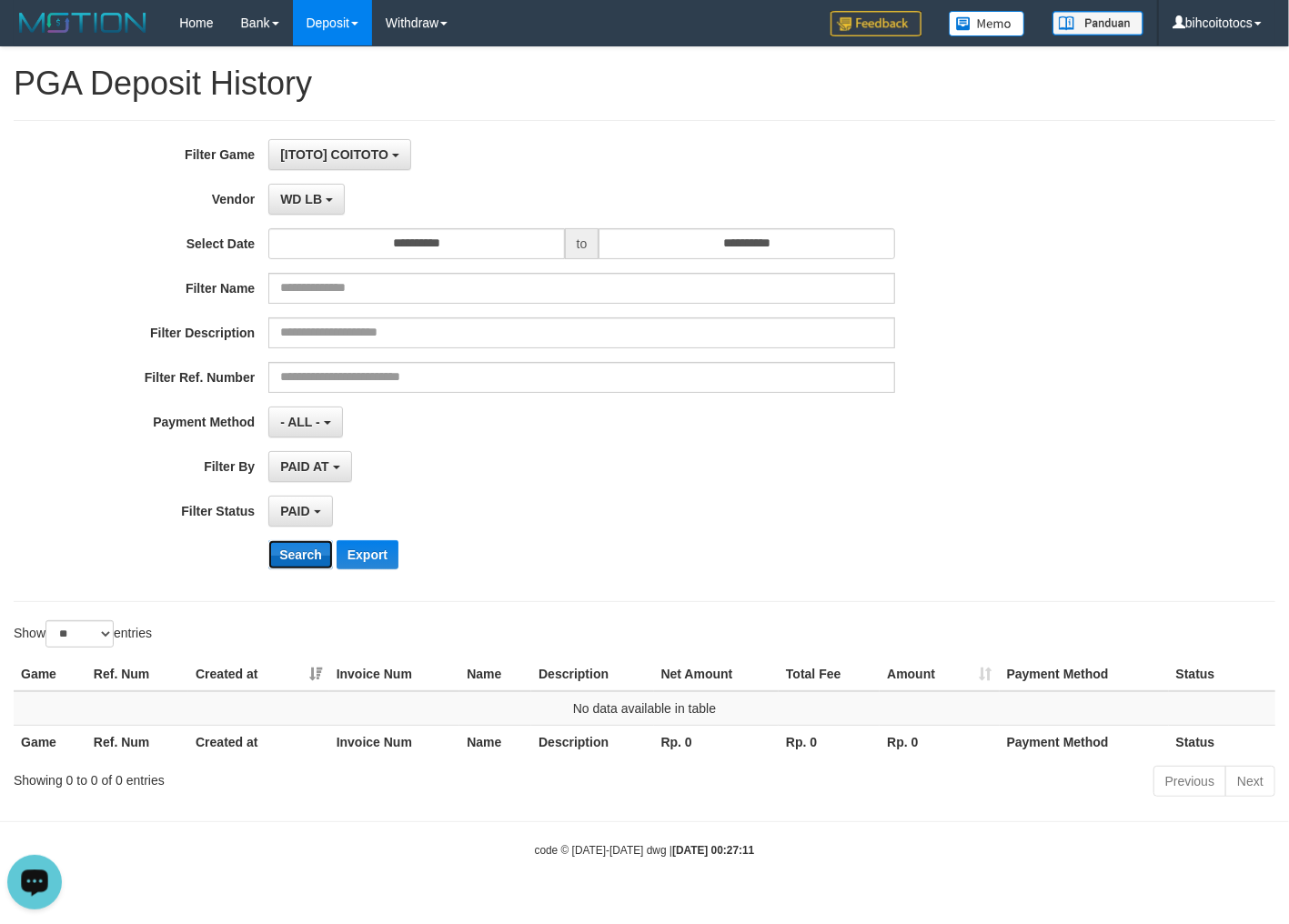 click on "Search" at bounding box center (300, 555) 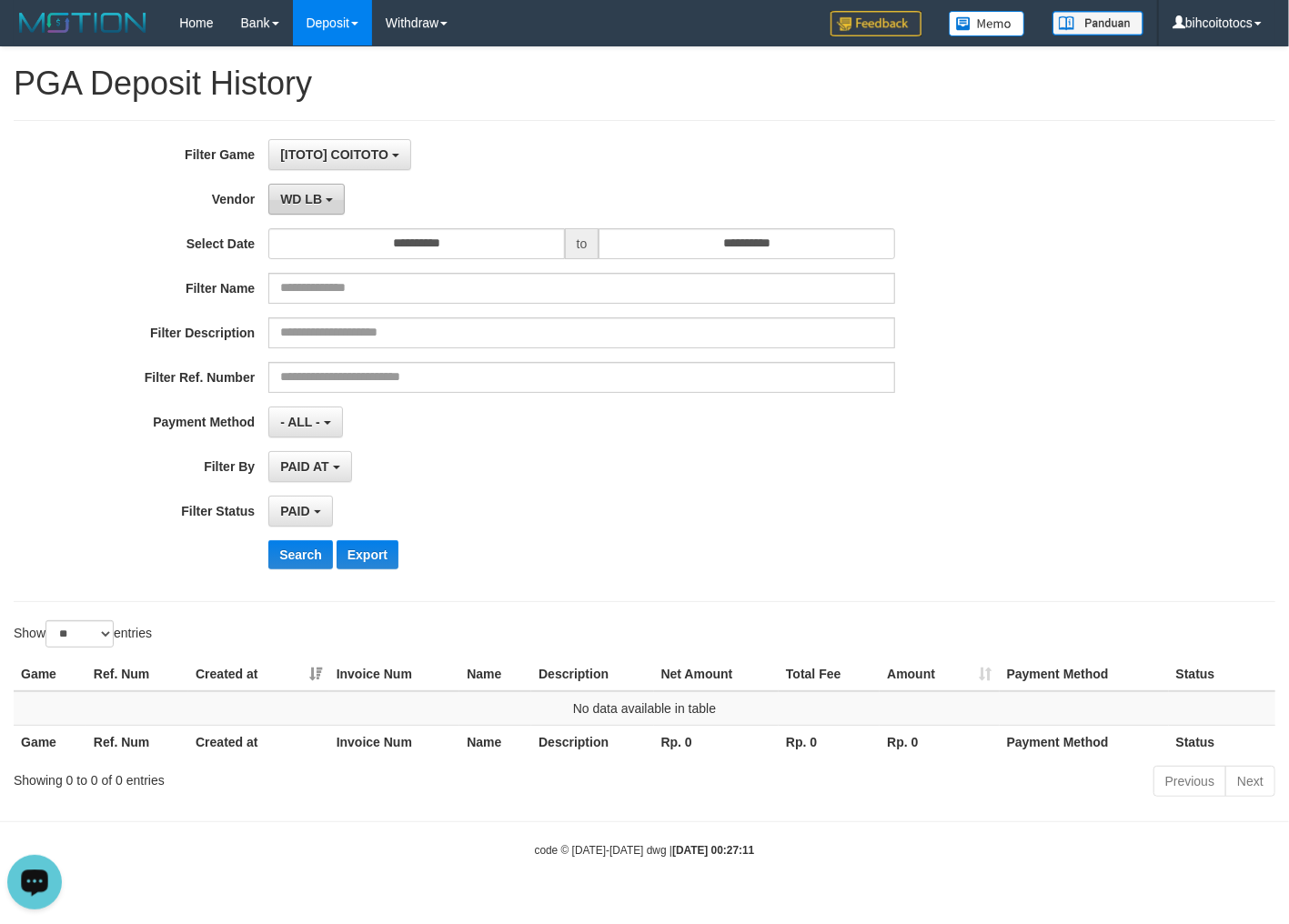 click on "WD LB" at bounding box center [301, 199] 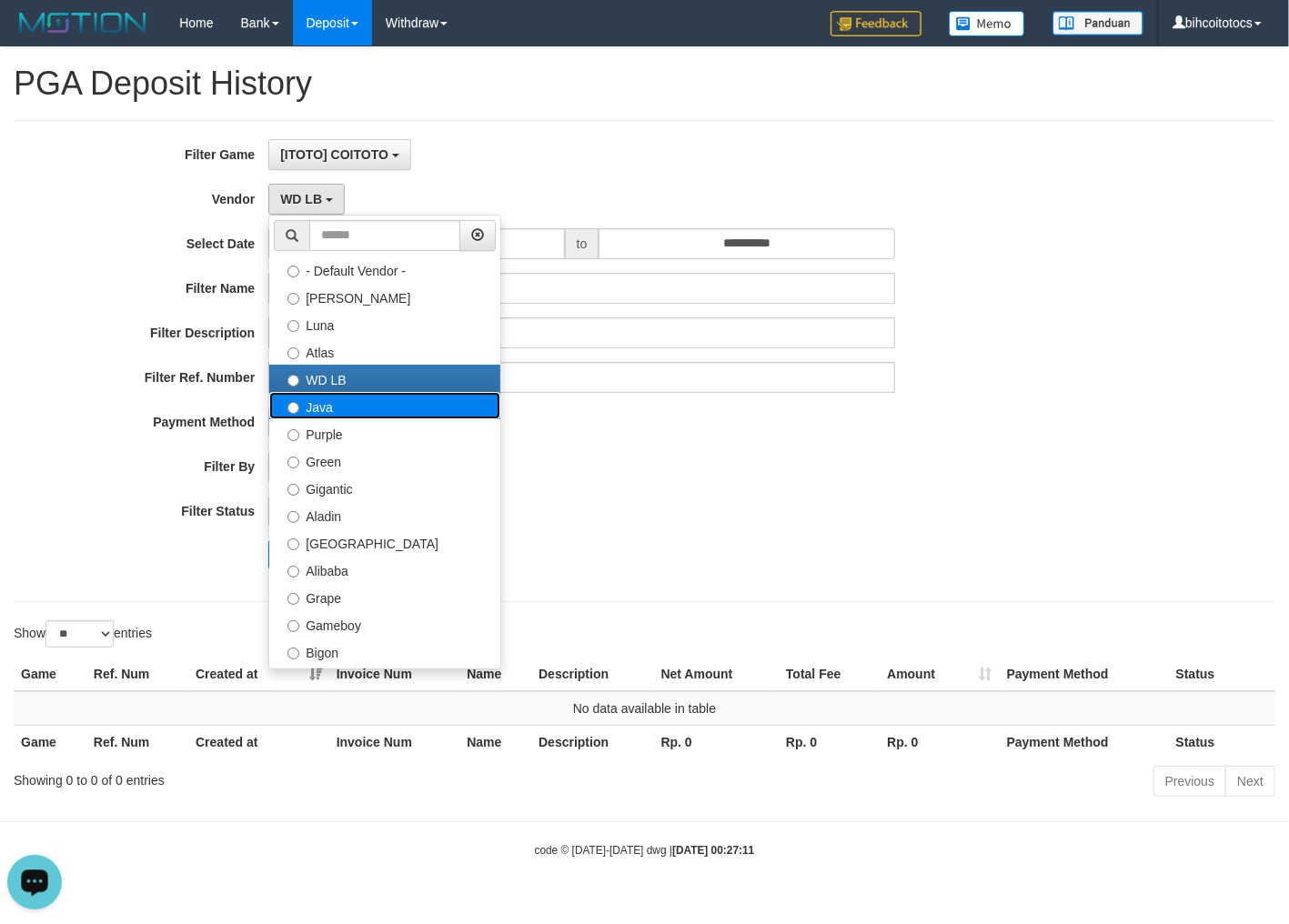click on "Java" at bounding box center (385, 406) 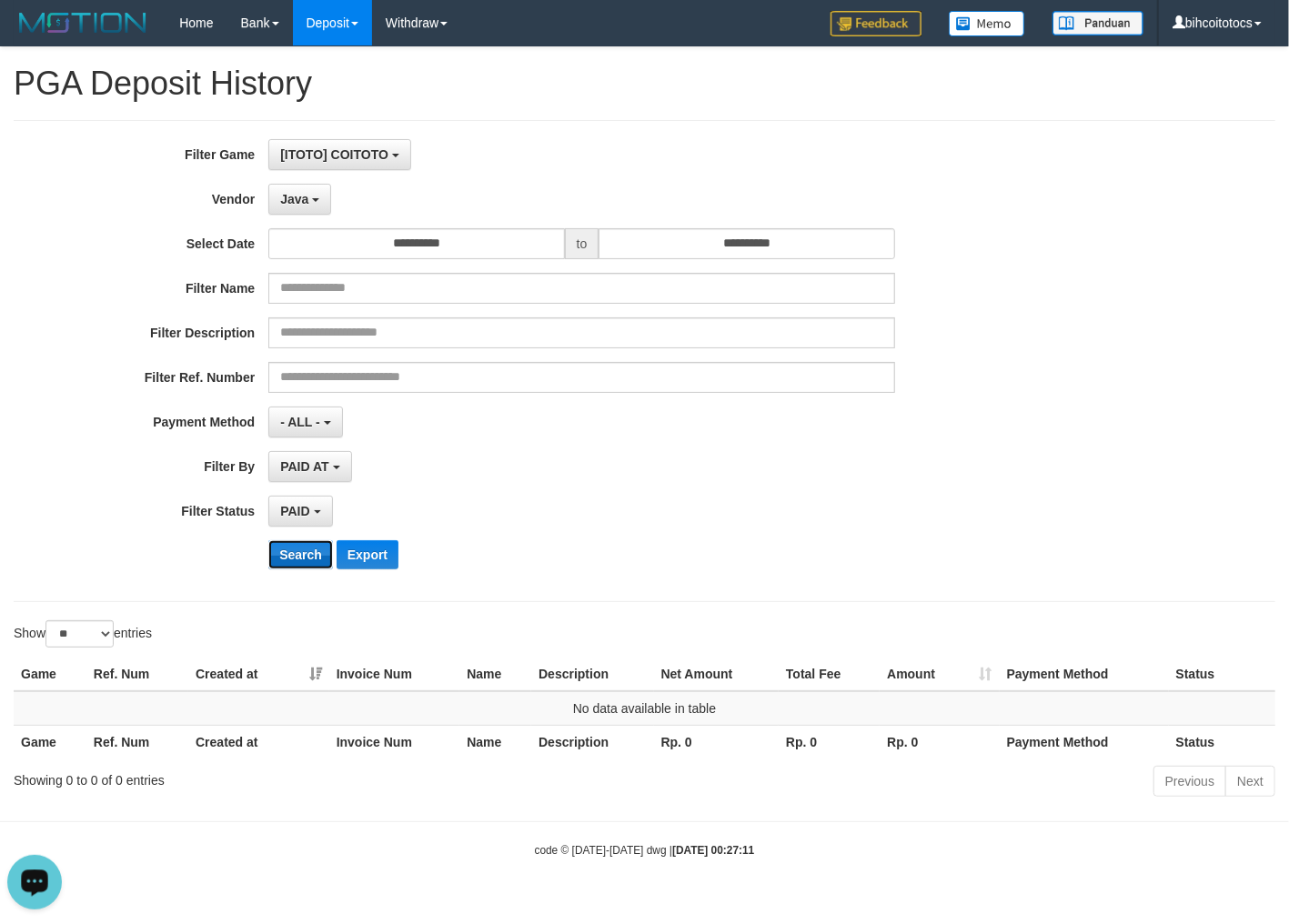 click on "Search" at bounding box center [300, 555] 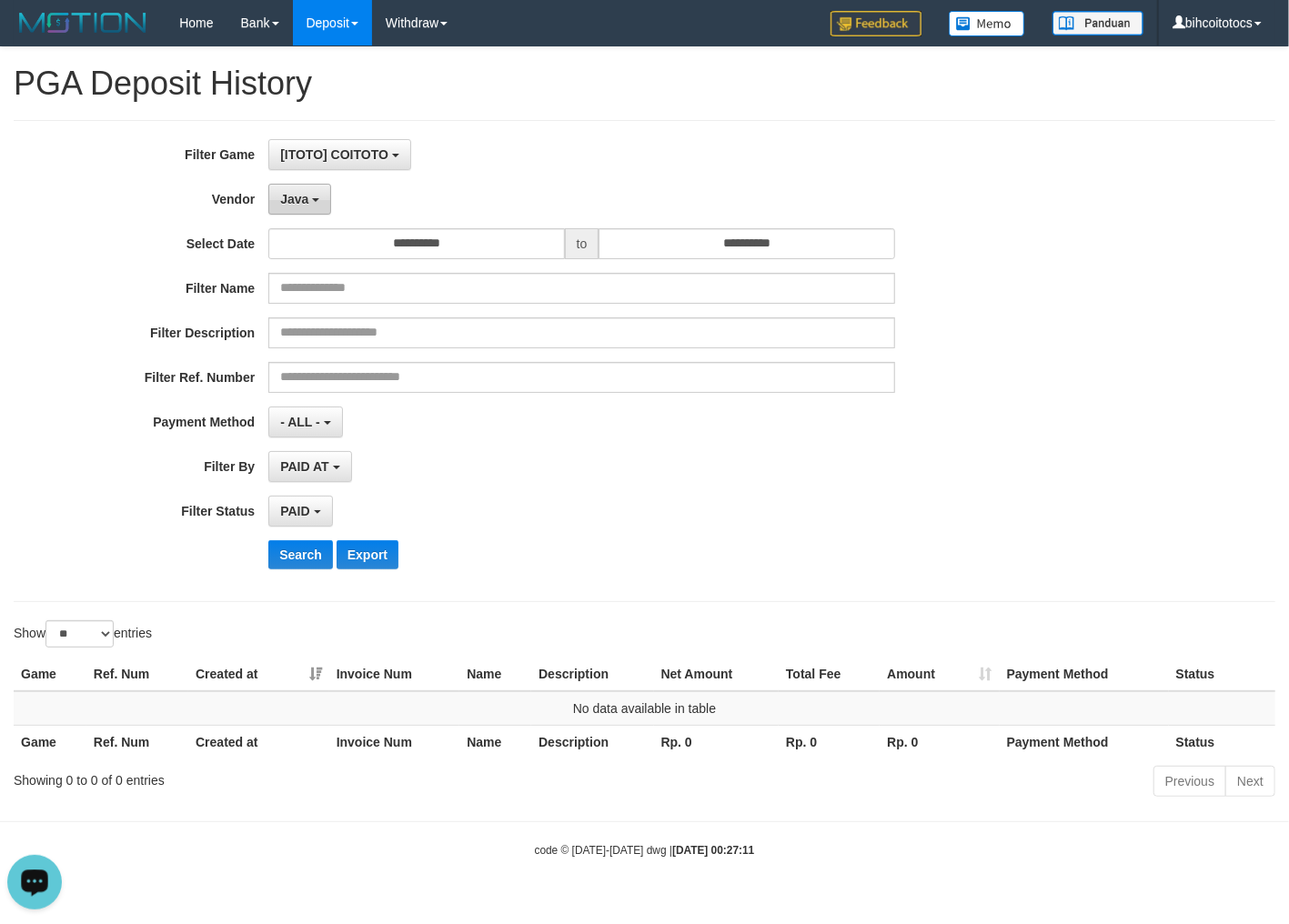 click on "Java" at bounding box center [294, 199] 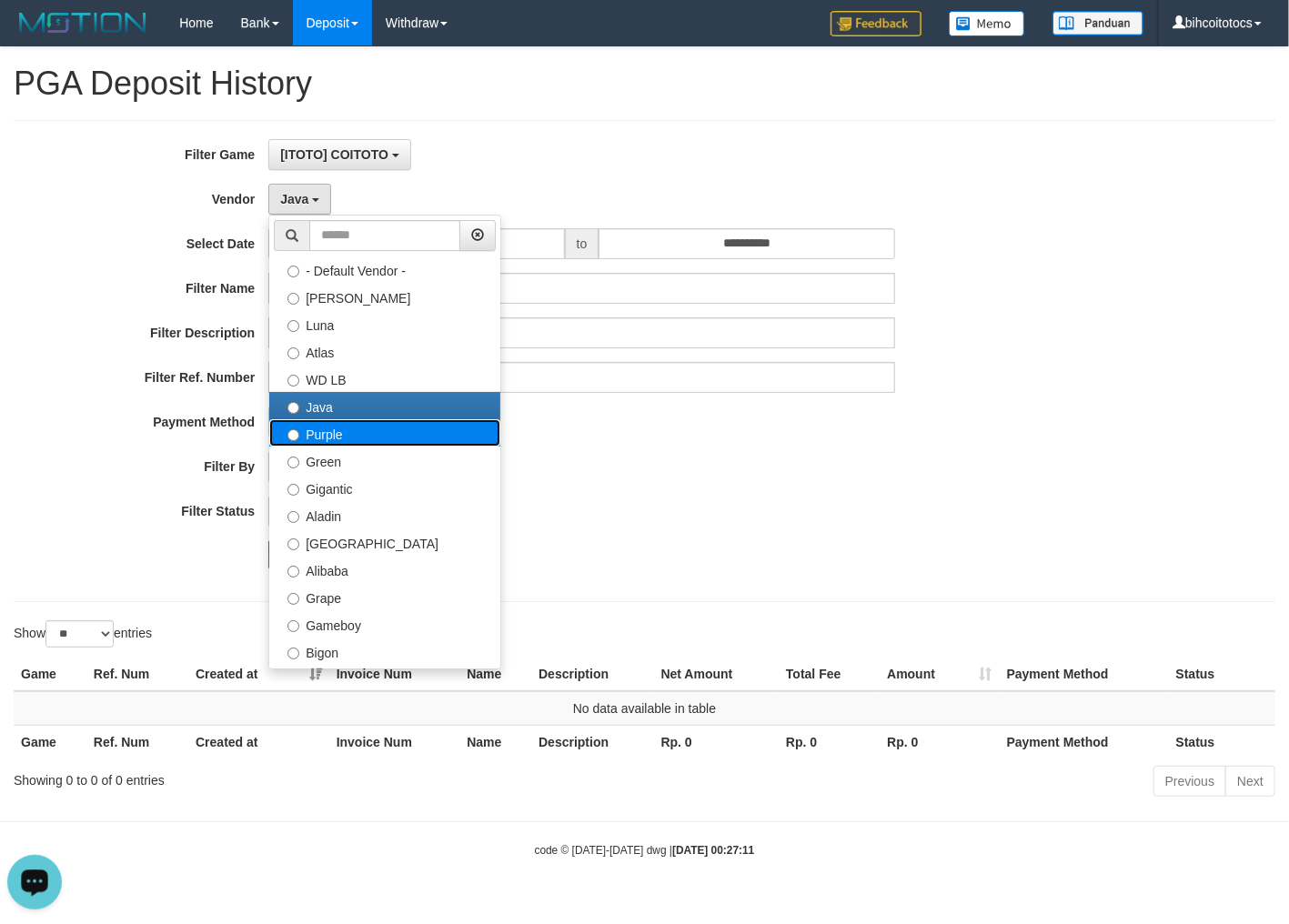 click on "Purple" at bounding box center [385, 433] 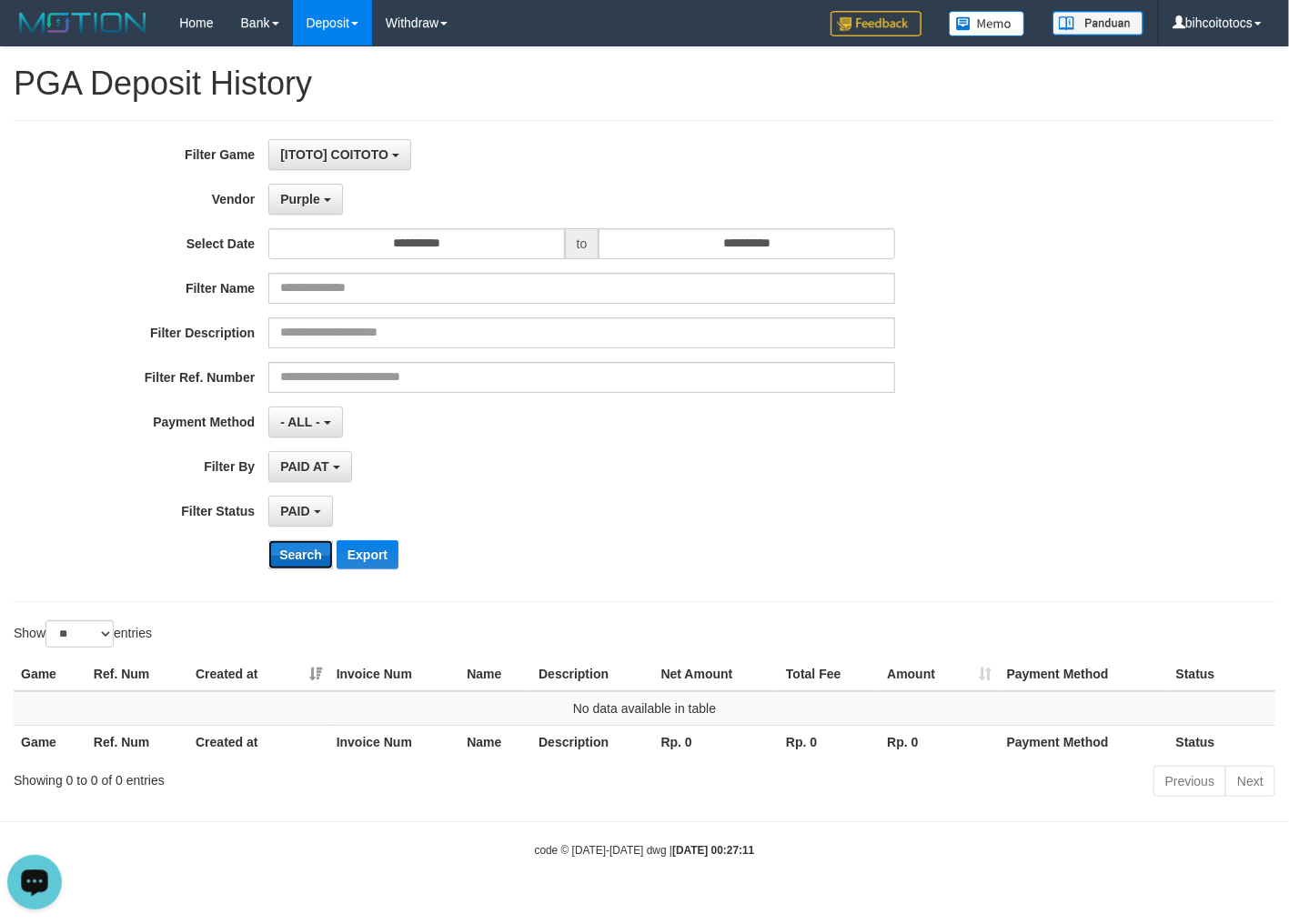 click on "Search" at bounding box center (300, 555) 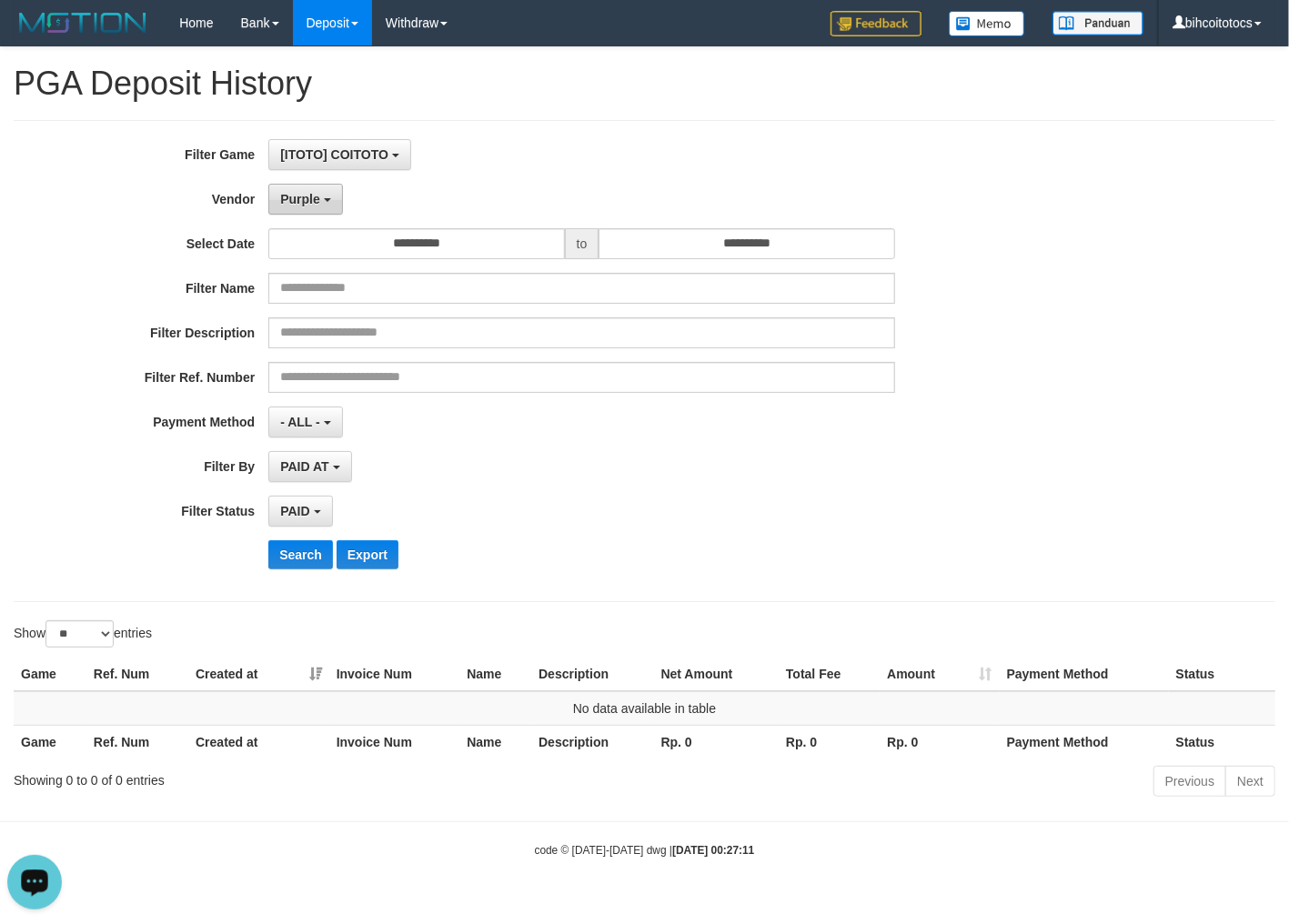 click on "Purple" at bounding box center [300, 199] 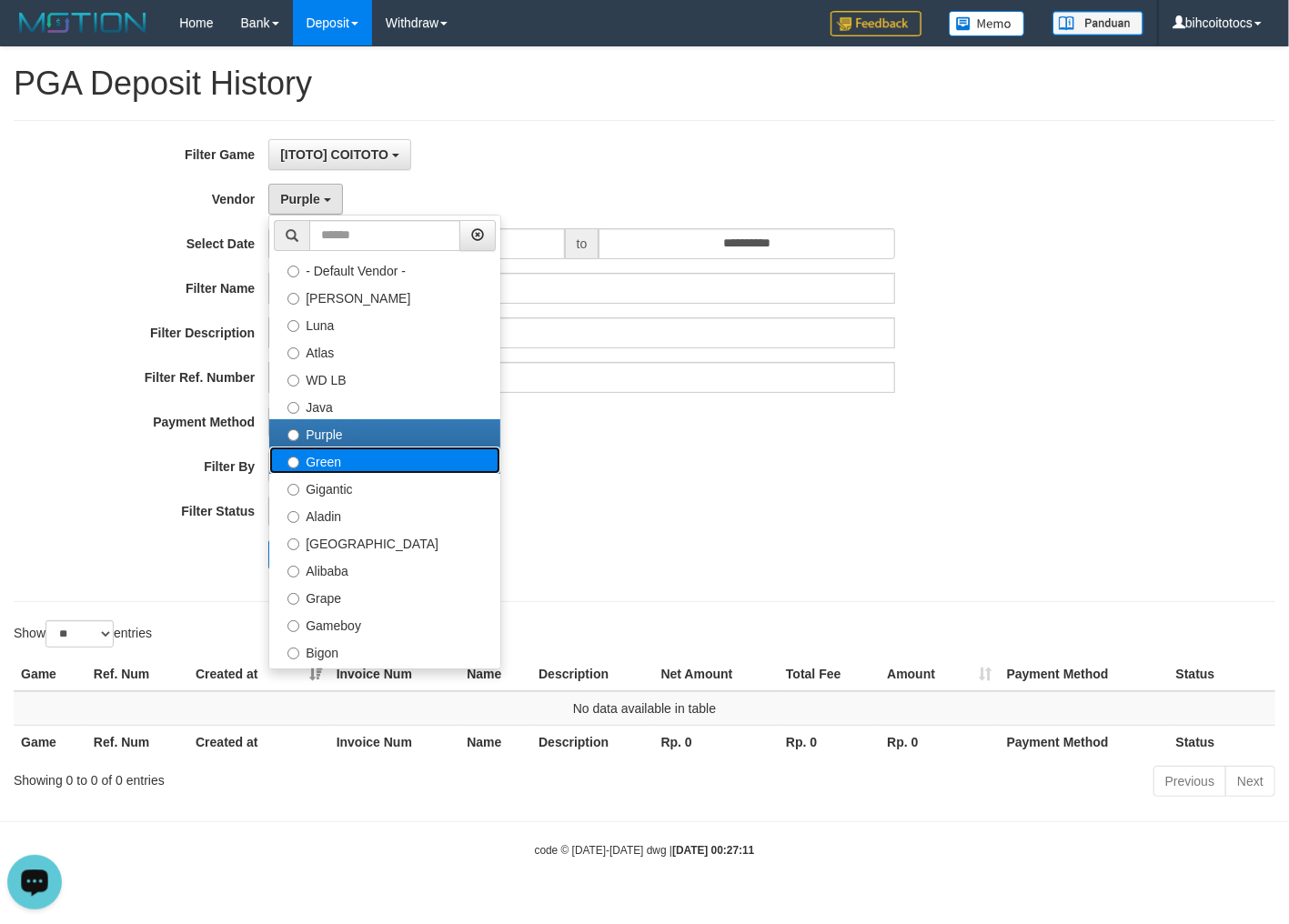 click on "Green" at bounding box center [385, 460] 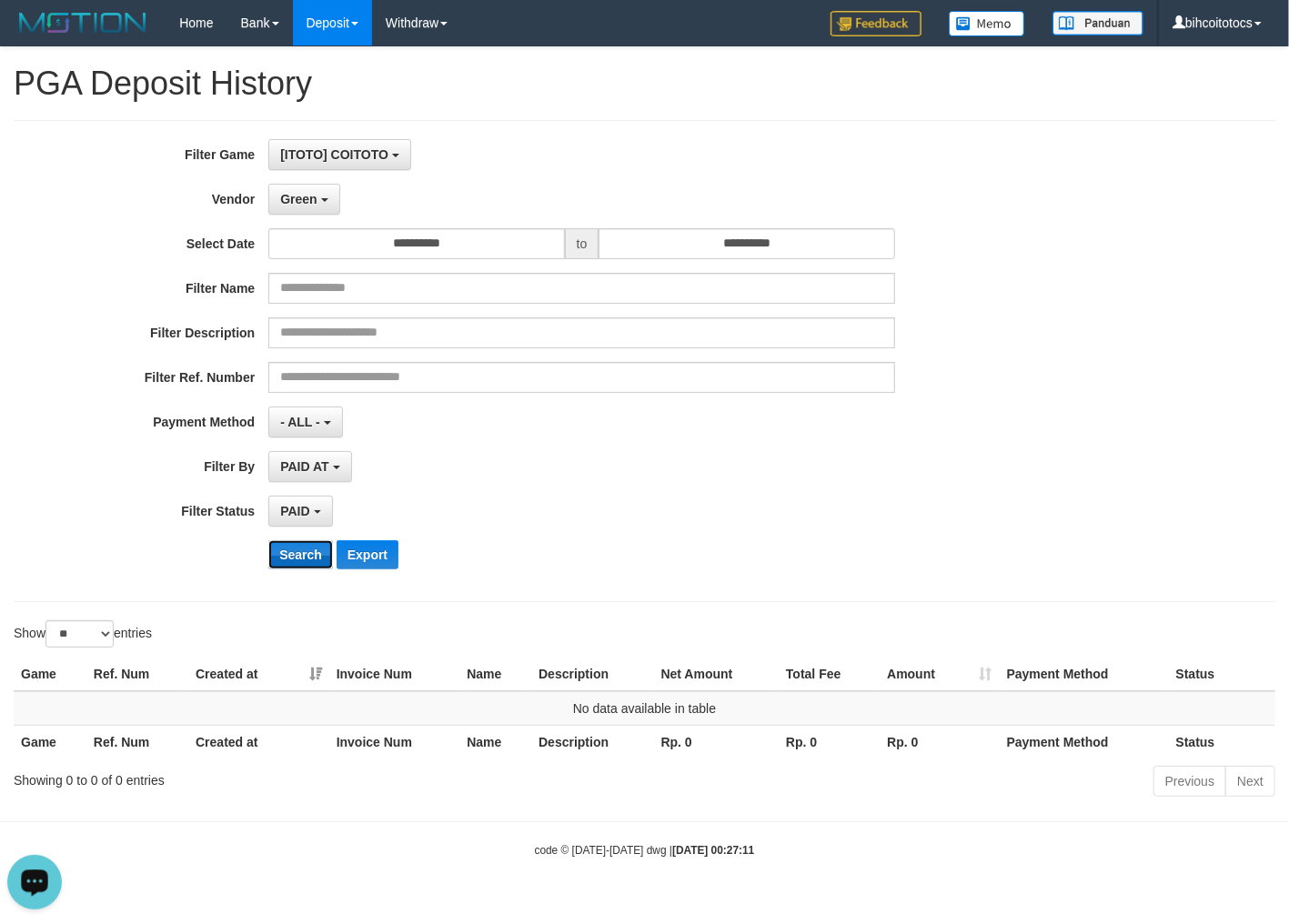 click on "Search" at bounding box center [300, 555] 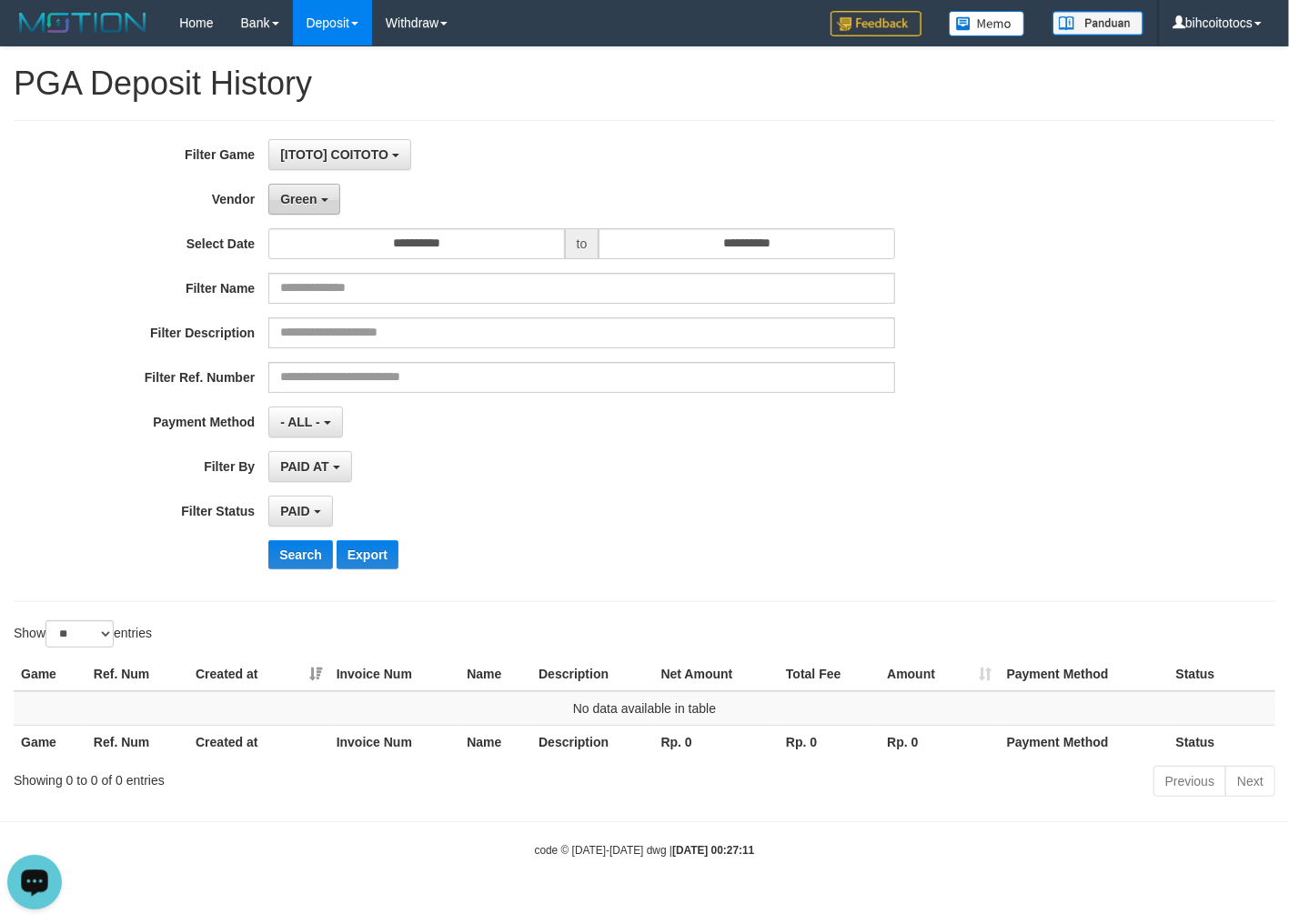 click on "Green" at bounding box center (304, 199) 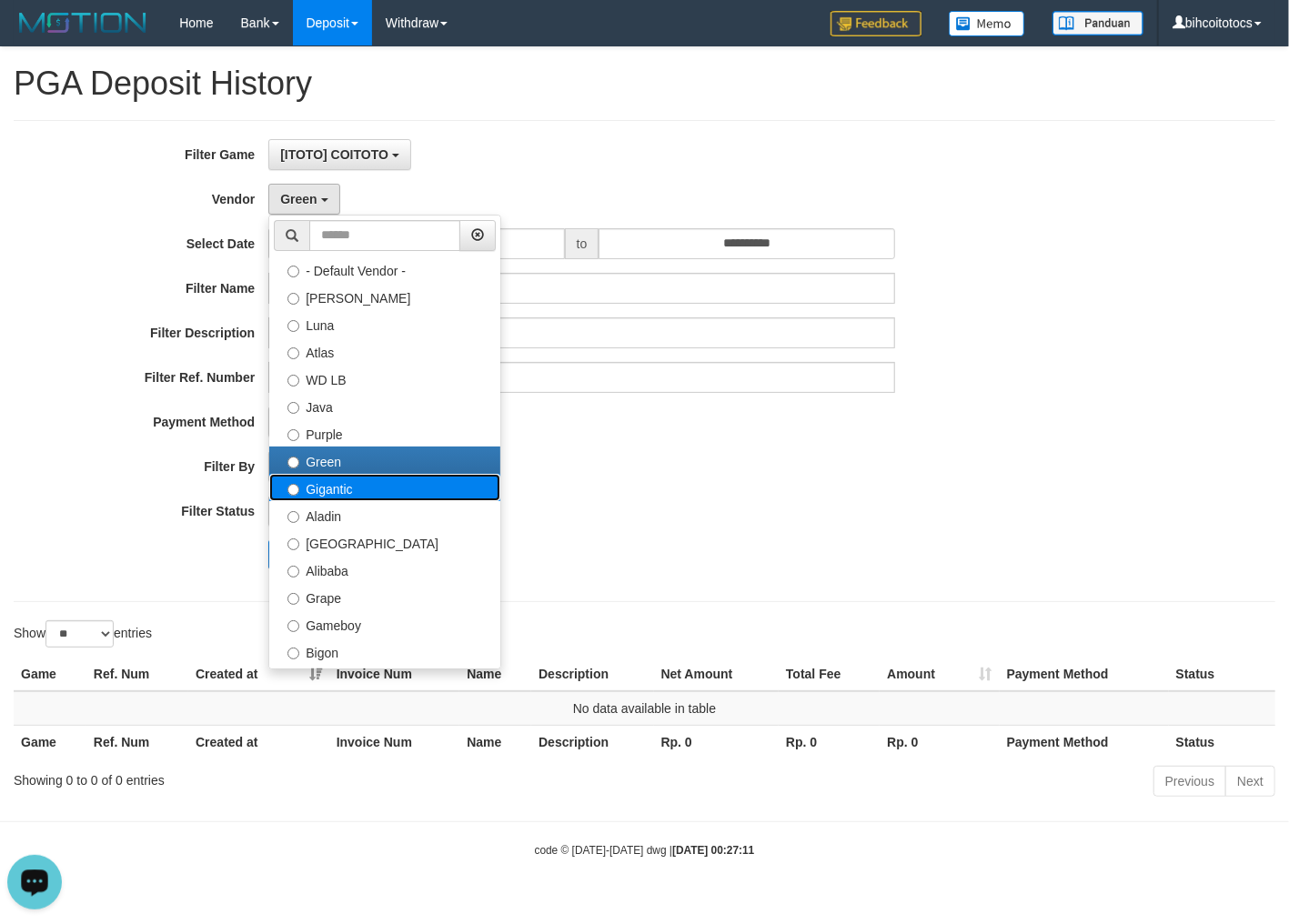click on "Gigantic" at bounding box center (385, 487) 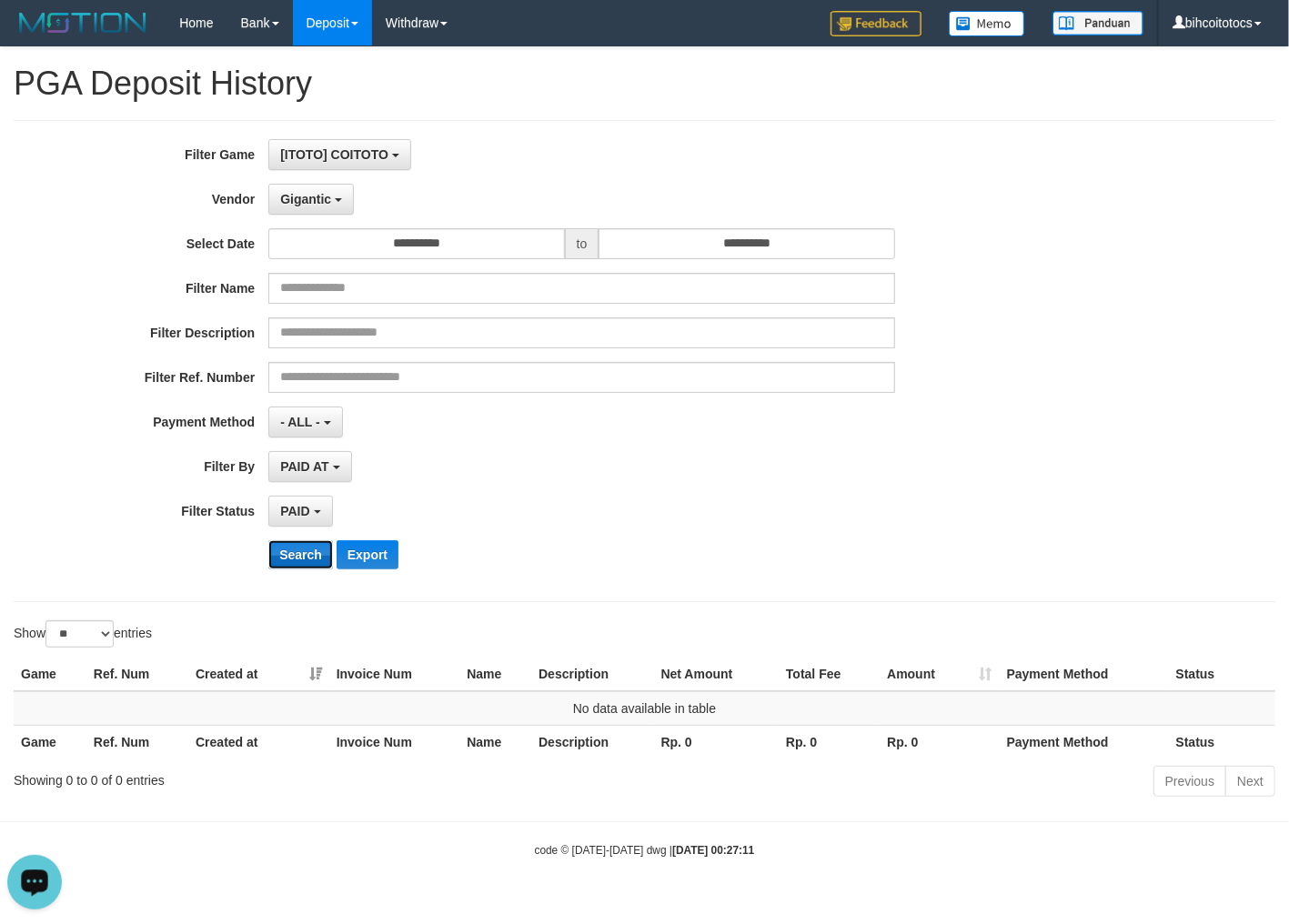 click on "Search" at bounding box center (300, 555) 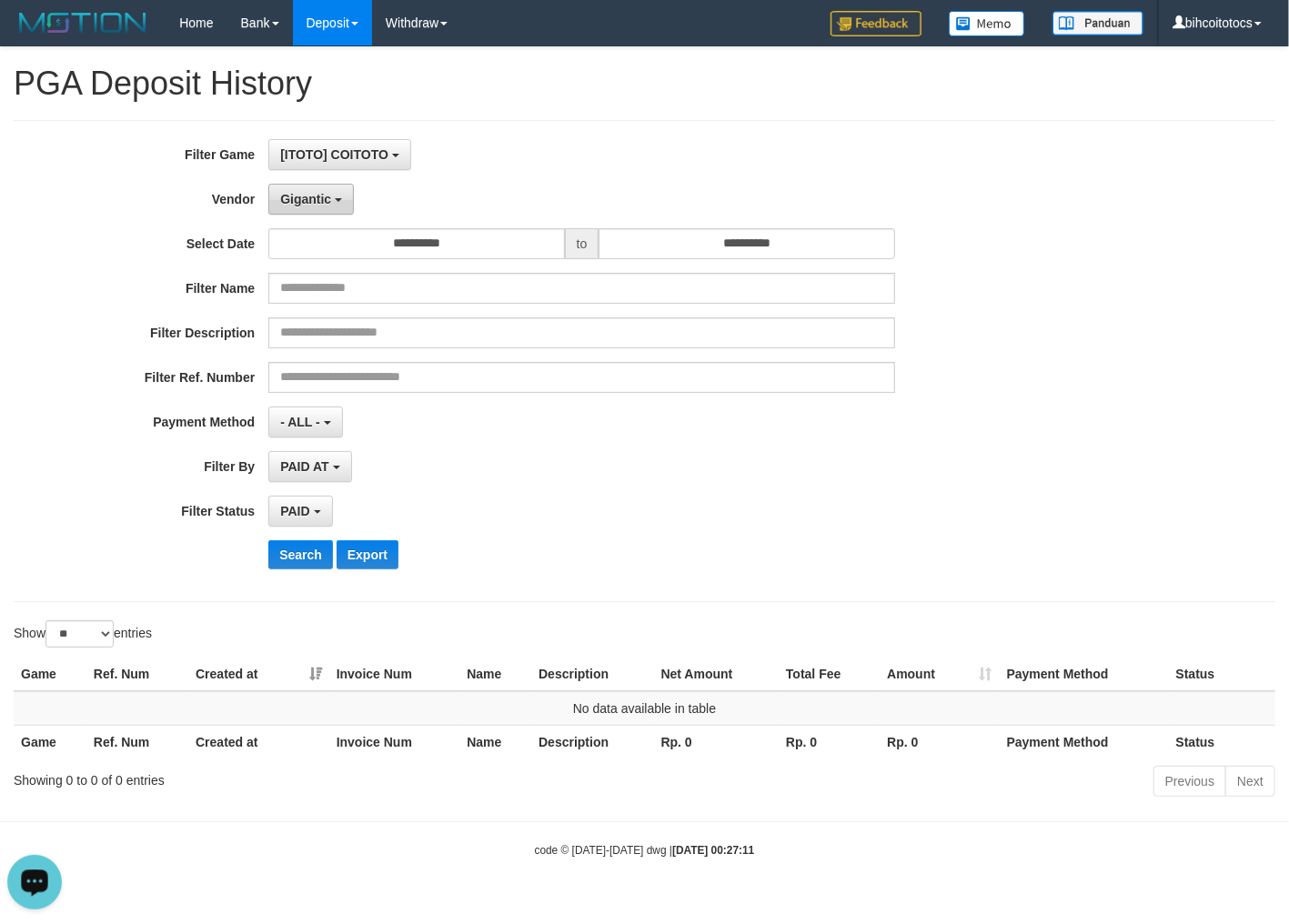 click on "Gigantic" at bounding box center [311, 199] 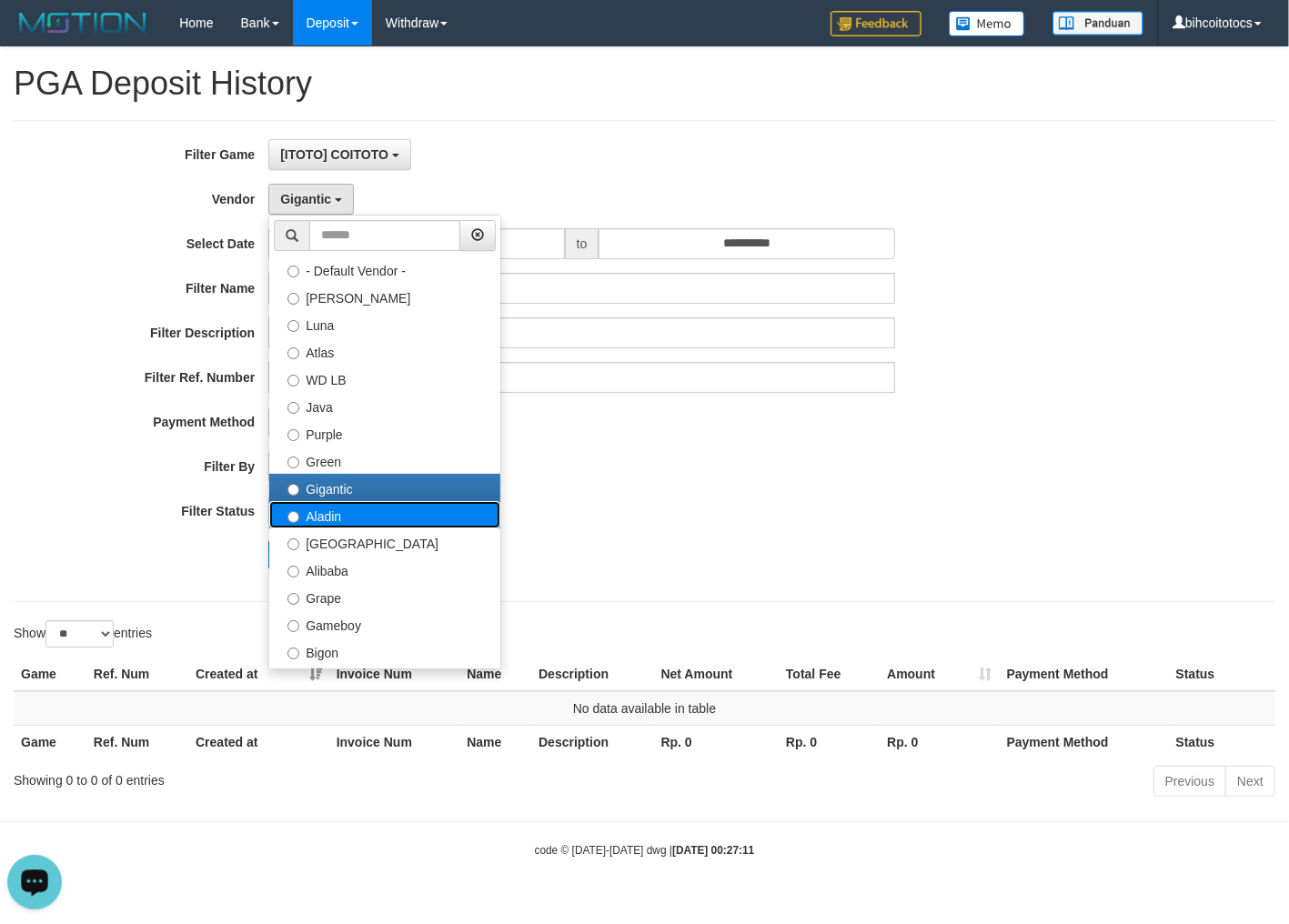 click on "Aladin" at bounding box center (385, 515) 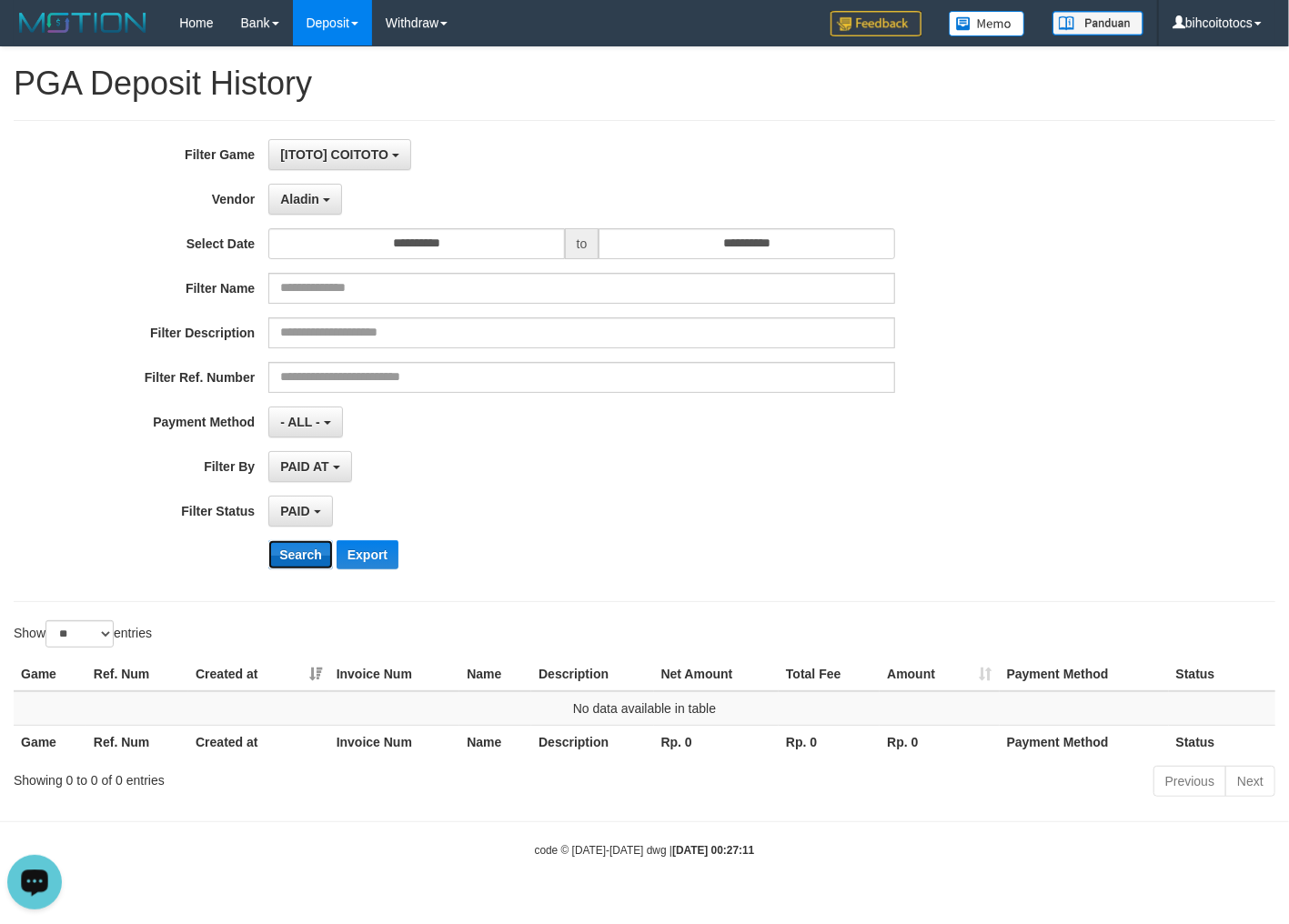 click on "Search" at bounding box center (300, 555) 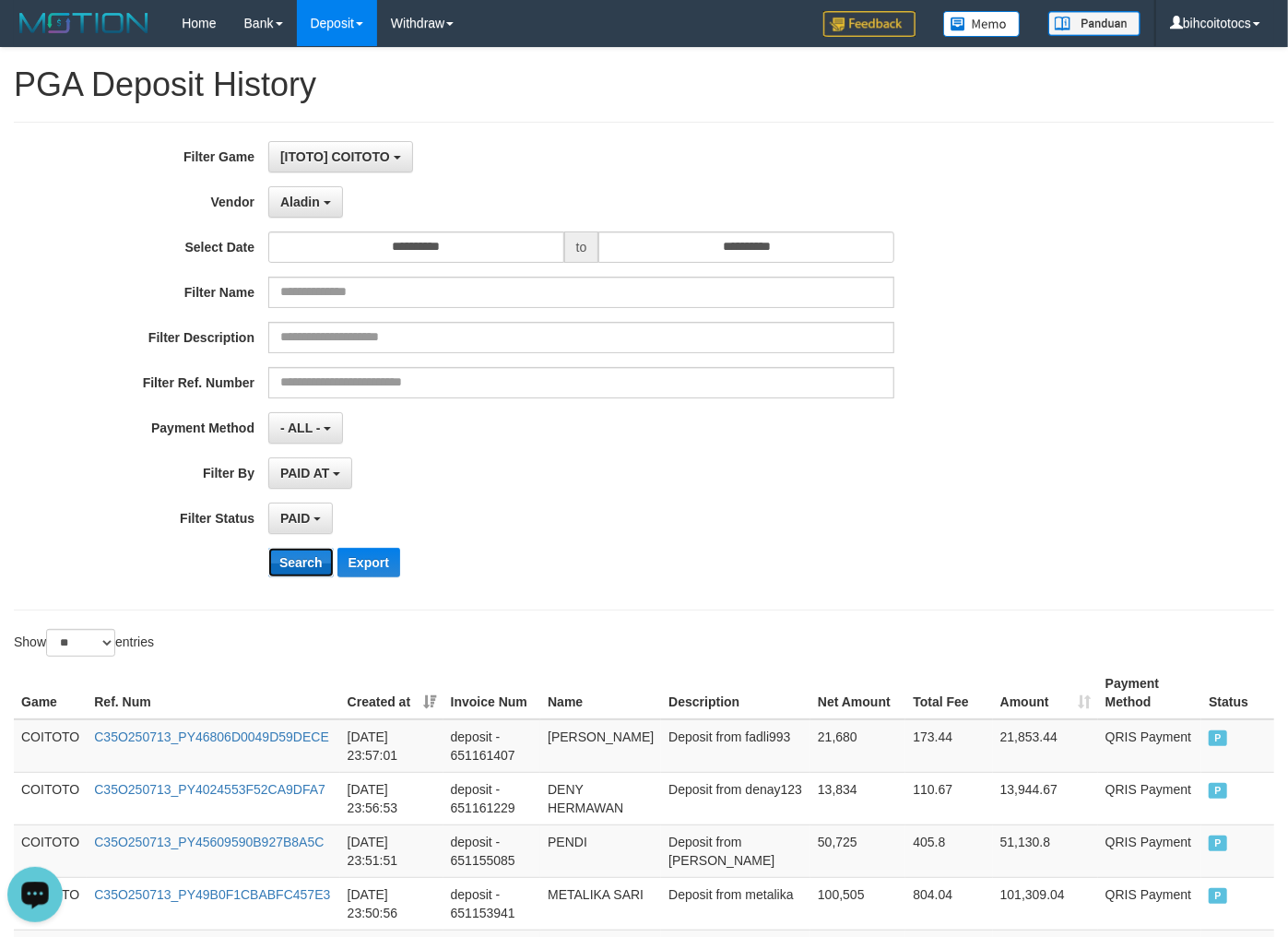click on "Search" at bounding box center (301, 563) 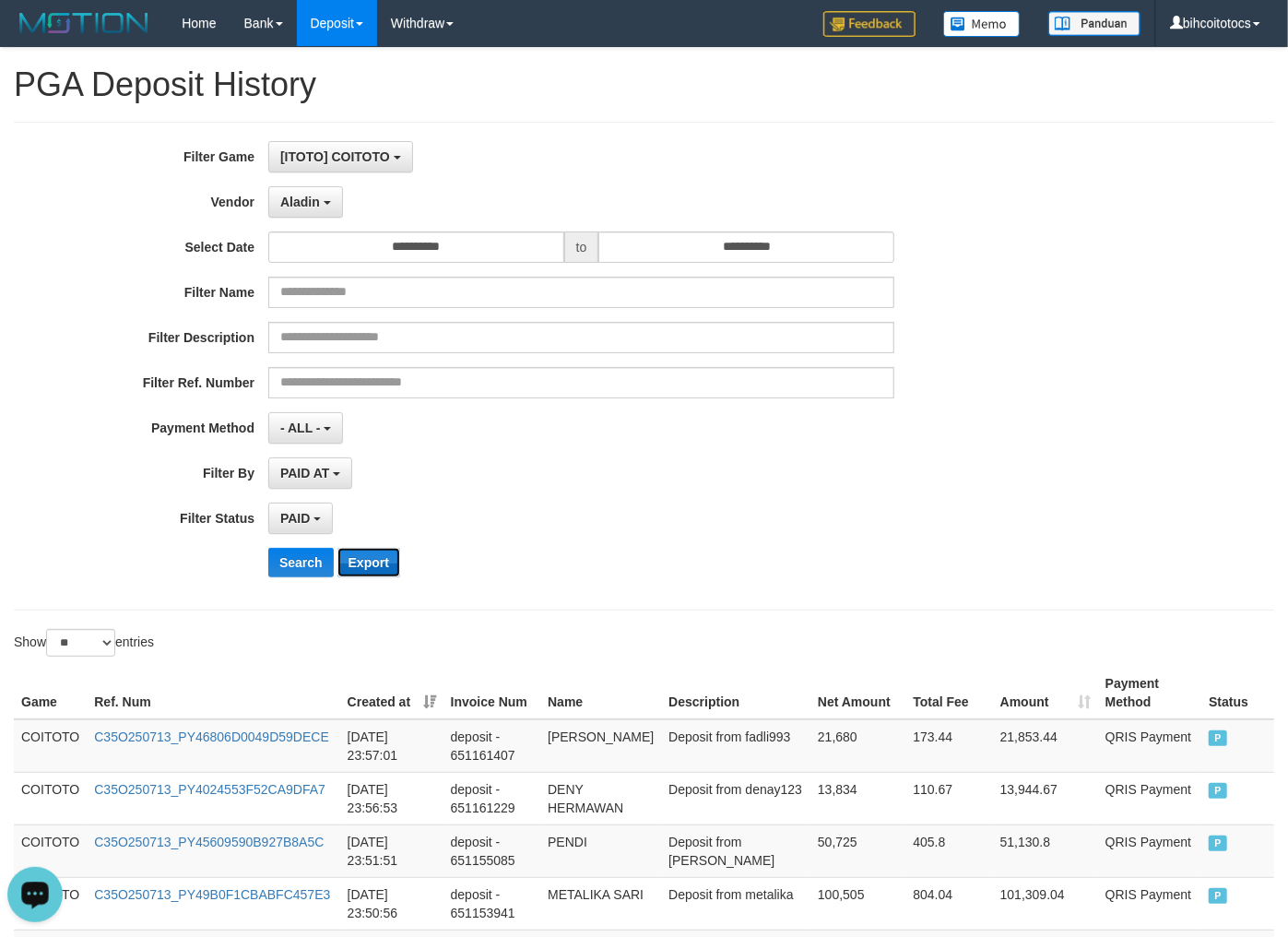 click on "Export" at bounding box center (369, 563) 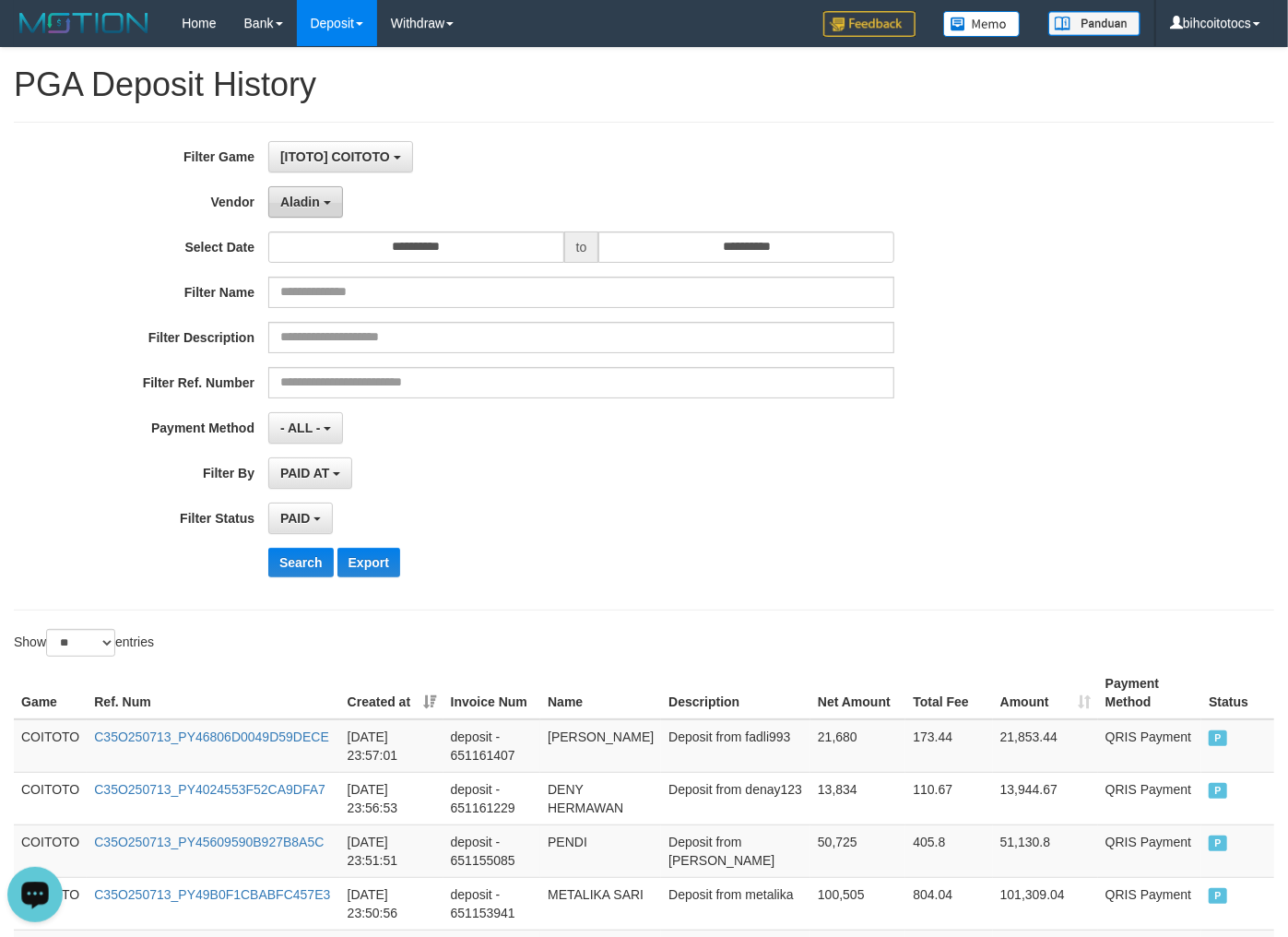 click on "Aladin" at bounding box center [300, 202] 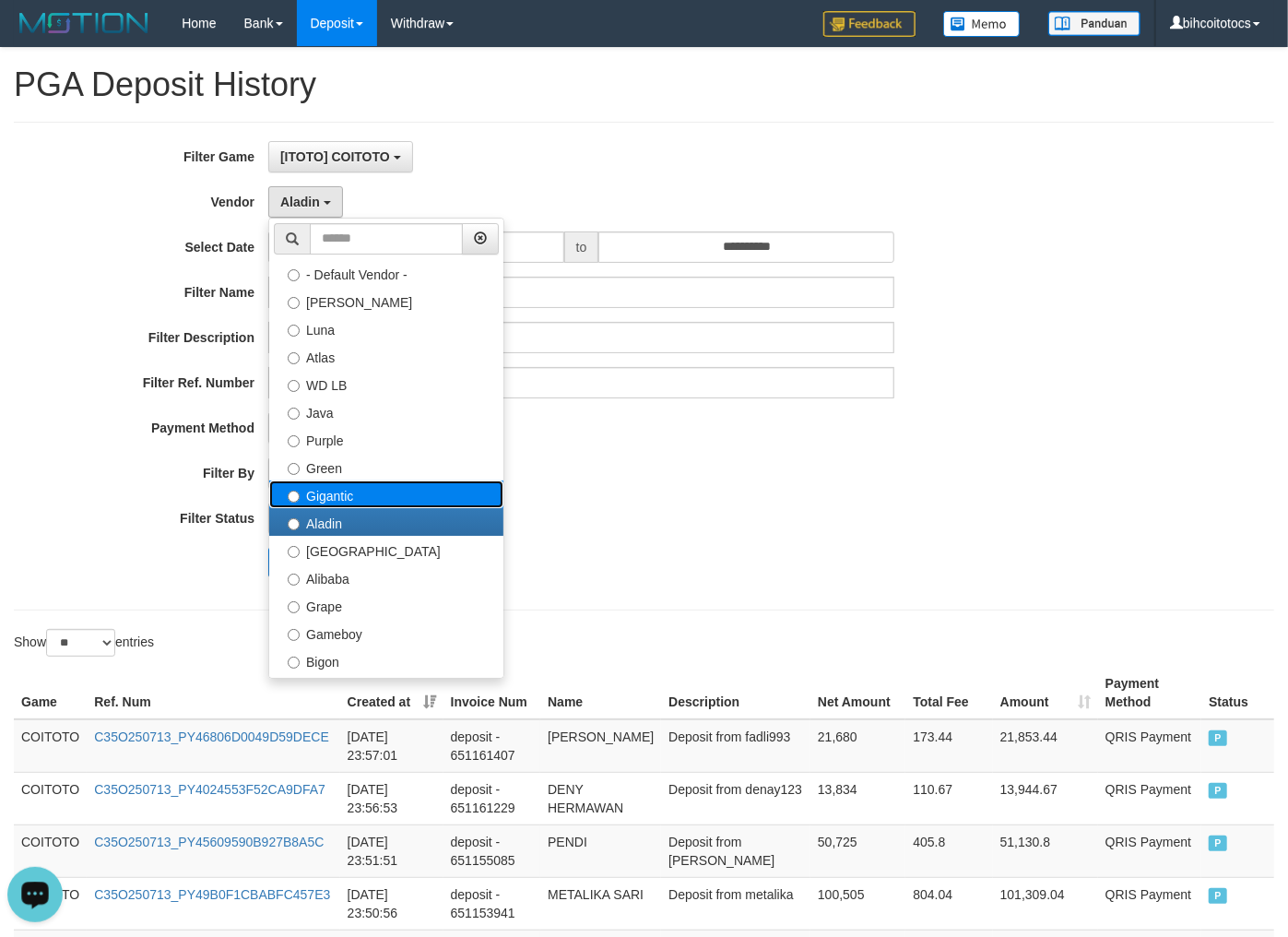 click on "Gigantic" at bounding box center [386, 494] 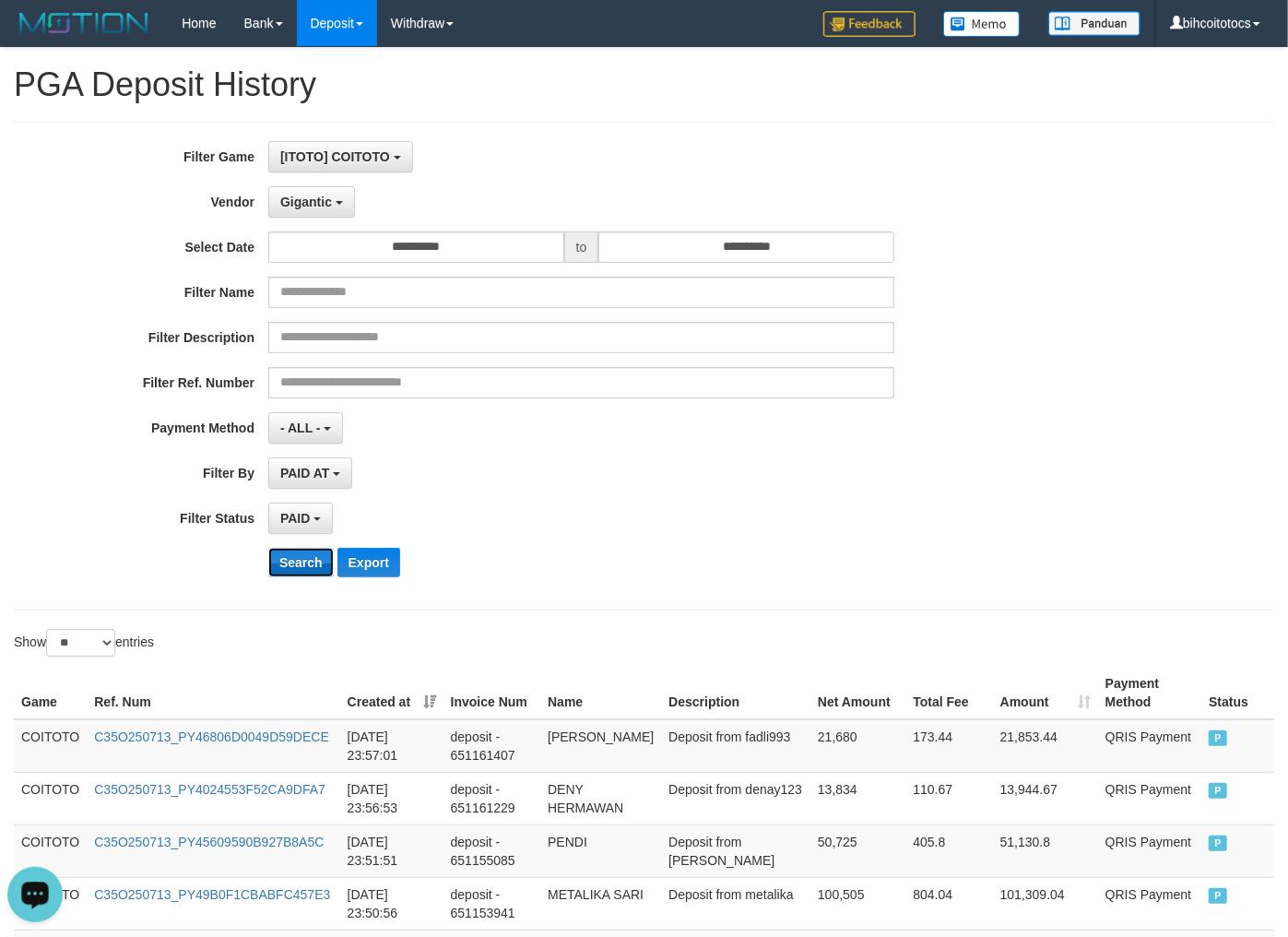 click on "Search" at bounding box center [301, 563] 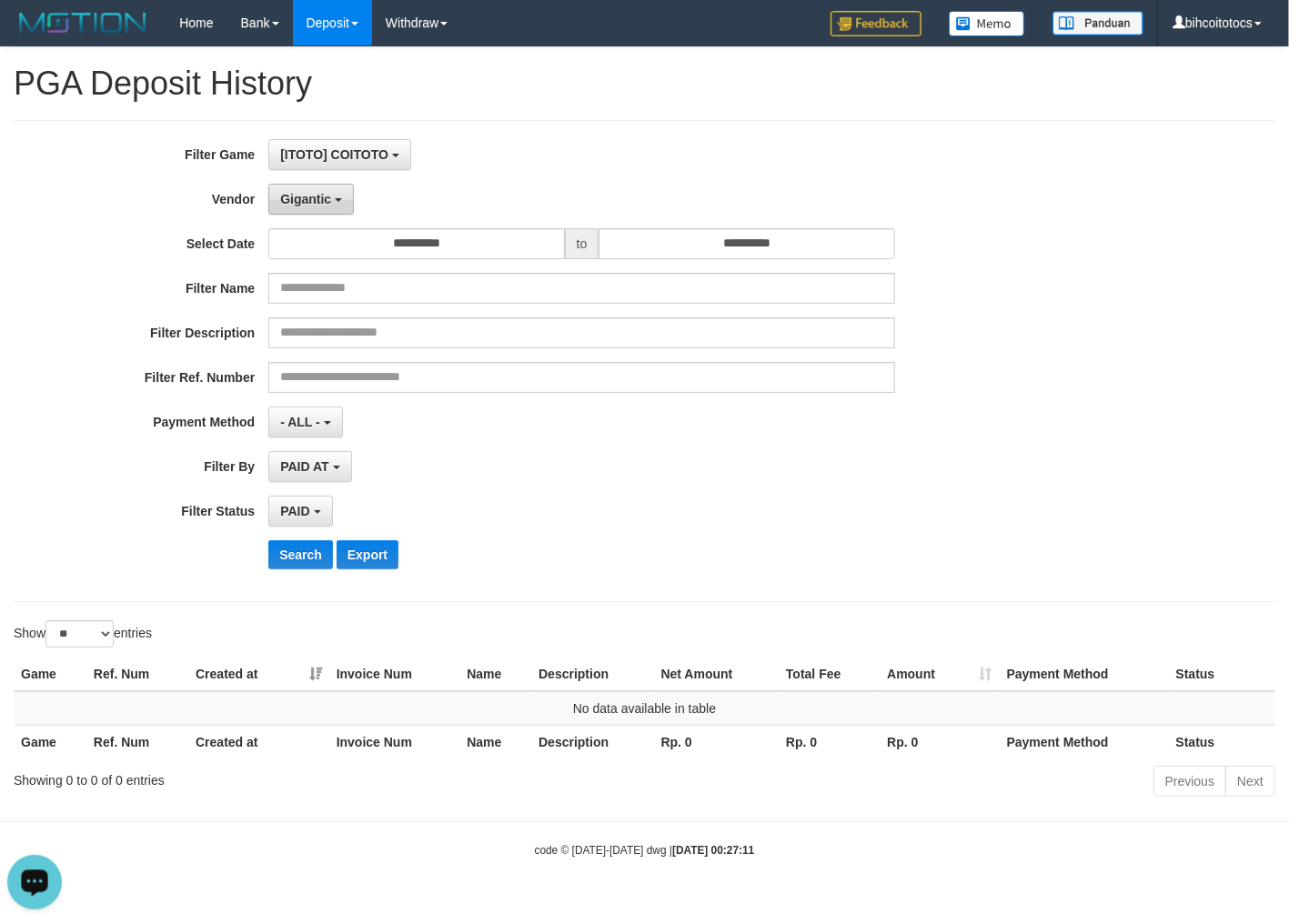 click on "Gigantic" at bounding box center [306, 199] 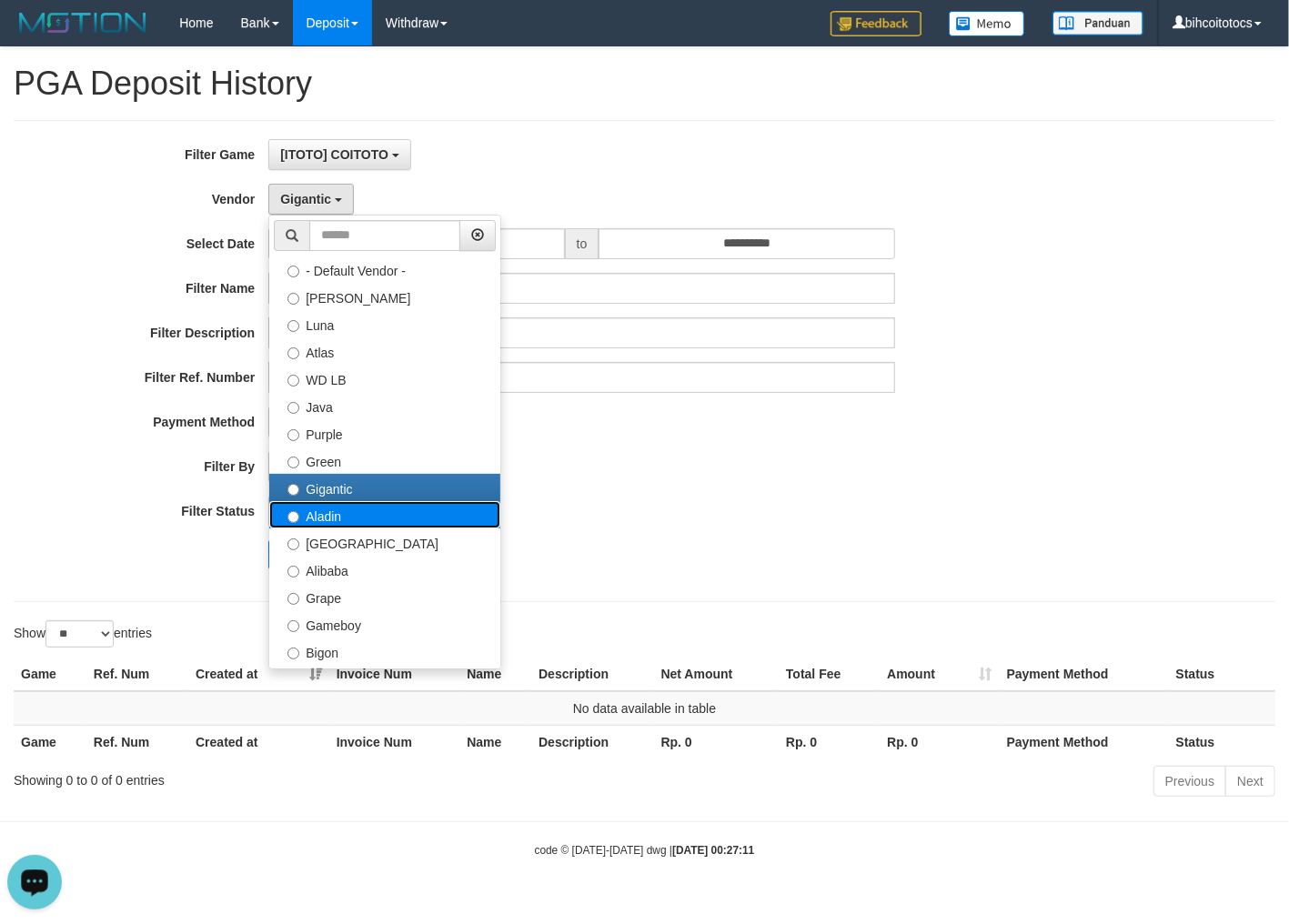 click on "Aladin" at bounding box center (385, 515) 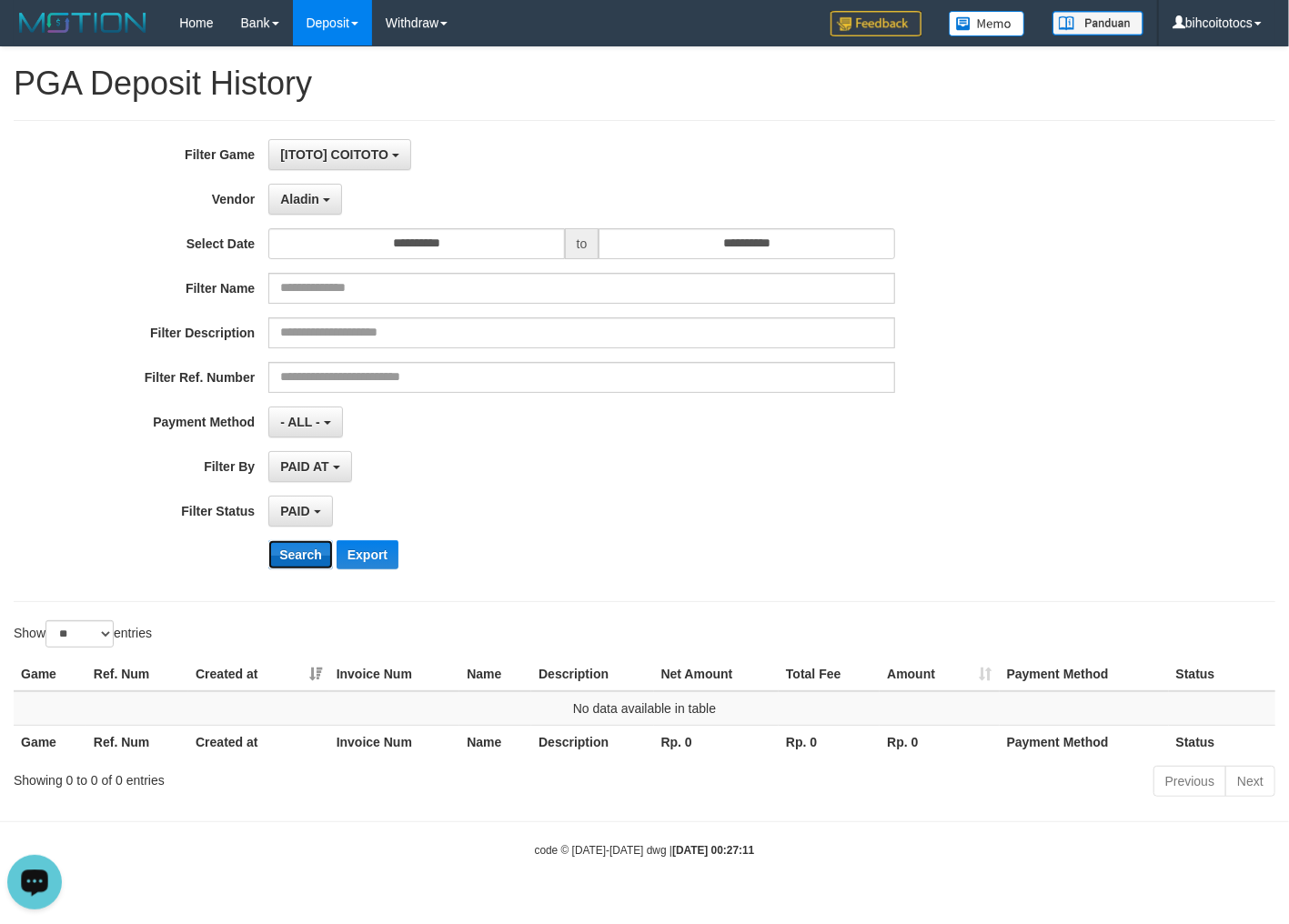 click on "Search" at bounding box center [300, 555] 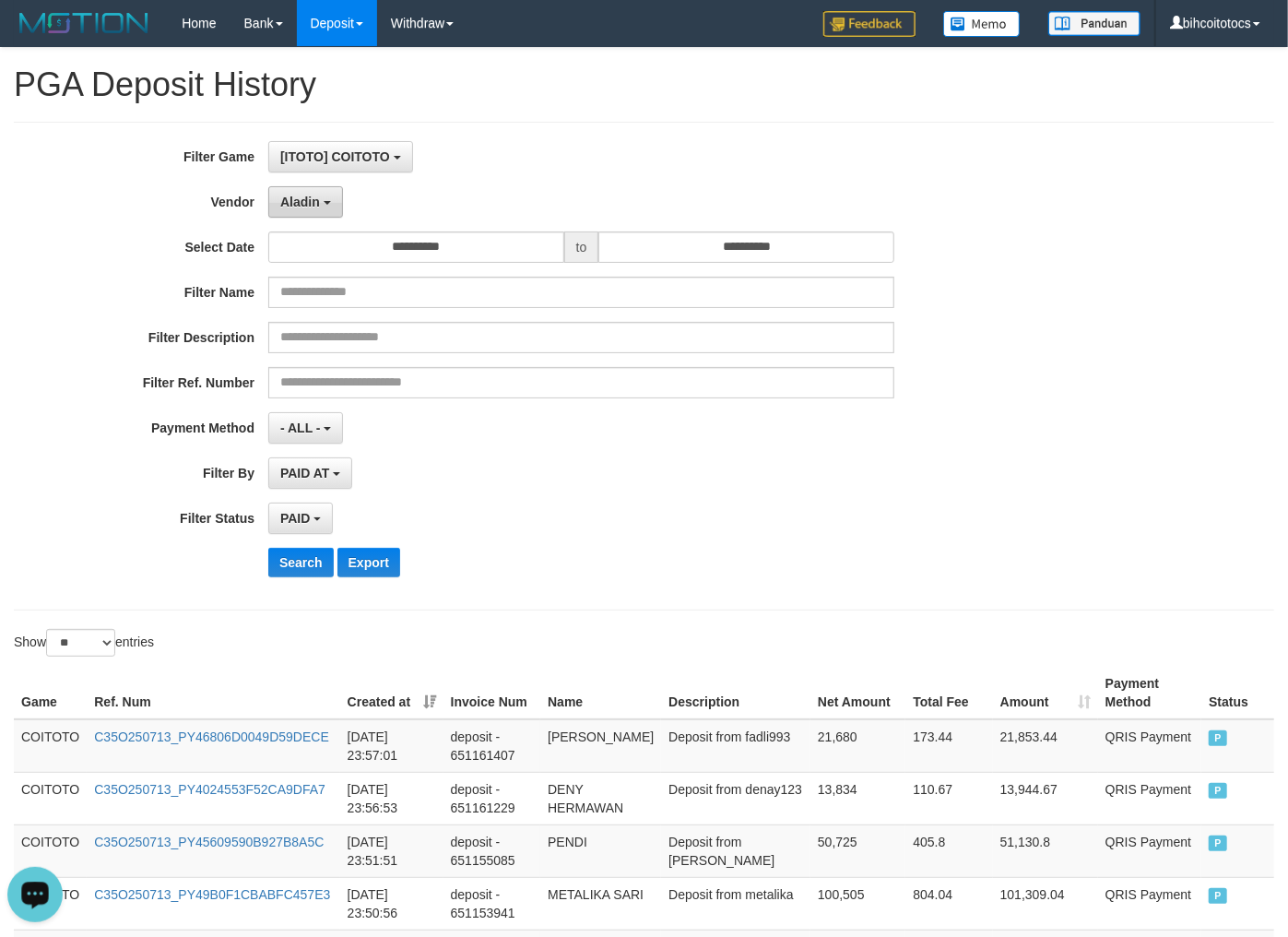 click on "Aladin" at bounding box center (300, 202) 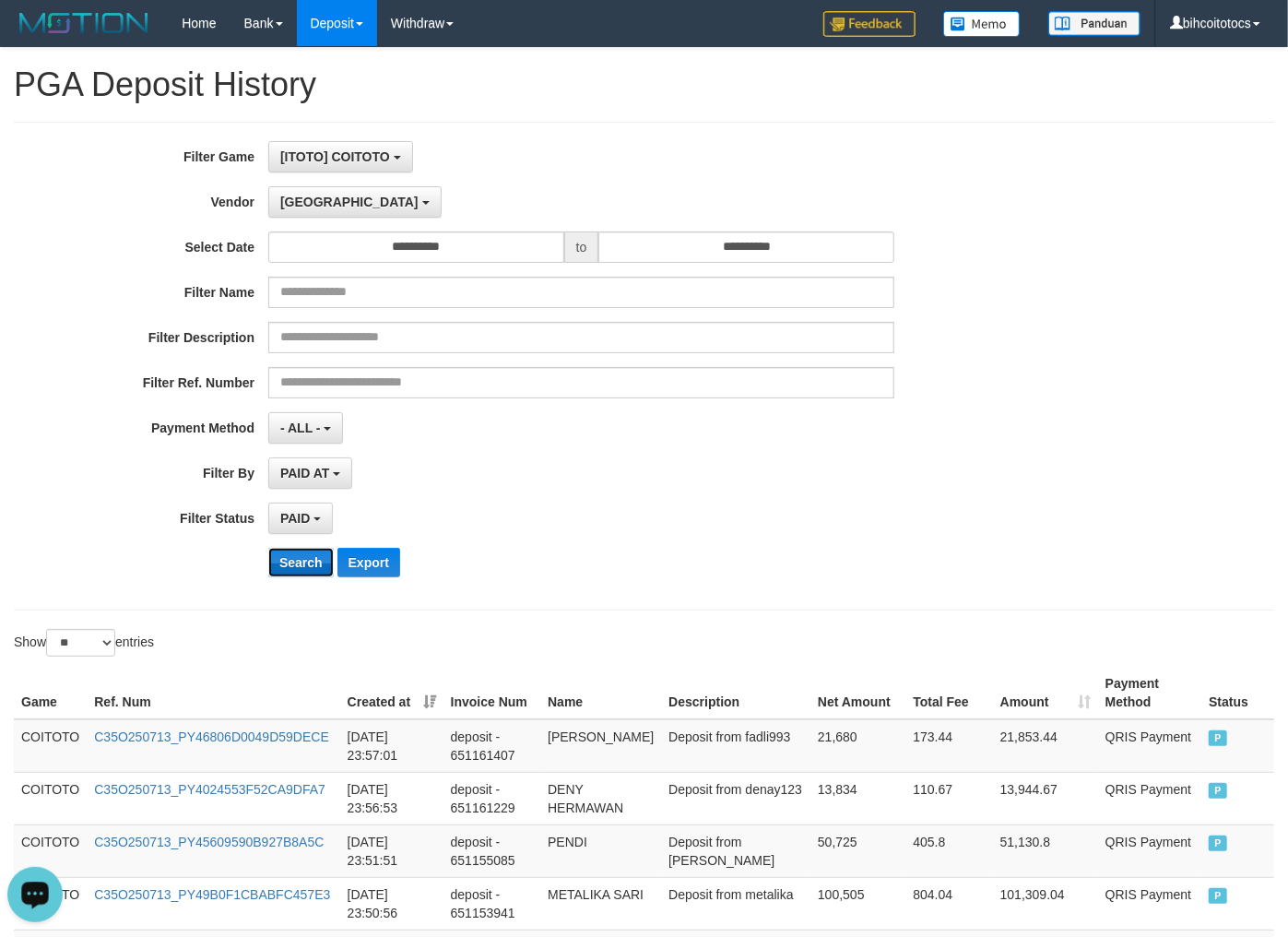 click on "Search" at bounding box center (301, 563) 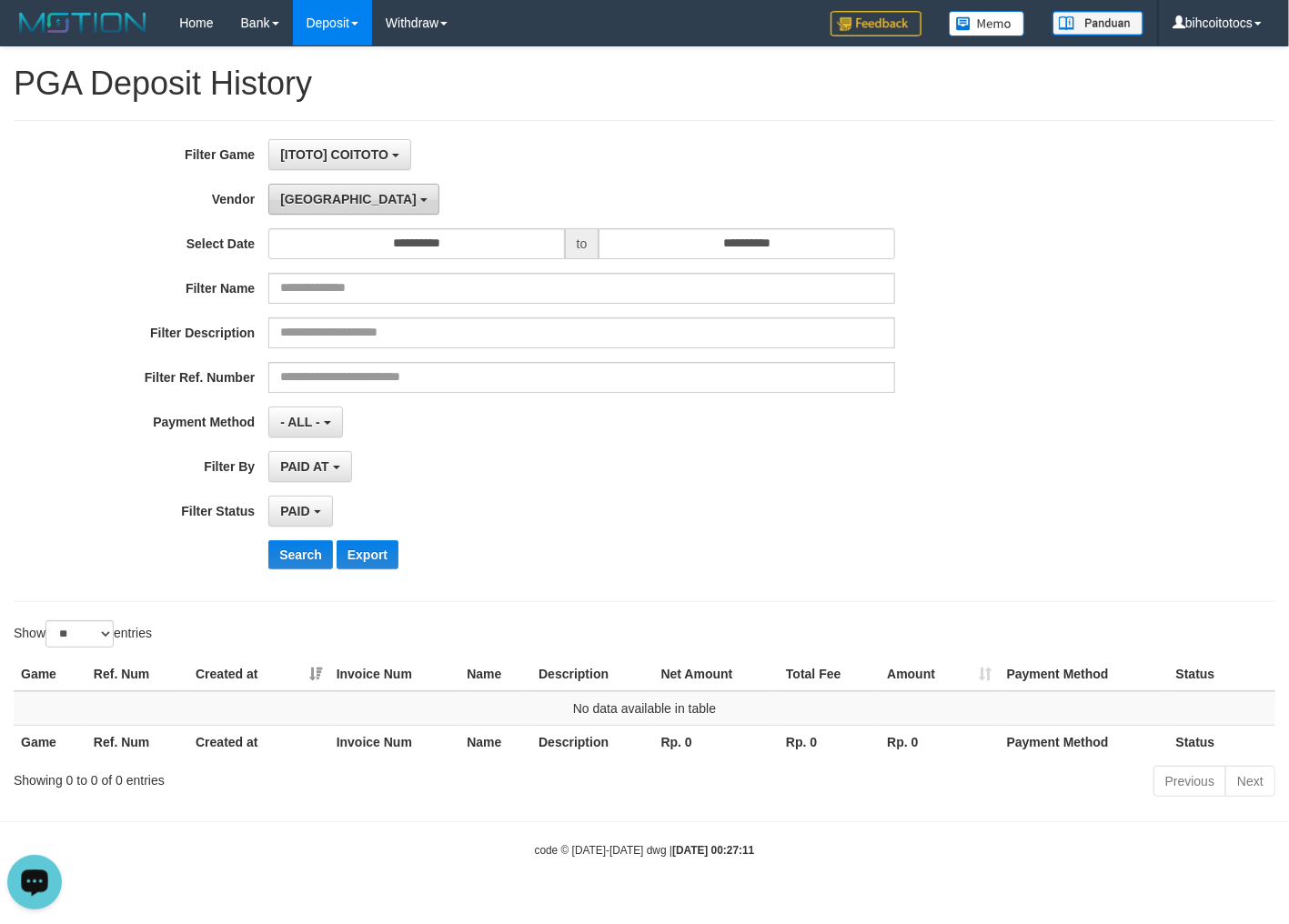 click on "[GEOGRAPHIC_DATA]" at bounding box center [353, 199] 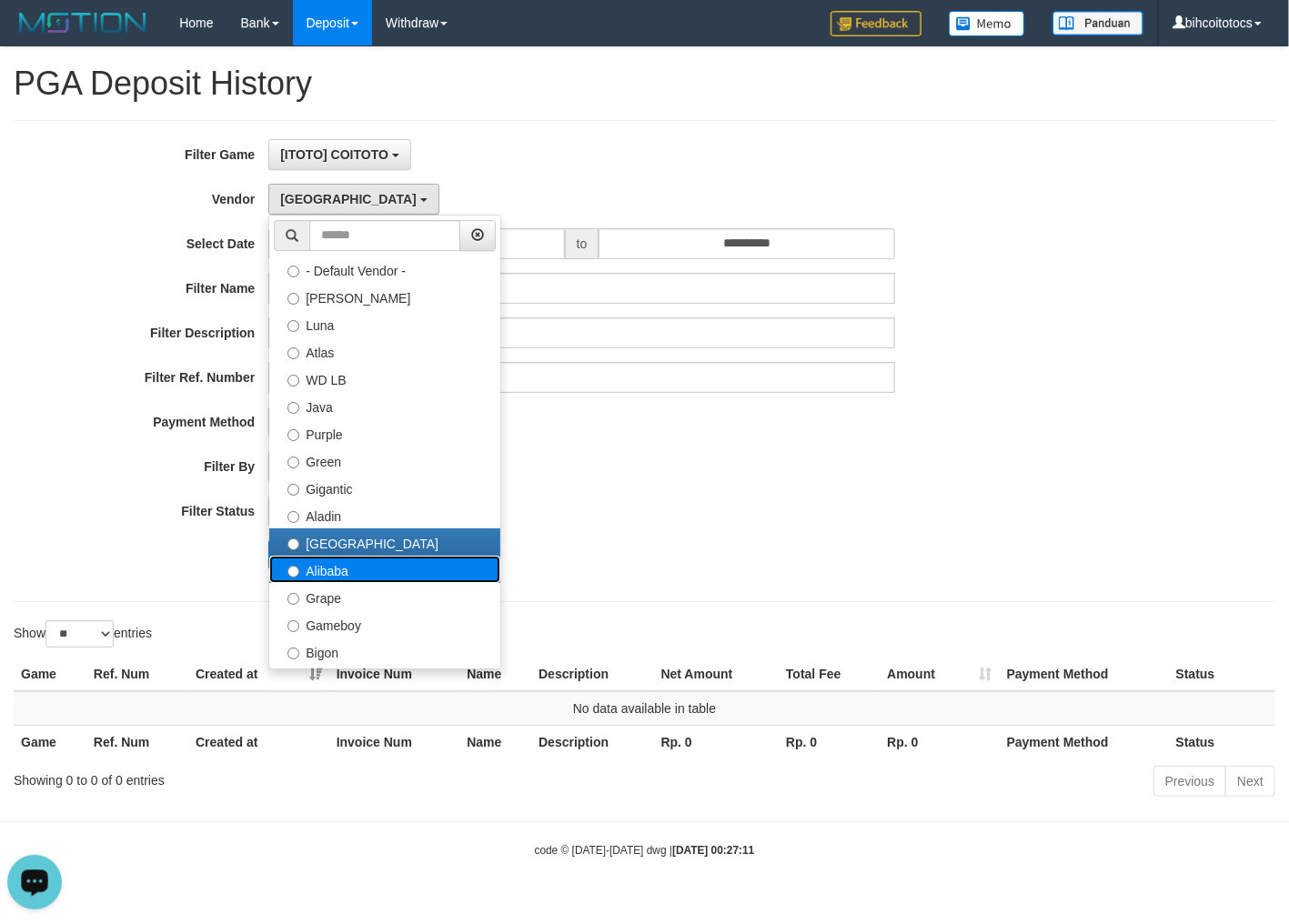click on "Alibaba" at bounding box center [385, 569] 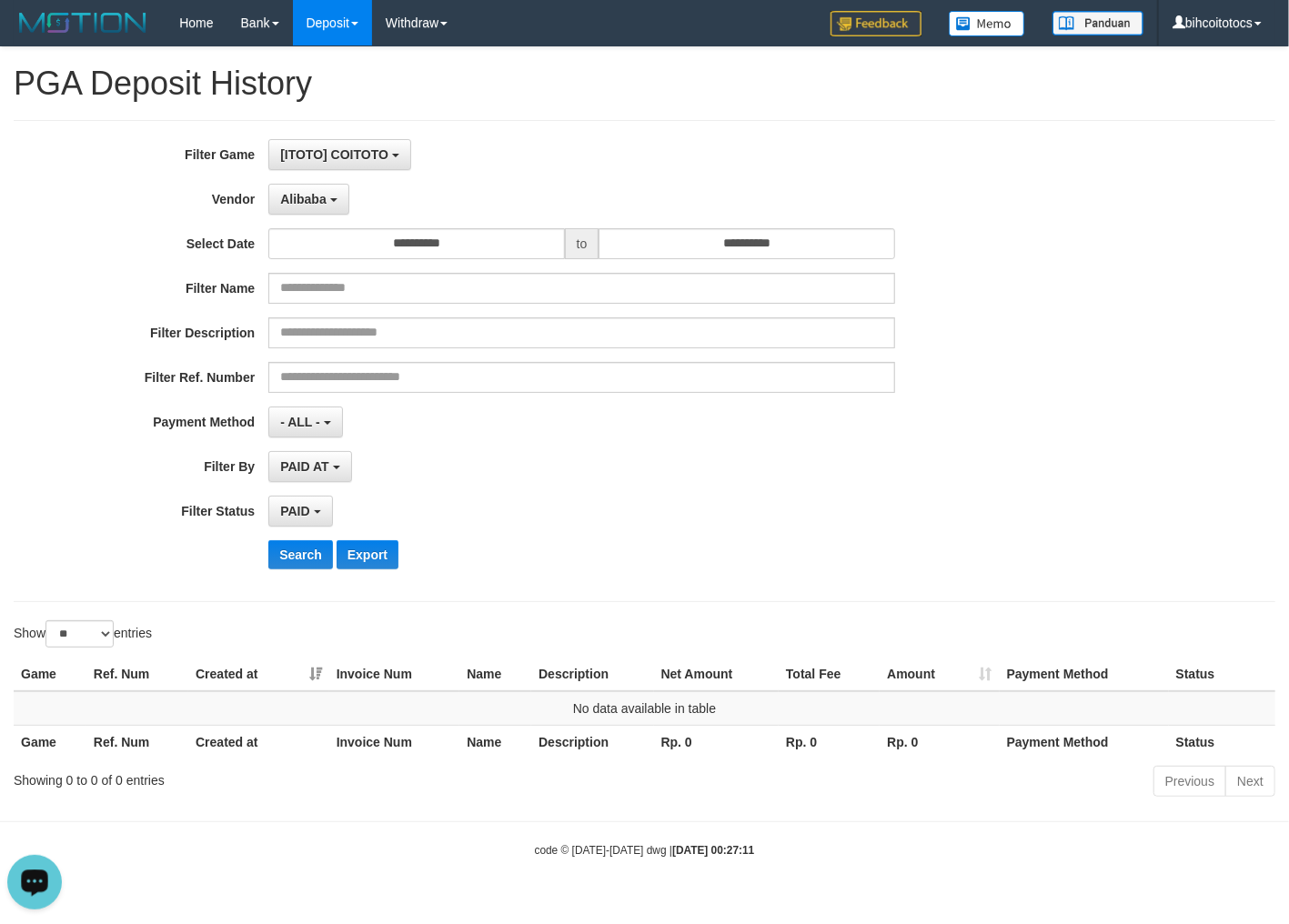 click on "**********" at bounding box center [537, 361] 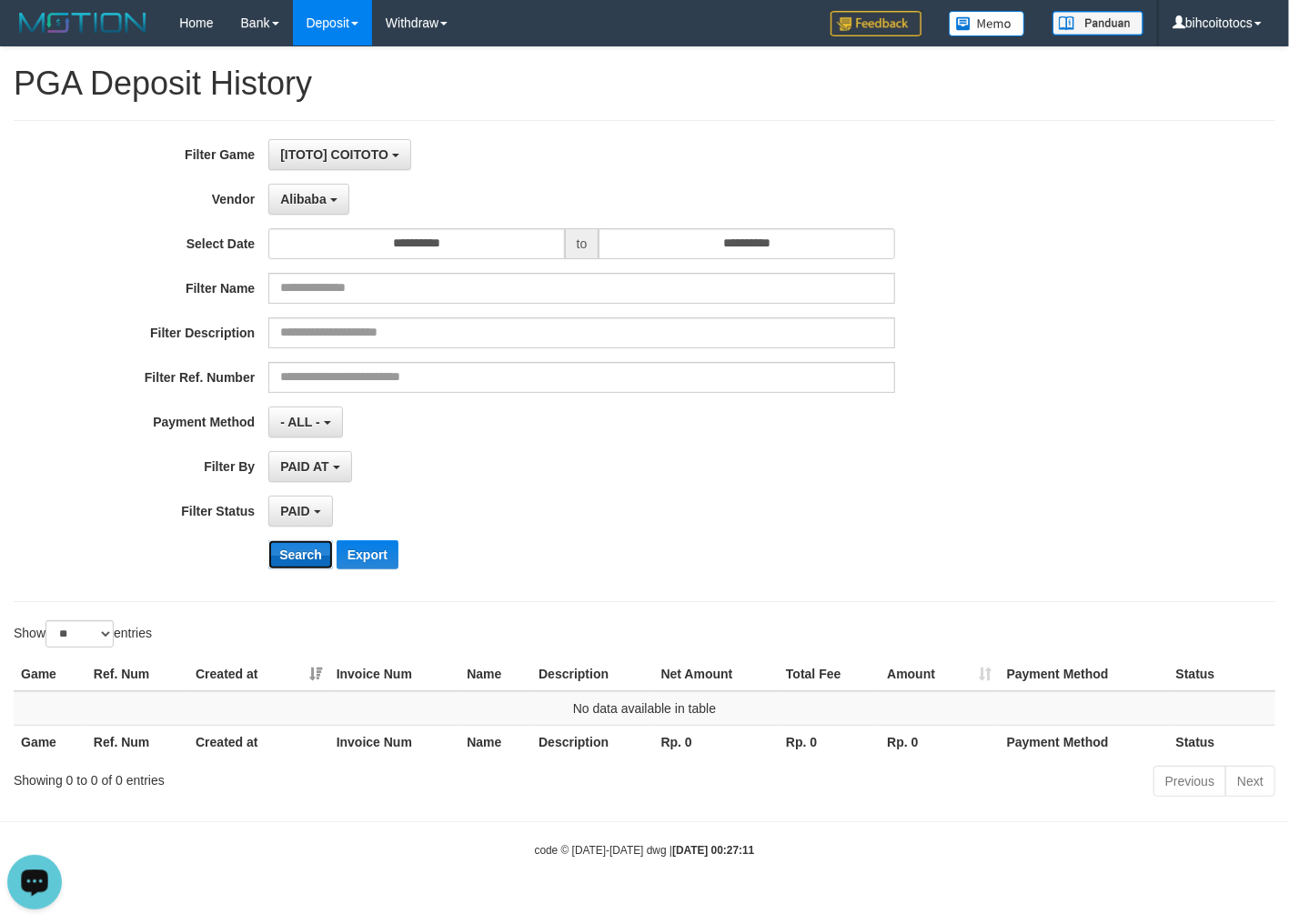 click on "Search" at bounding box center [300, 555] 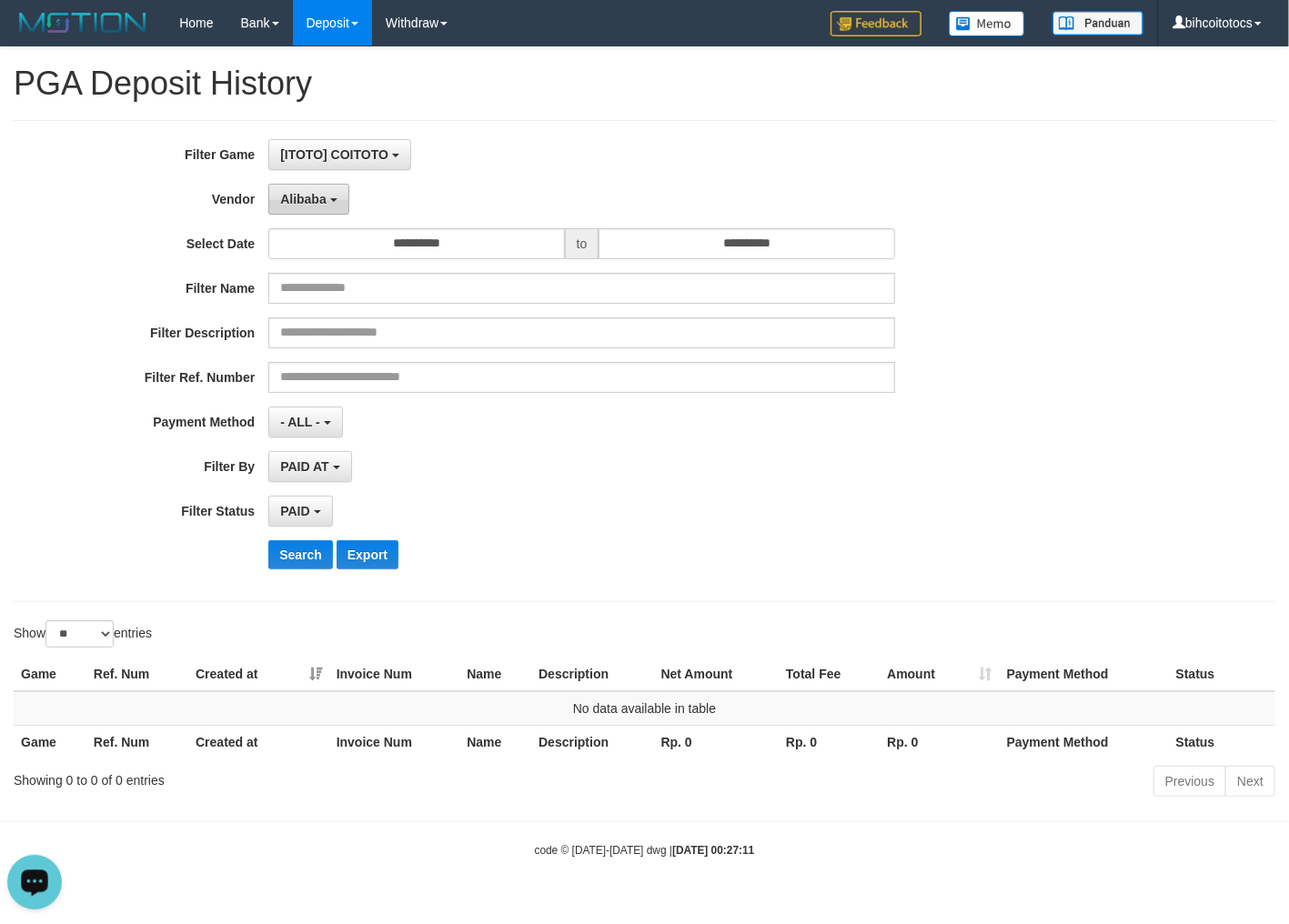 click on "Alibaba" at bounding box center [303, 199] 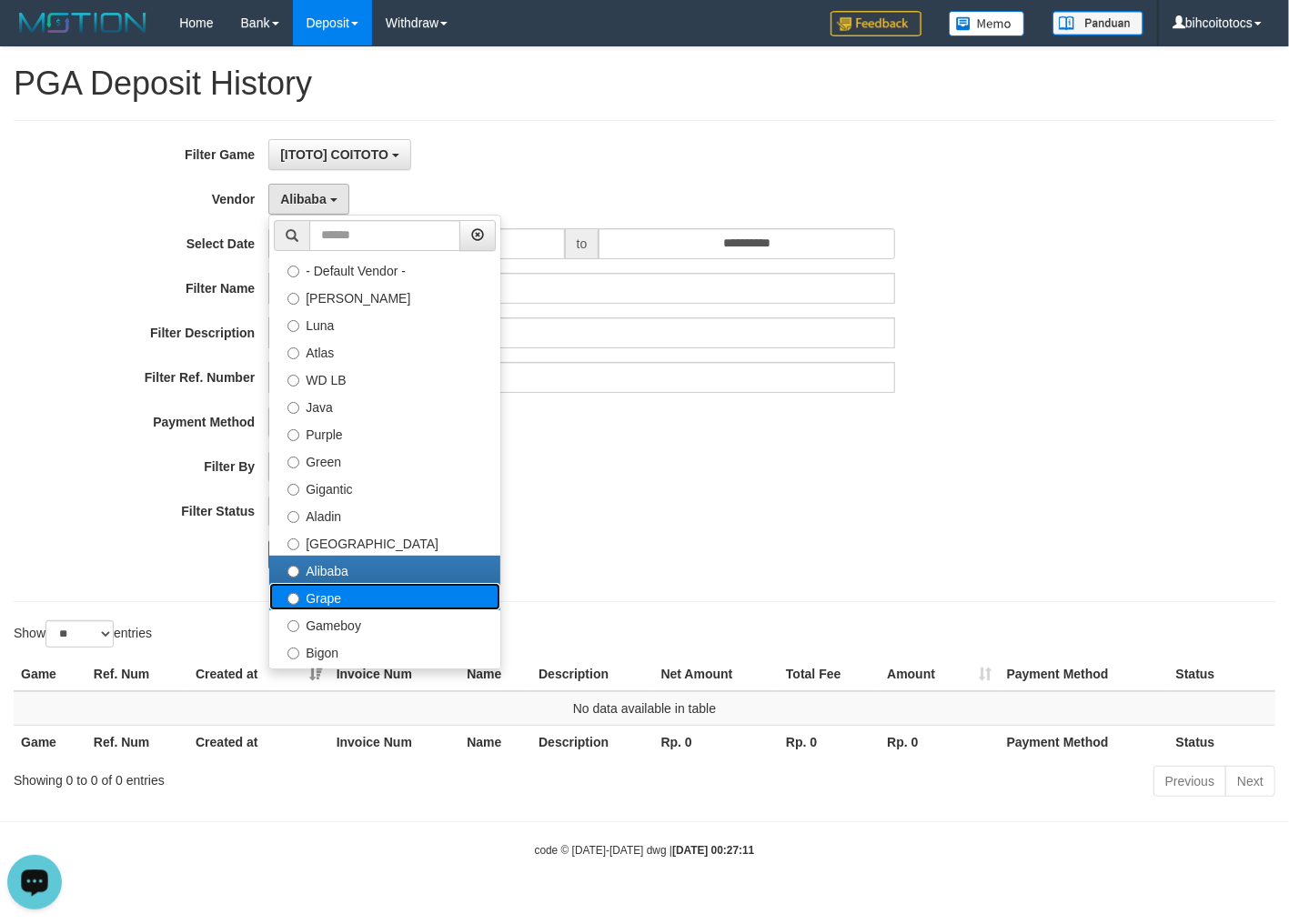 click on "Grape" at bounding box center (385, 597) 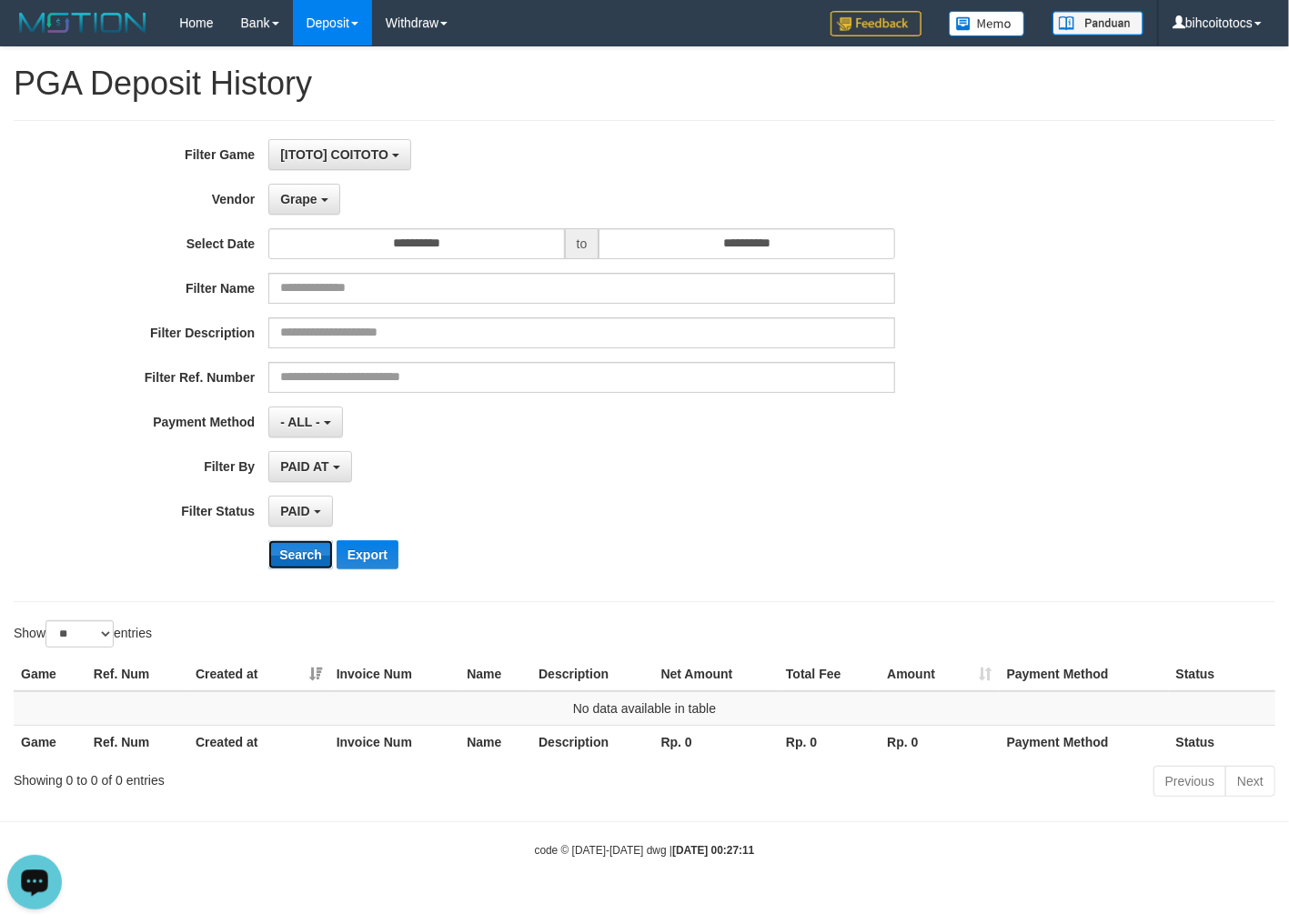 click on "Search" at bounding box center (300, 555) 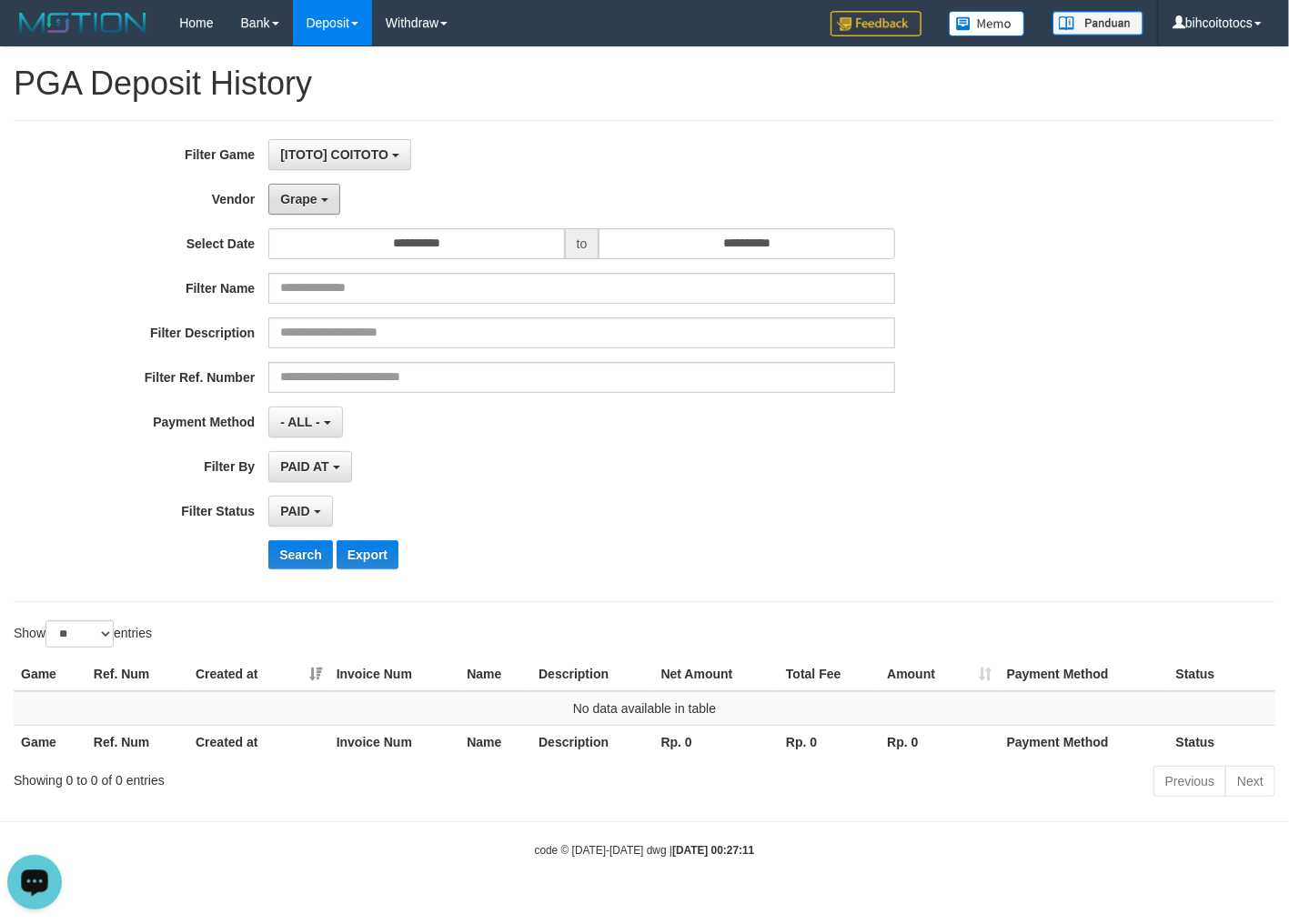 drag, startPoint x: 307, startPoint y: 201, endPoint x: 315, endPoint y: 231, distance: 31.04835 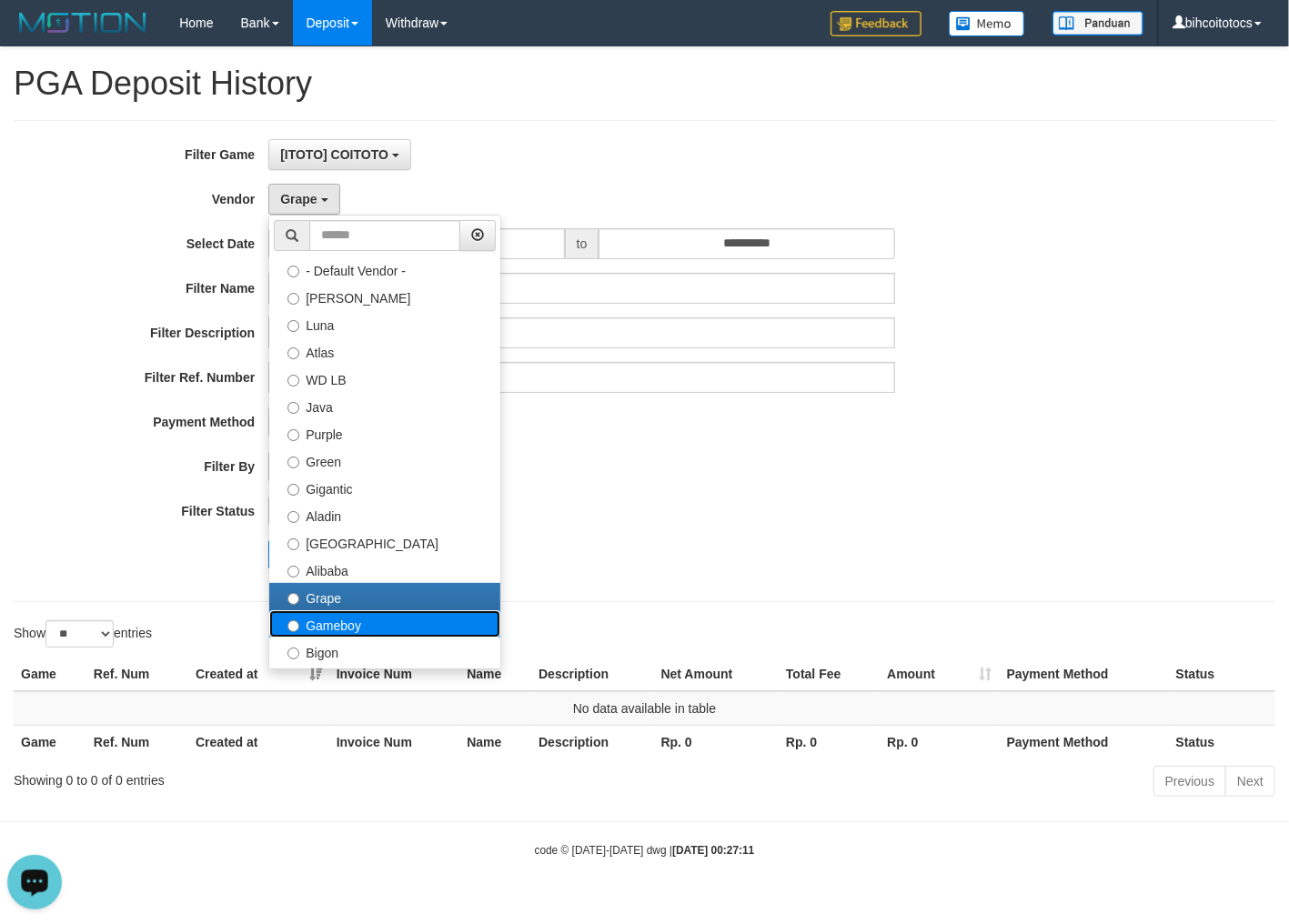 click on "Gameboy" at bounding box center (385, 624) 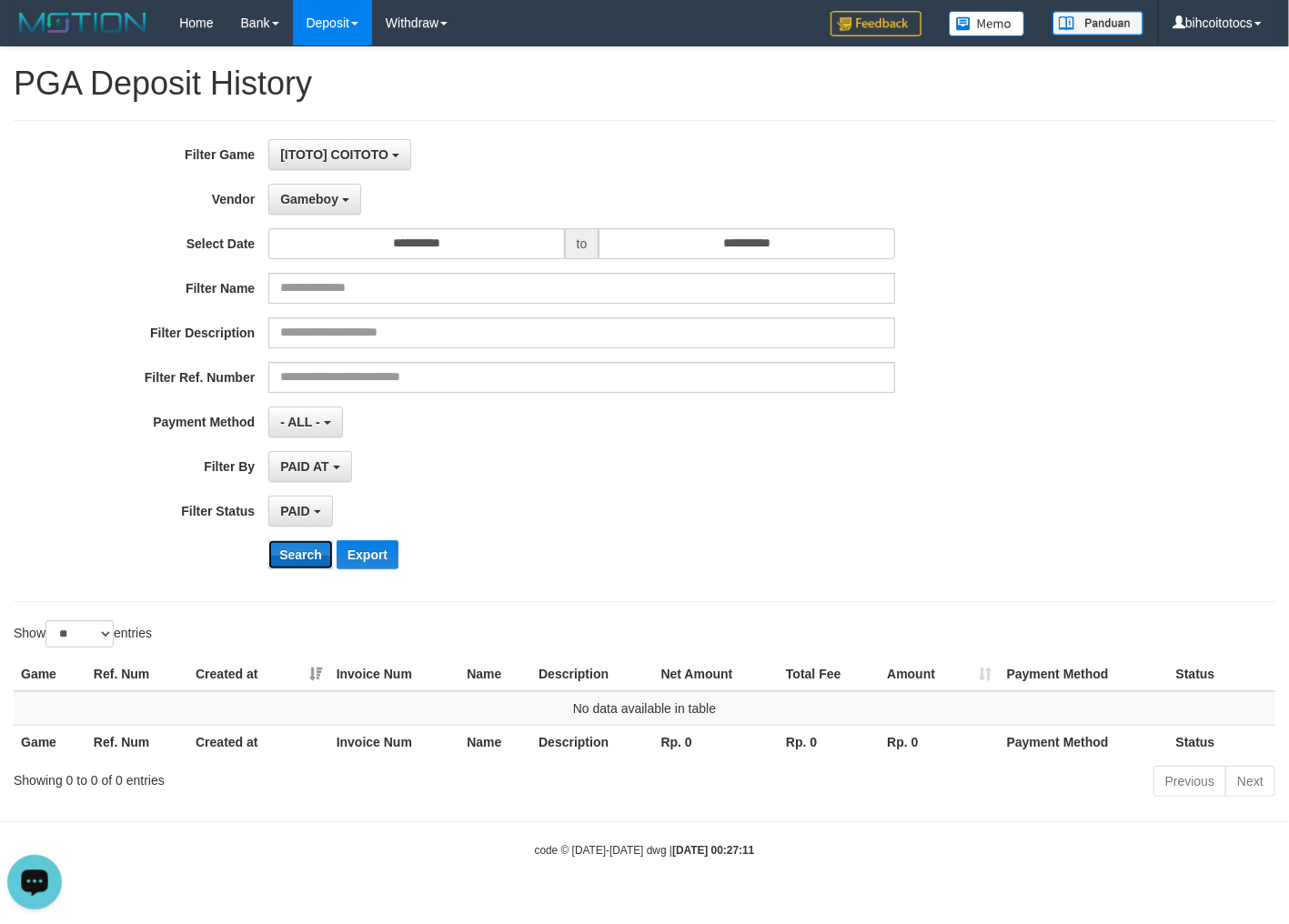 click on "Search" at bounding box center (300, 555) 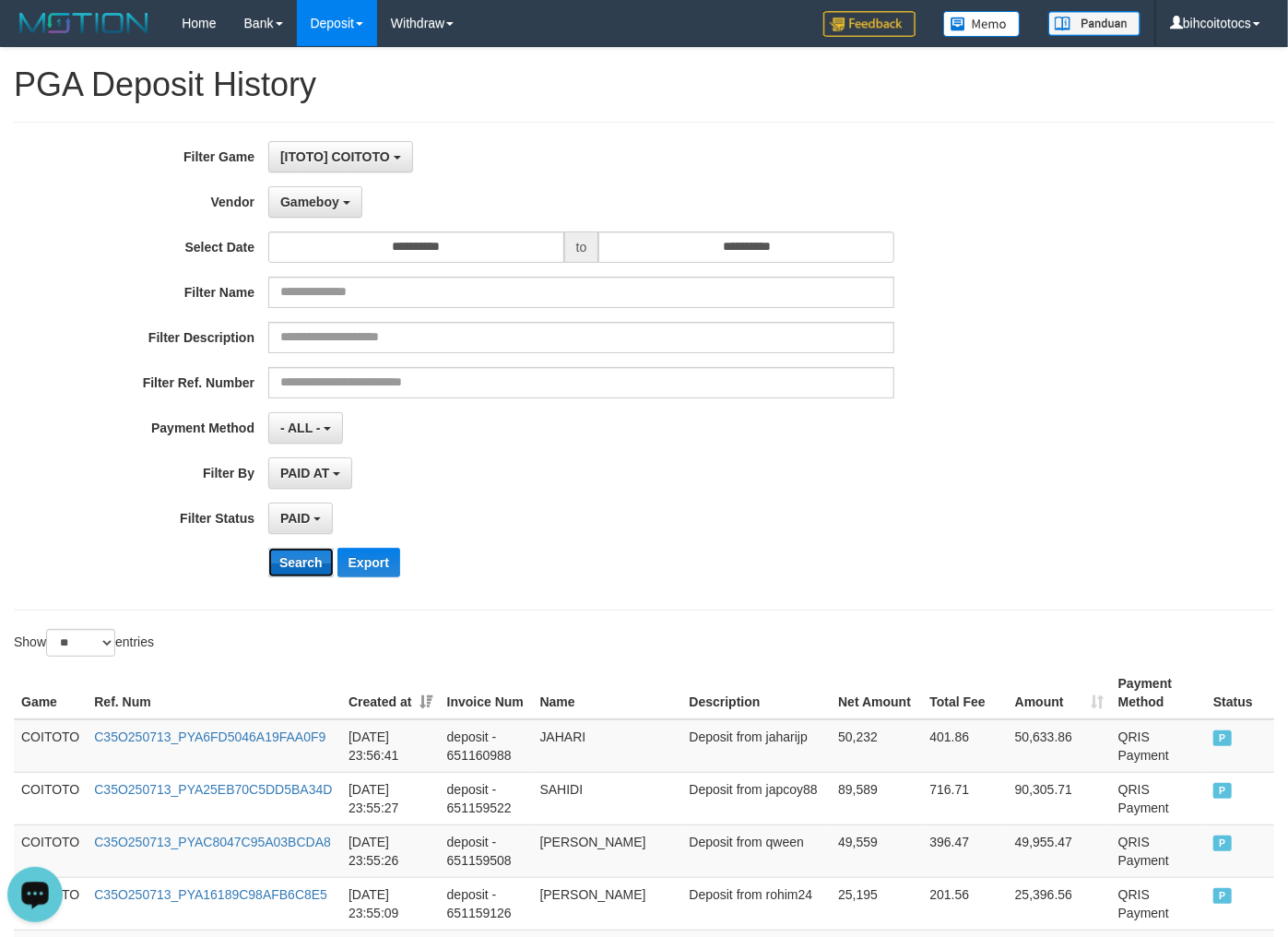 click on "Search" at bounding box center (301, 563) 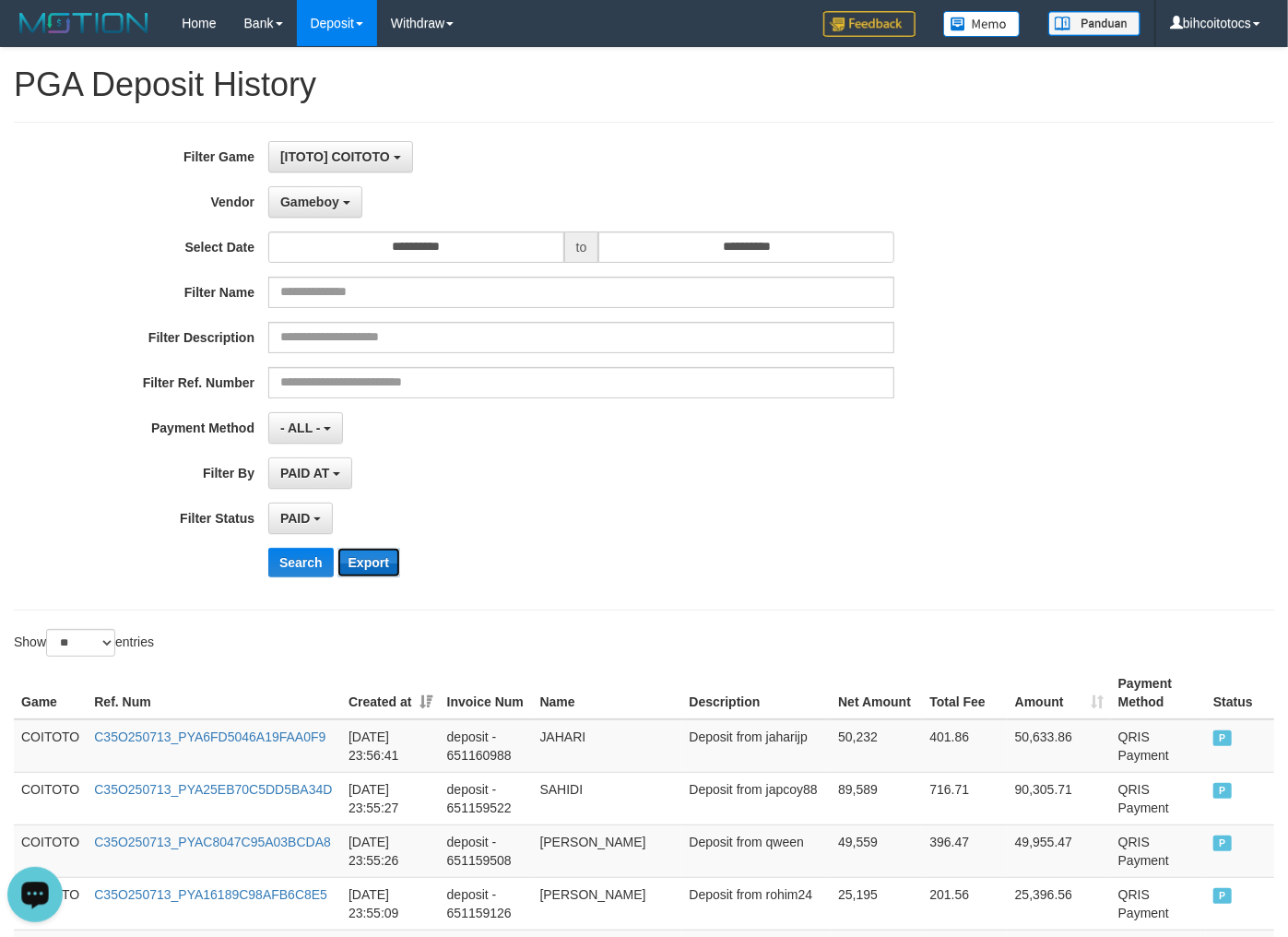 click on "Export" at bounding box center (369, 563) 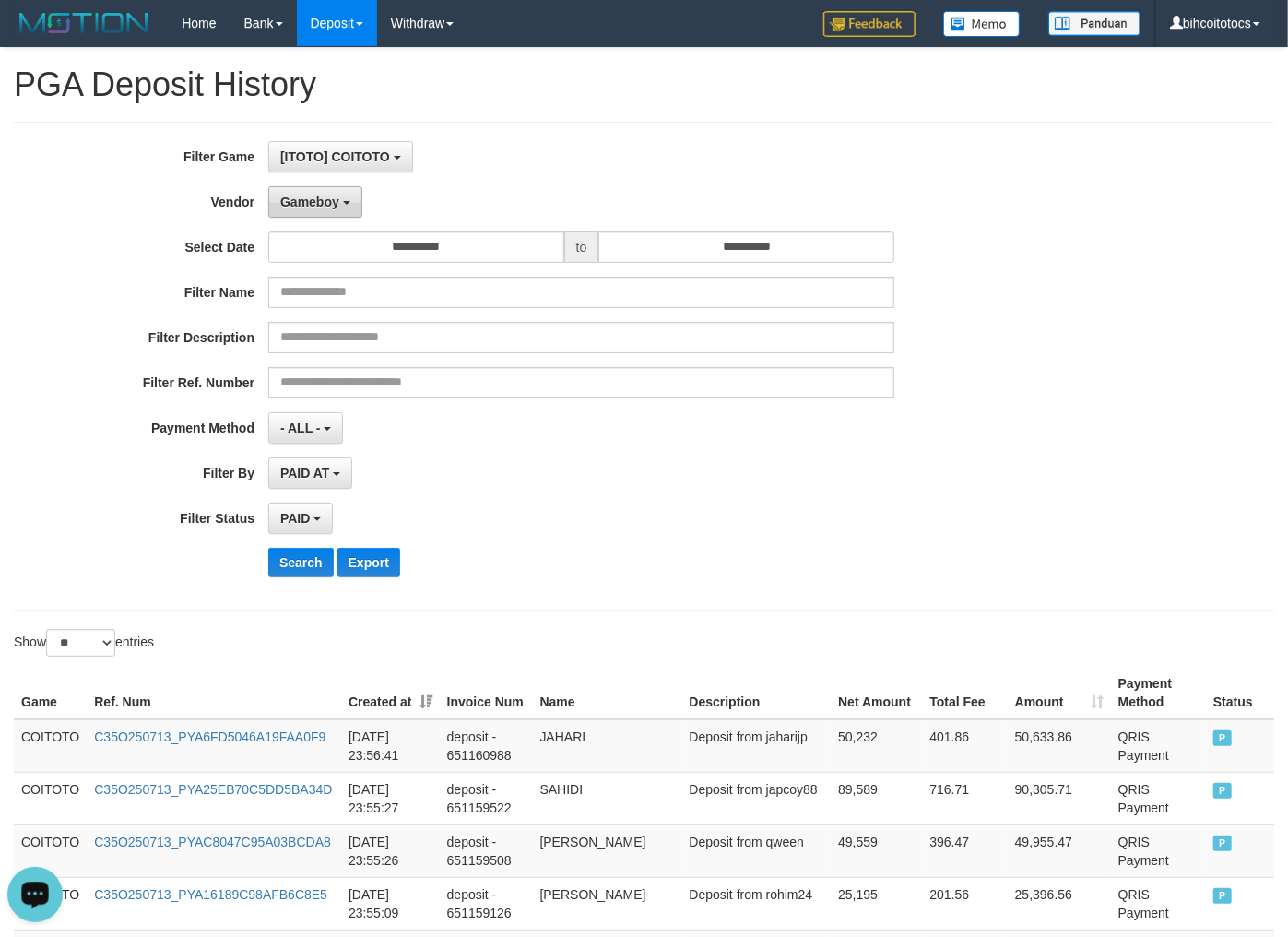 click on "Gameboy" at bounding box center [310, 202] 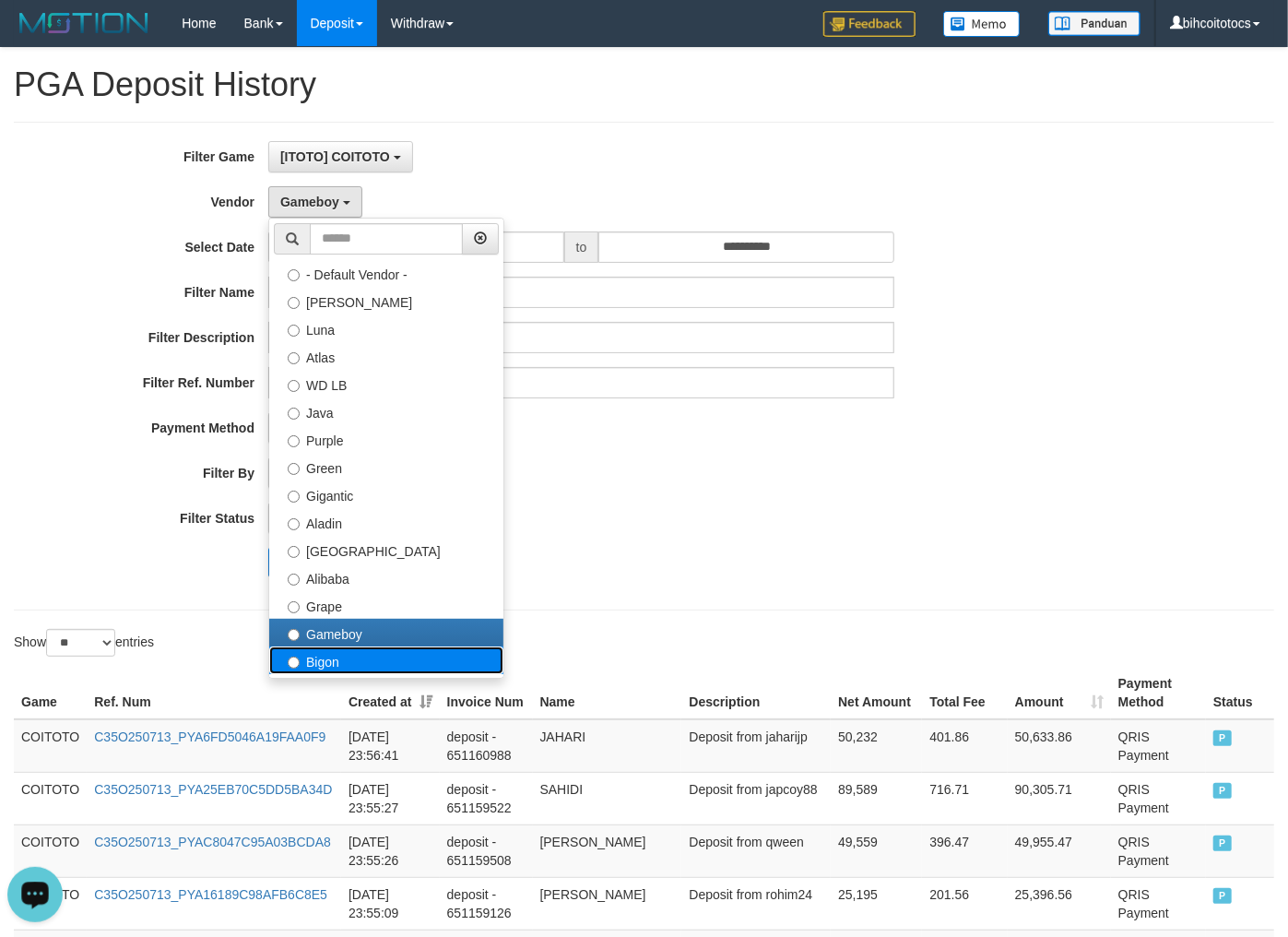 click on "Bigon" at bounding box center (386, 660) 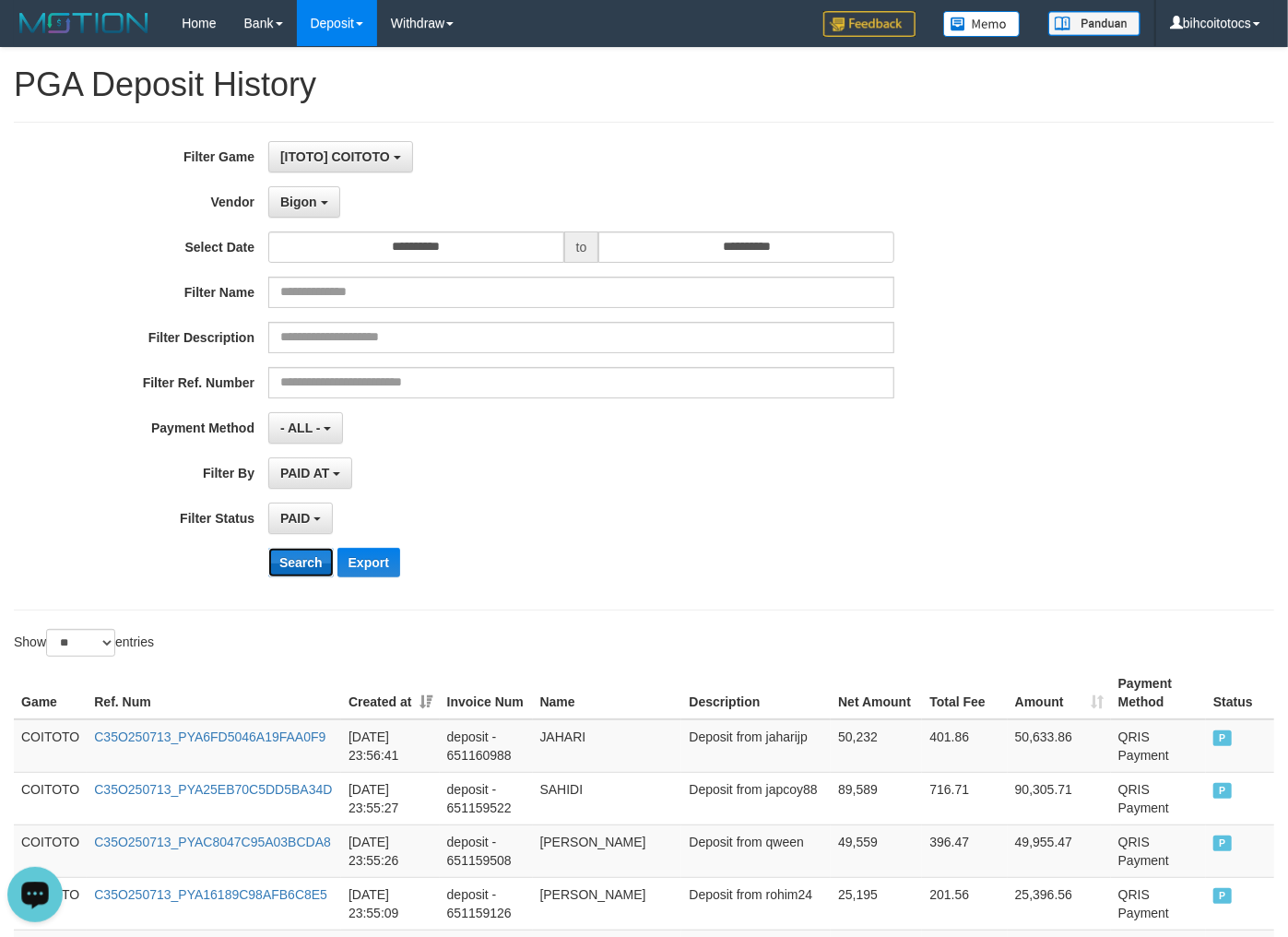 click on "Search" at bounding box center (301, 563) 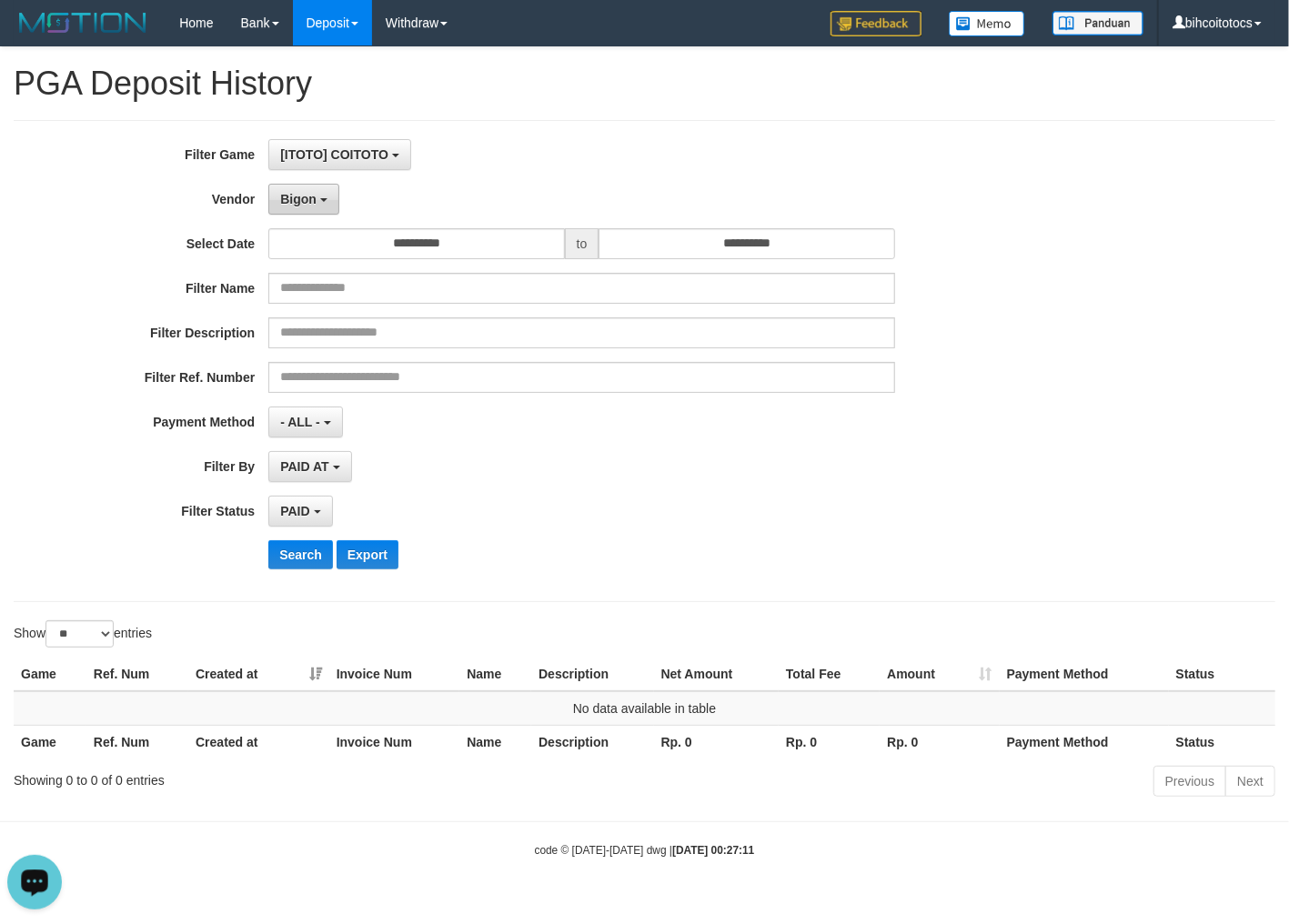 click on "Bigon" at bounding box center [298, 199] 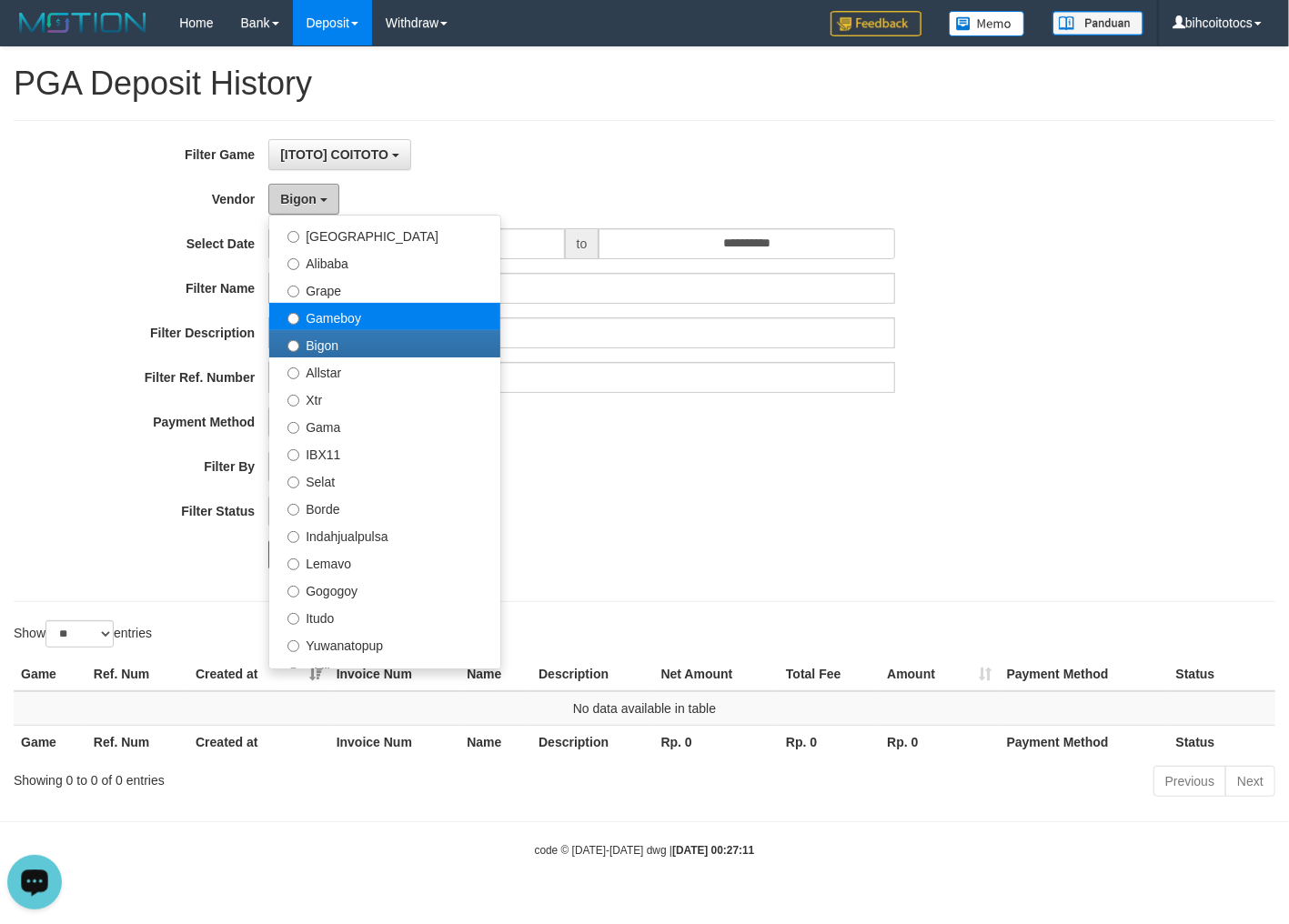 scroll, scrollTop: 364, scrollLeft: 0, axis: vertical 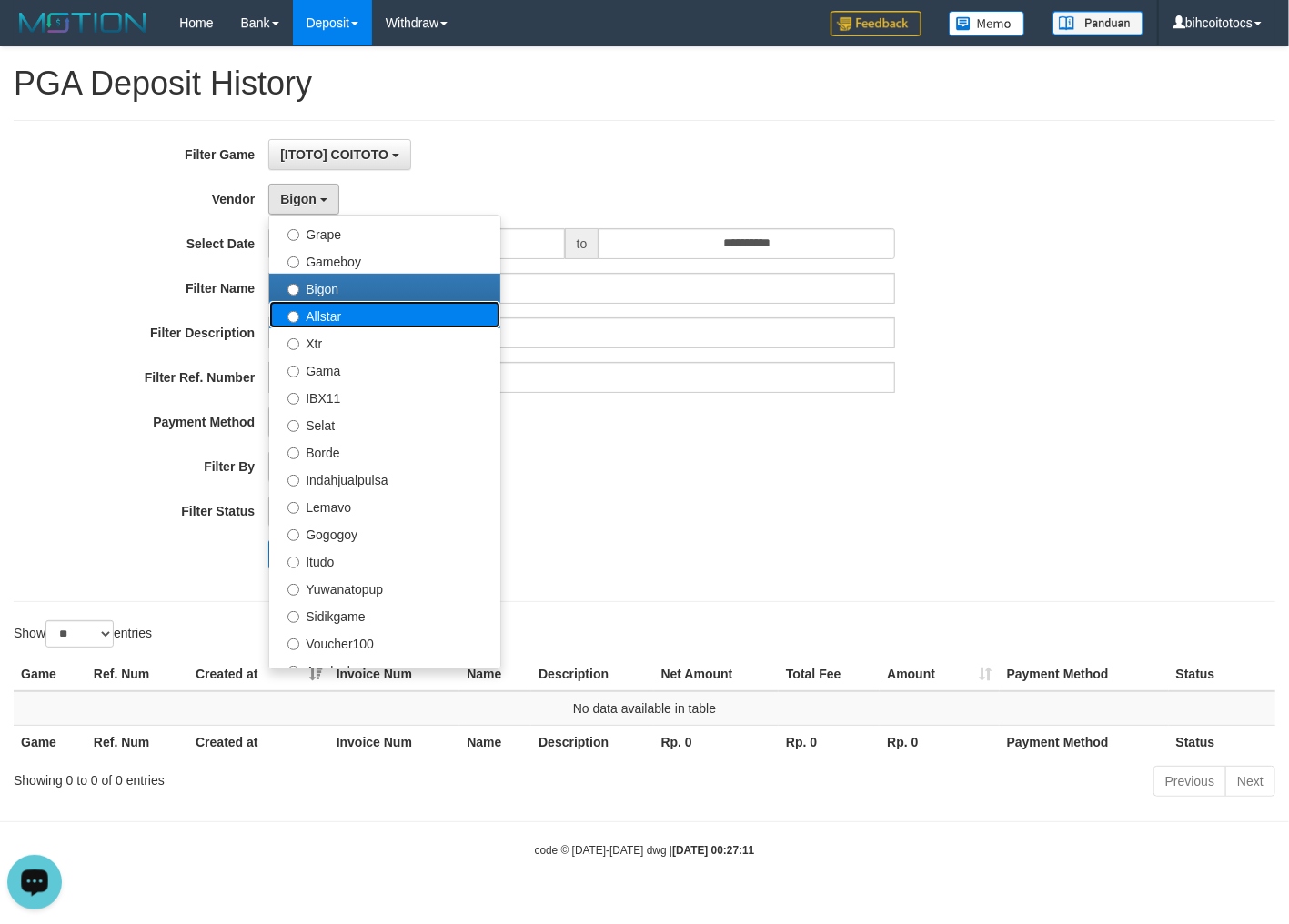 click on "Allstar" at bounding box center [385, 315] 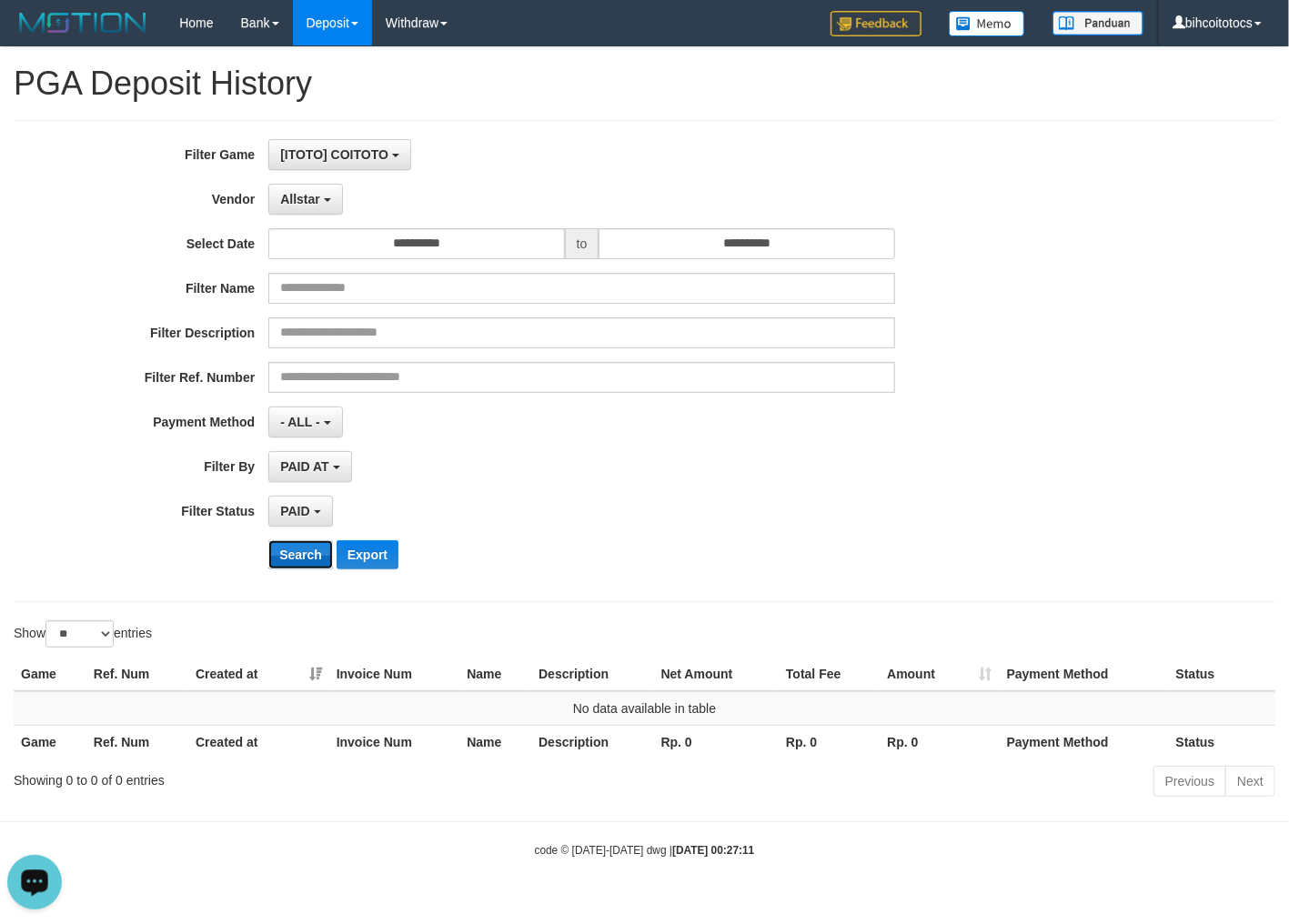 click on "Search" at bounding box center (300, 555) 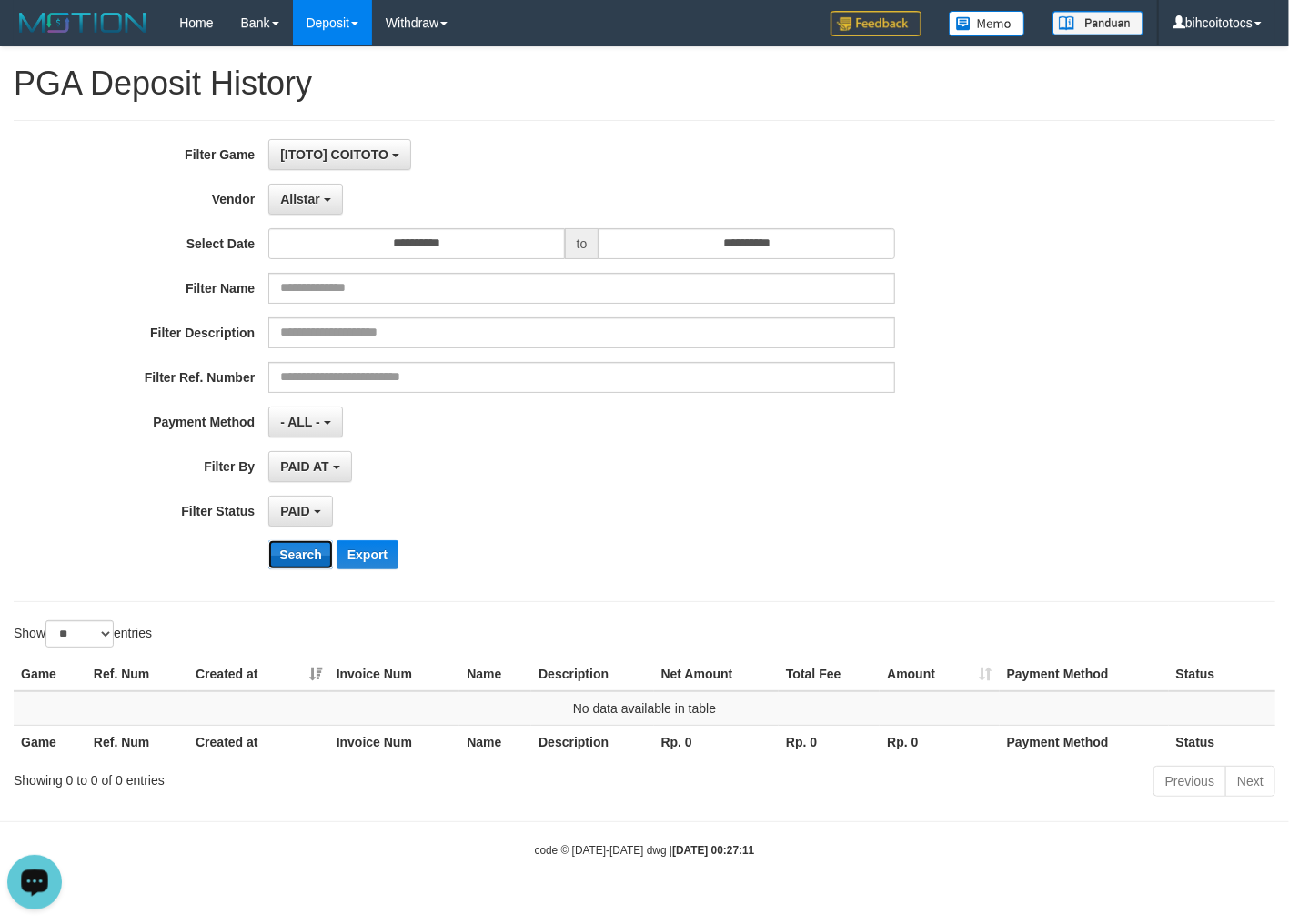 click on "Search" at bounding box center [300, 555] 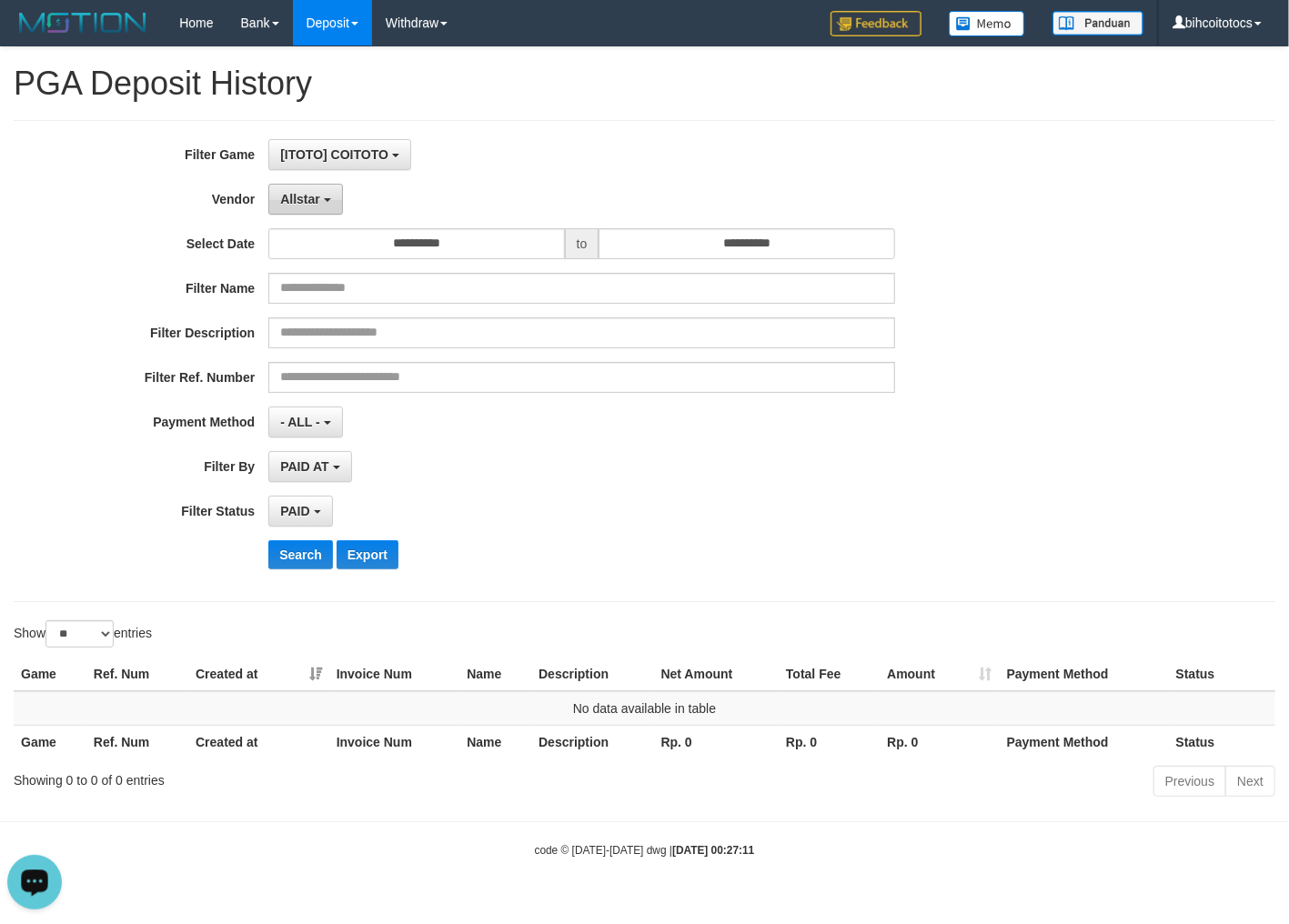 click on "Allstar" at bounding box center [300, 199] 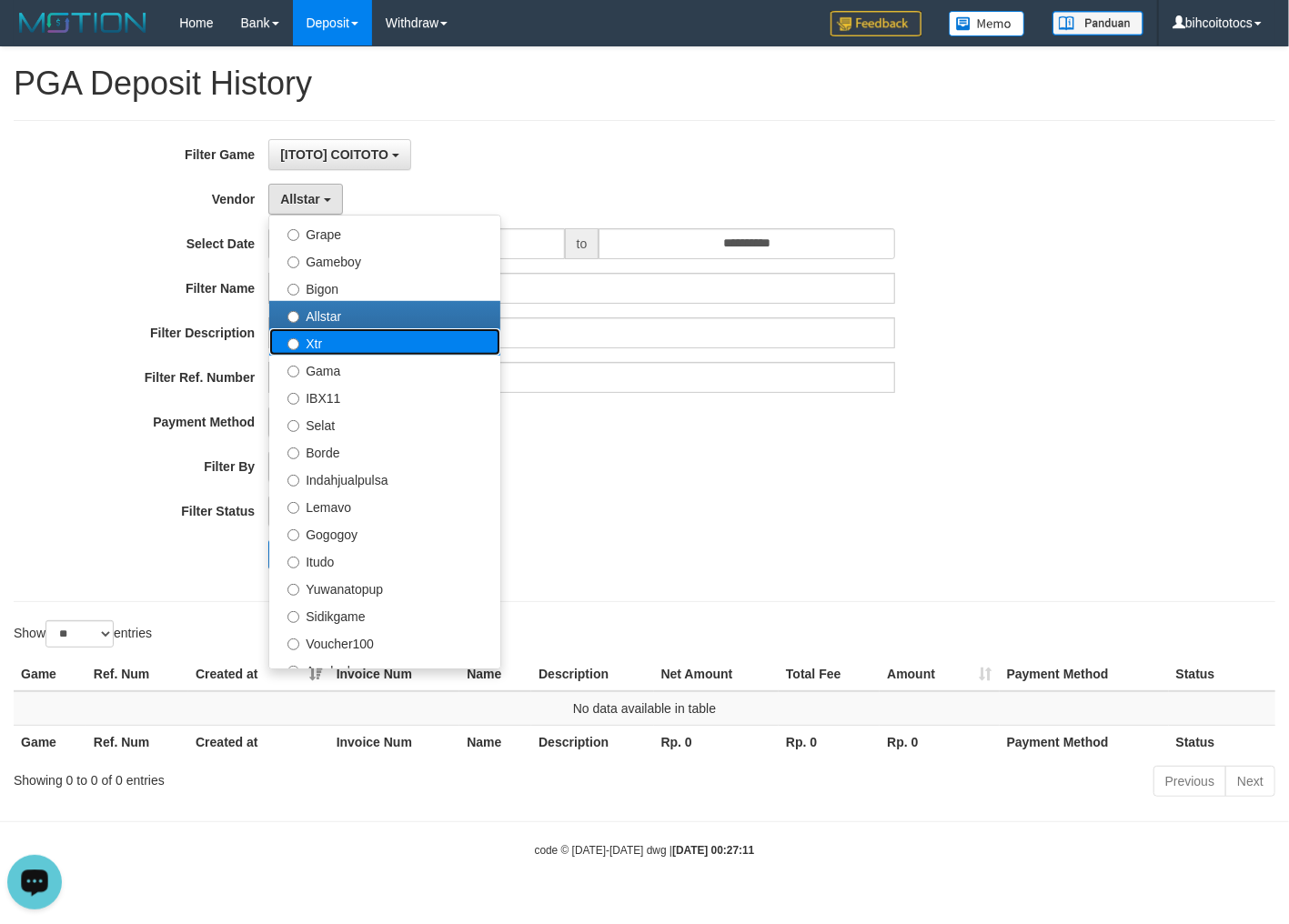 click on "Xtr" at bounding box center [385, 342] 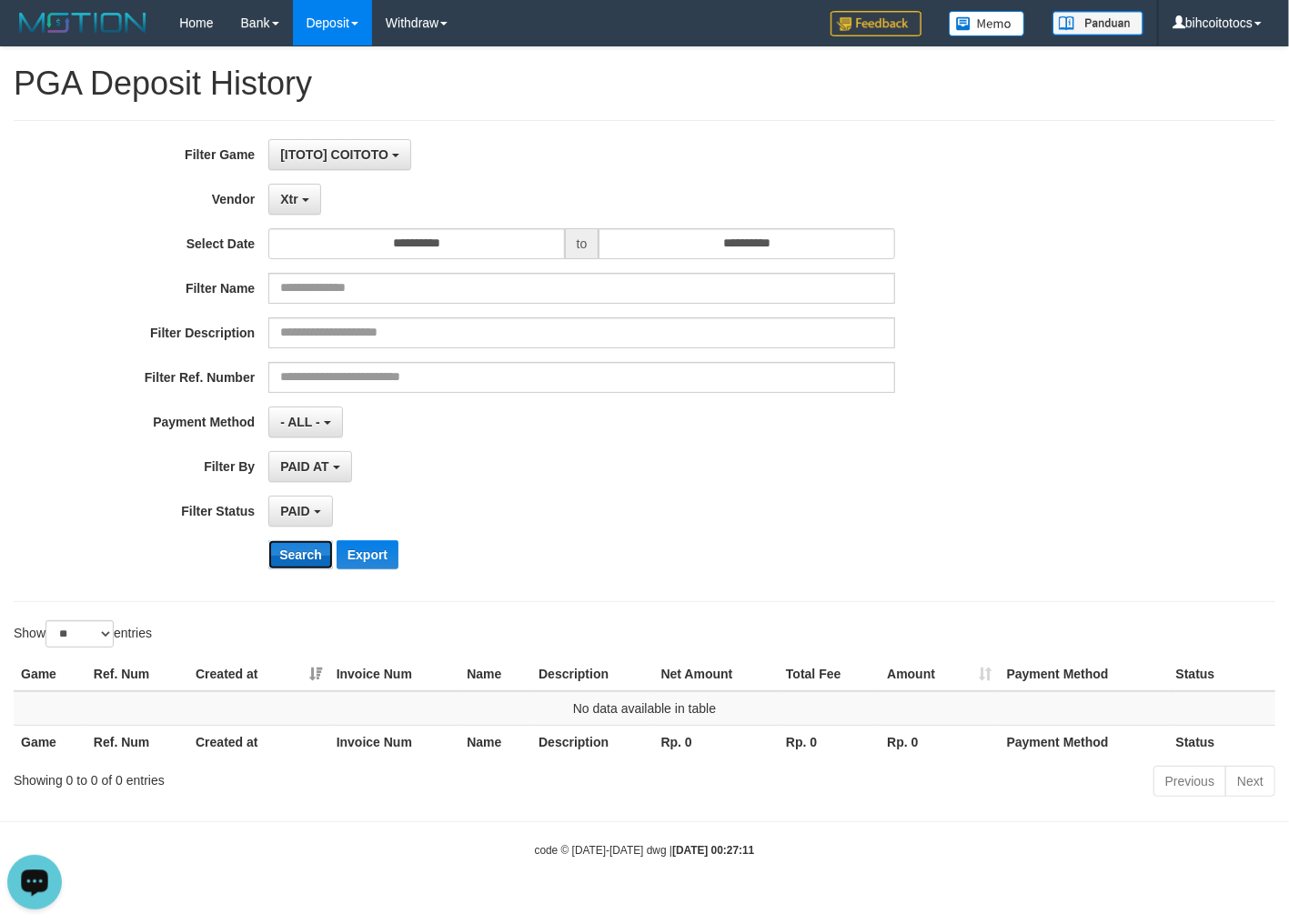 click on "Search" at bounding box center (300, 555) 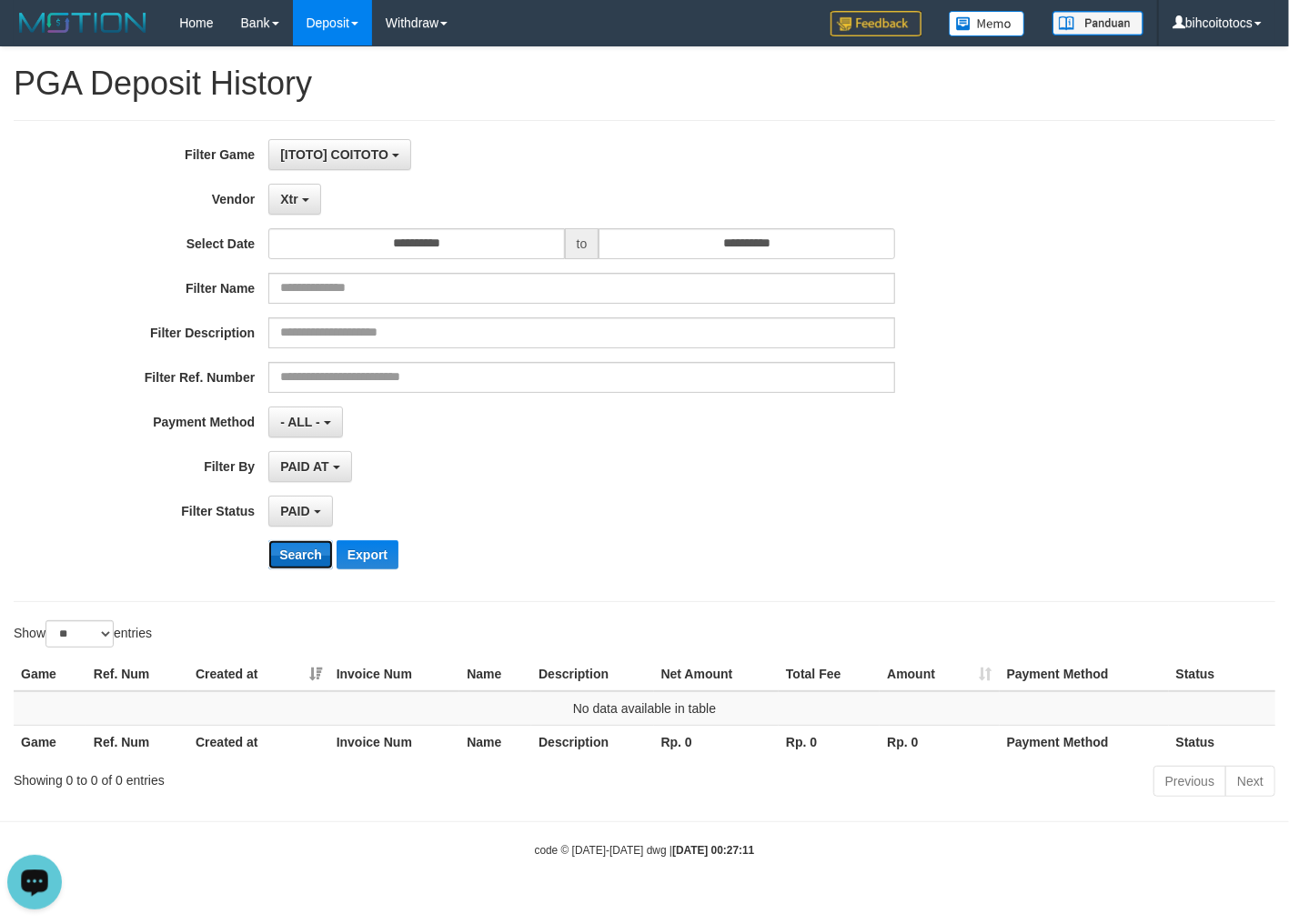 click on "Search" at bounding box center (300, 555) 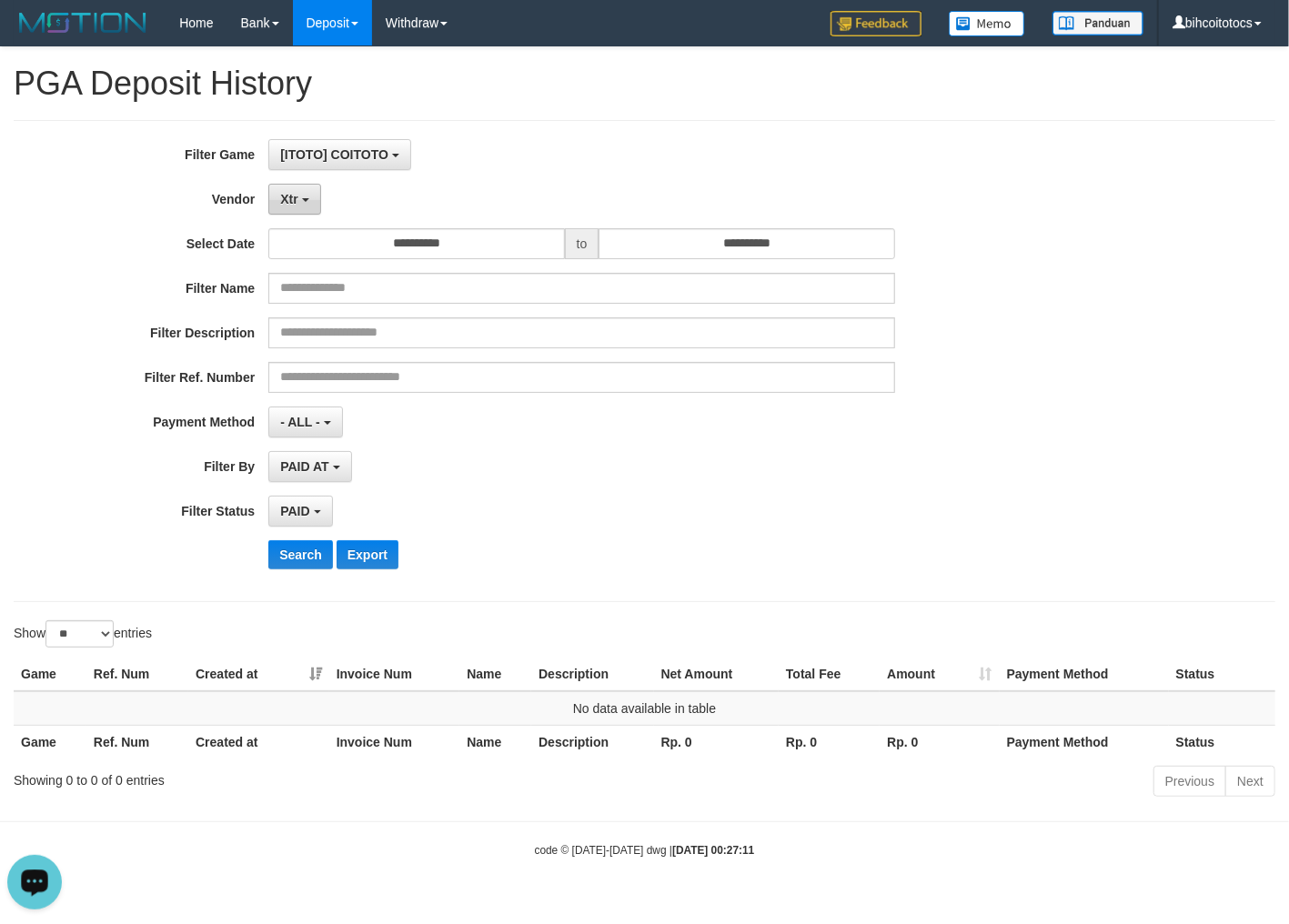 click at bounding box center (306, 200) 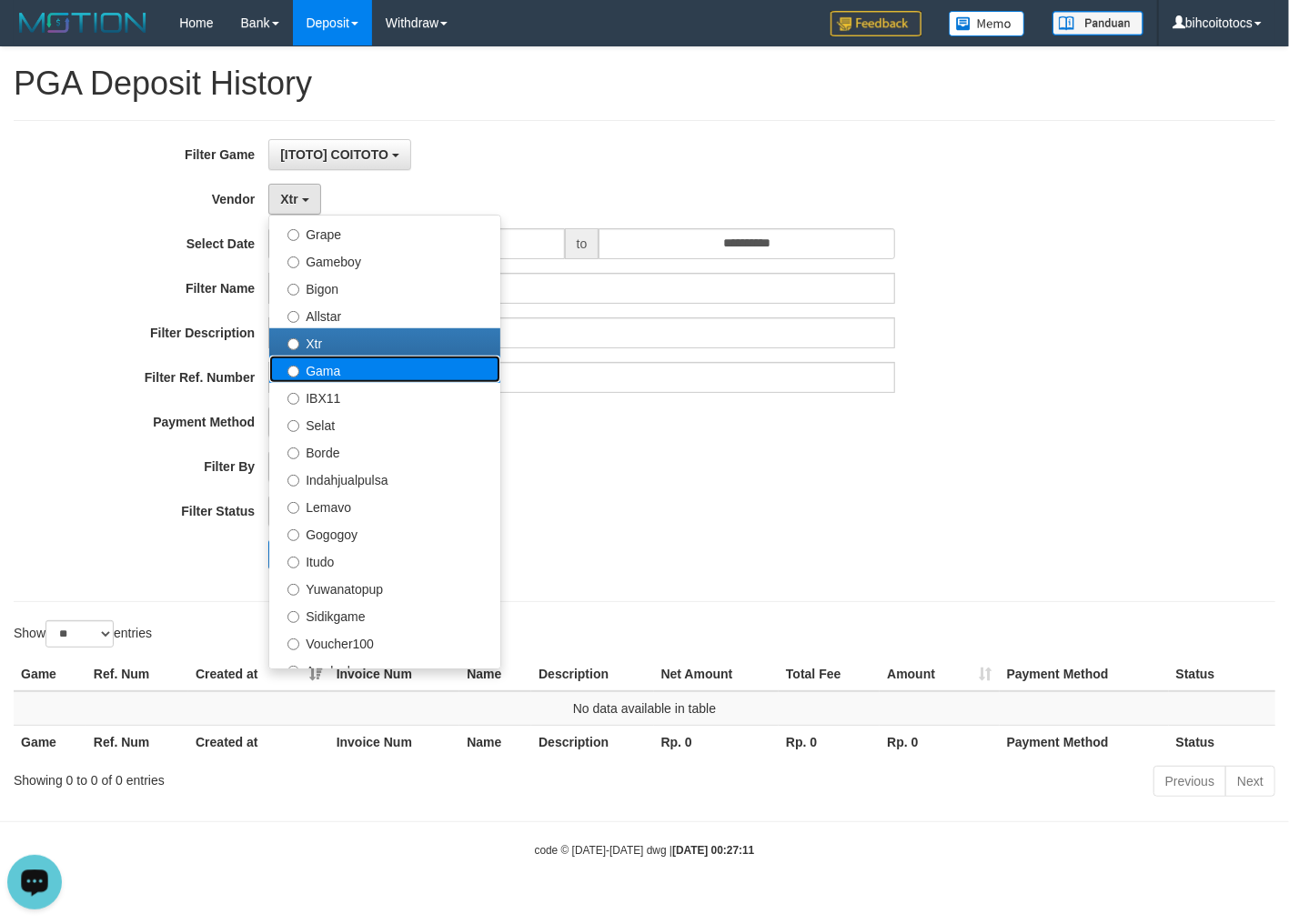 click on "Gama" at bounding box center (385, 369) 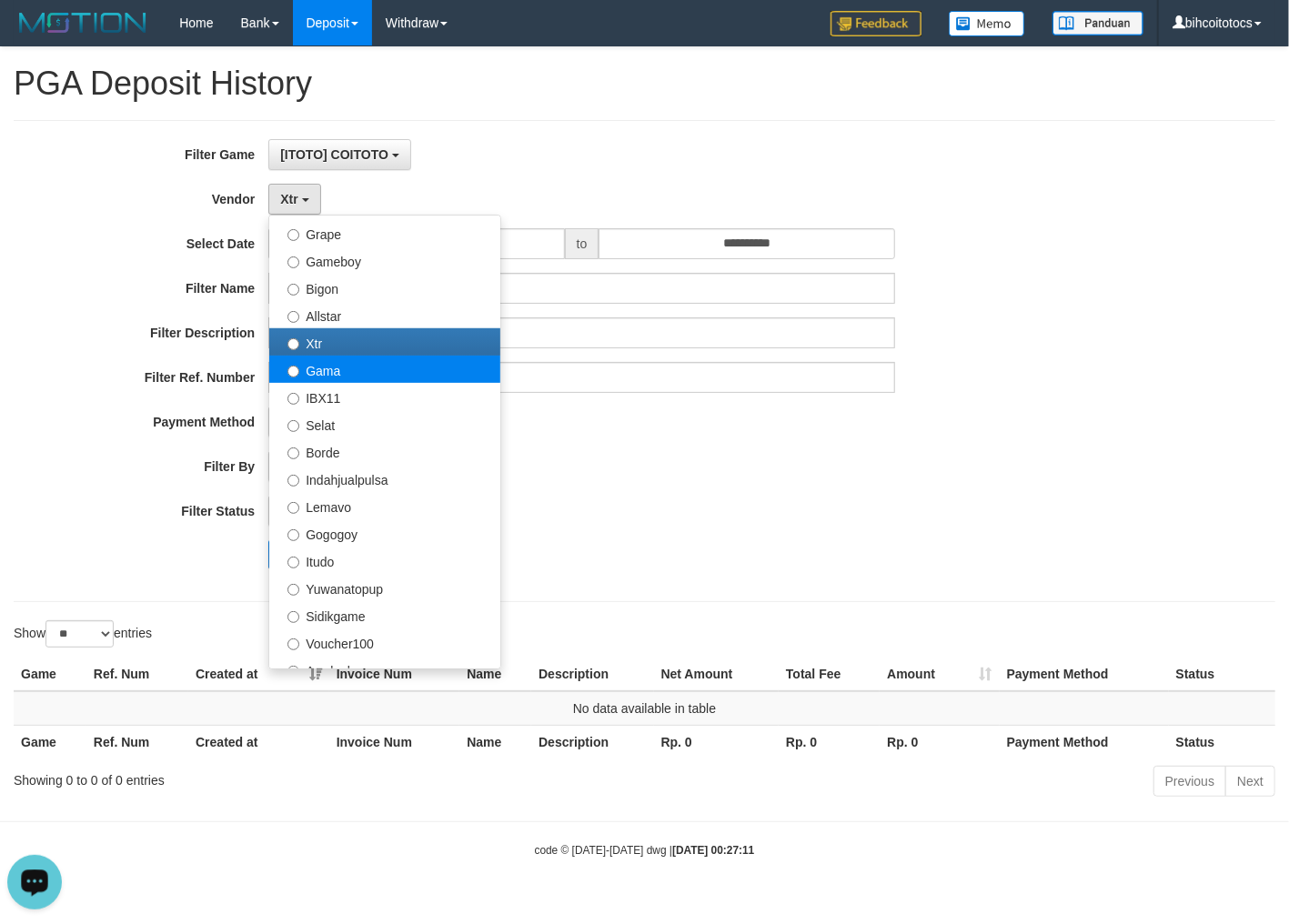 select on "**********" 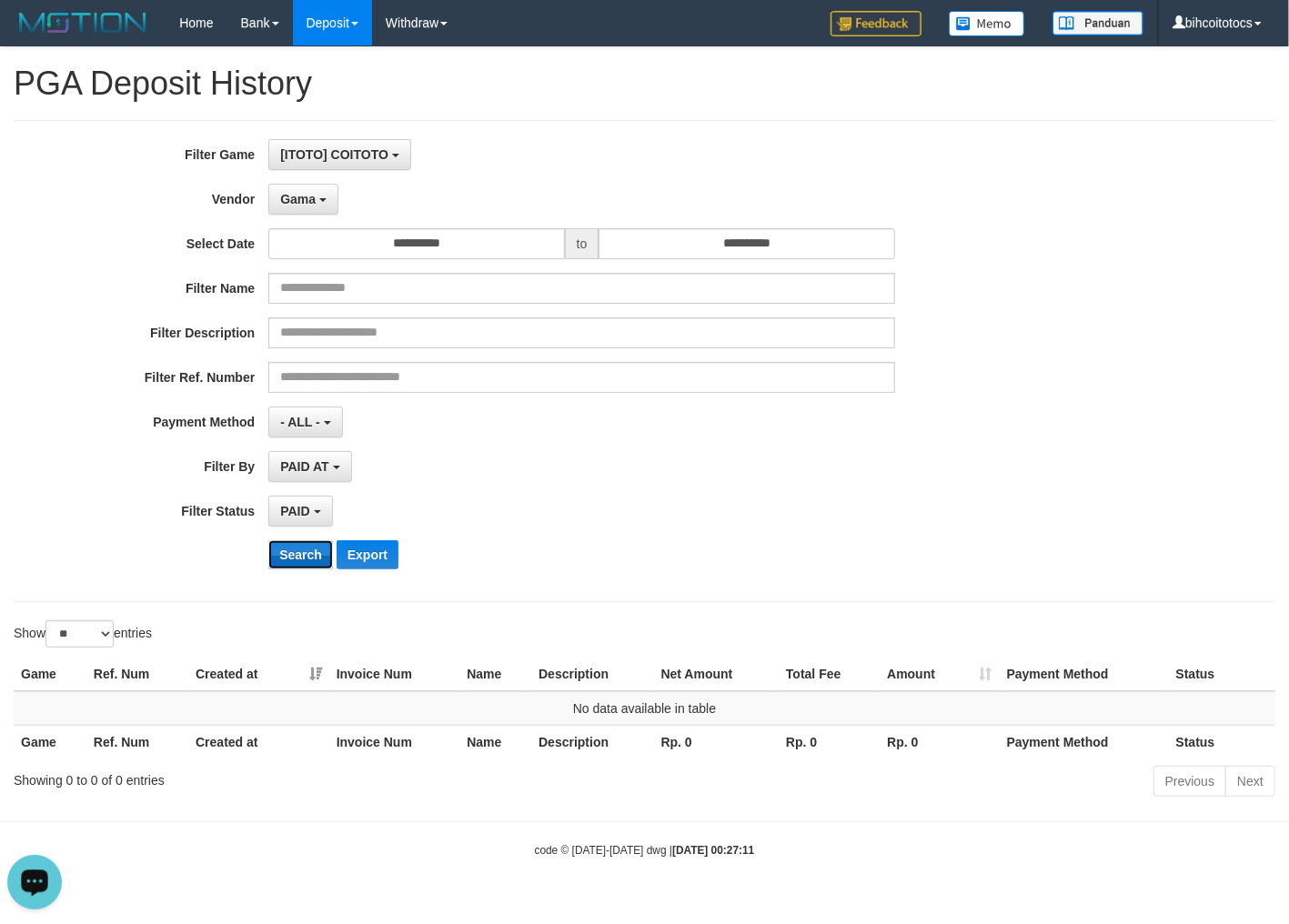 click on "Search" at bounding box center [300, 555] 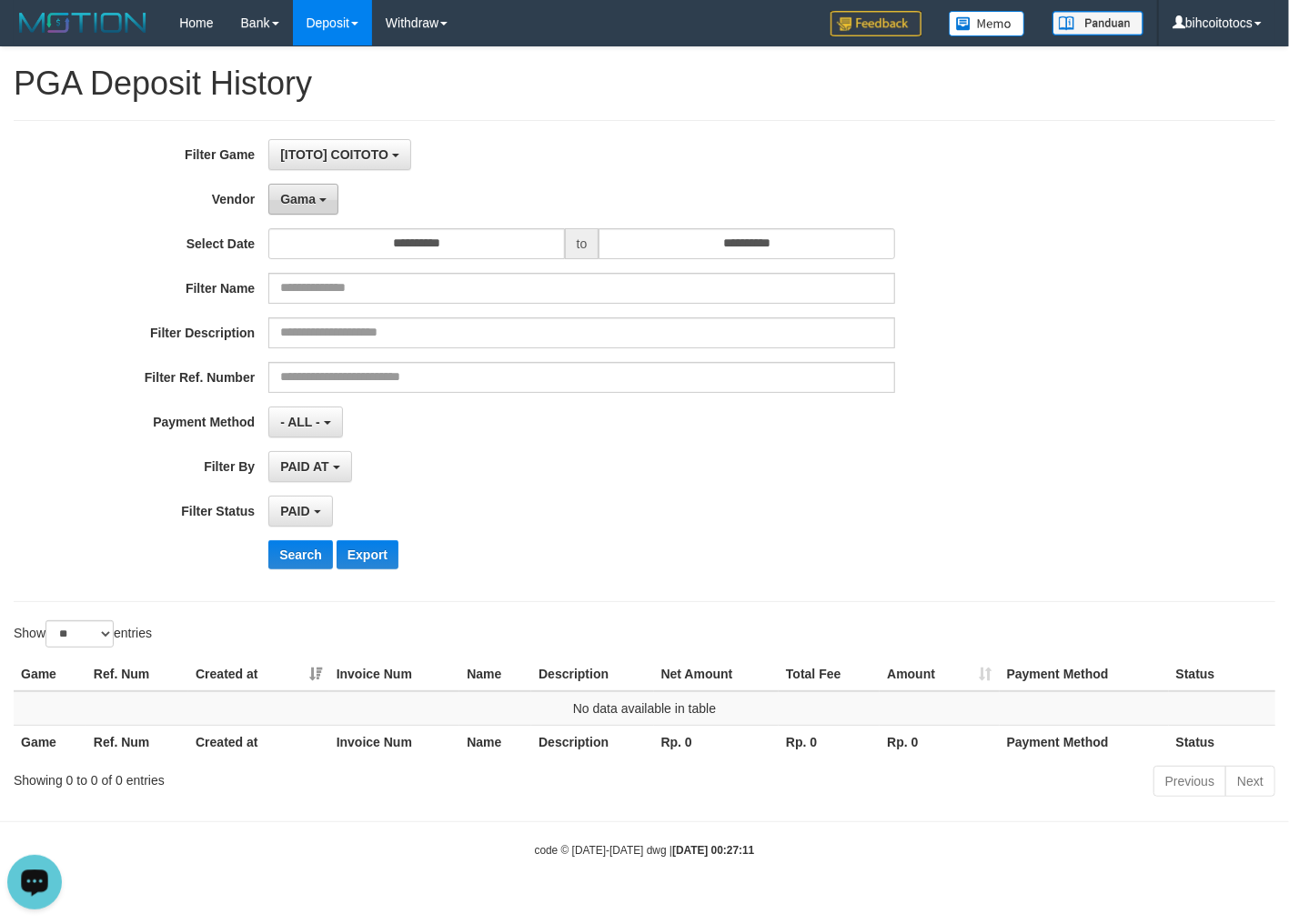 click on "Gama" at bounding box center (297, 199) 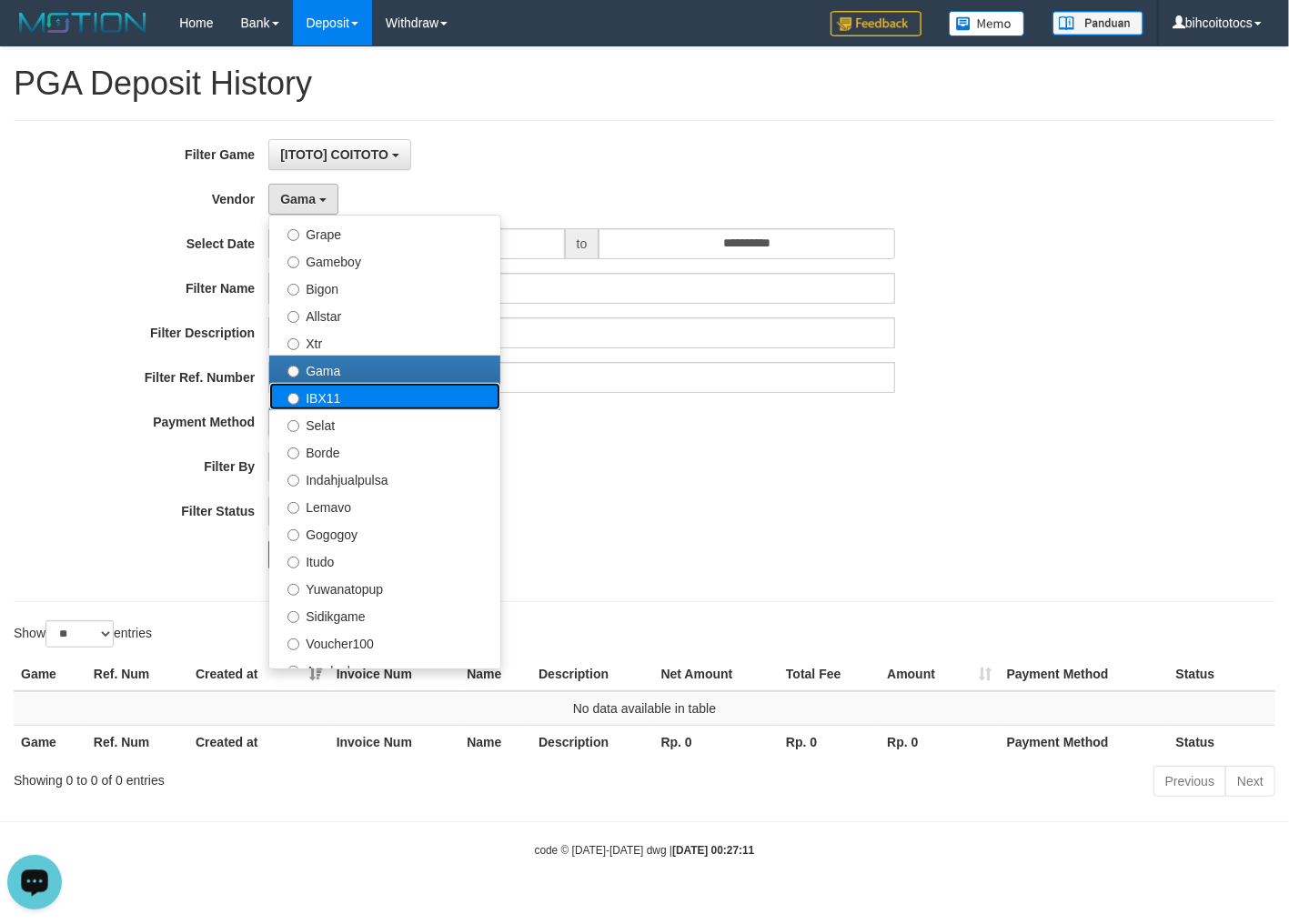 click on "IBX11" at bounding box center [385, 397] 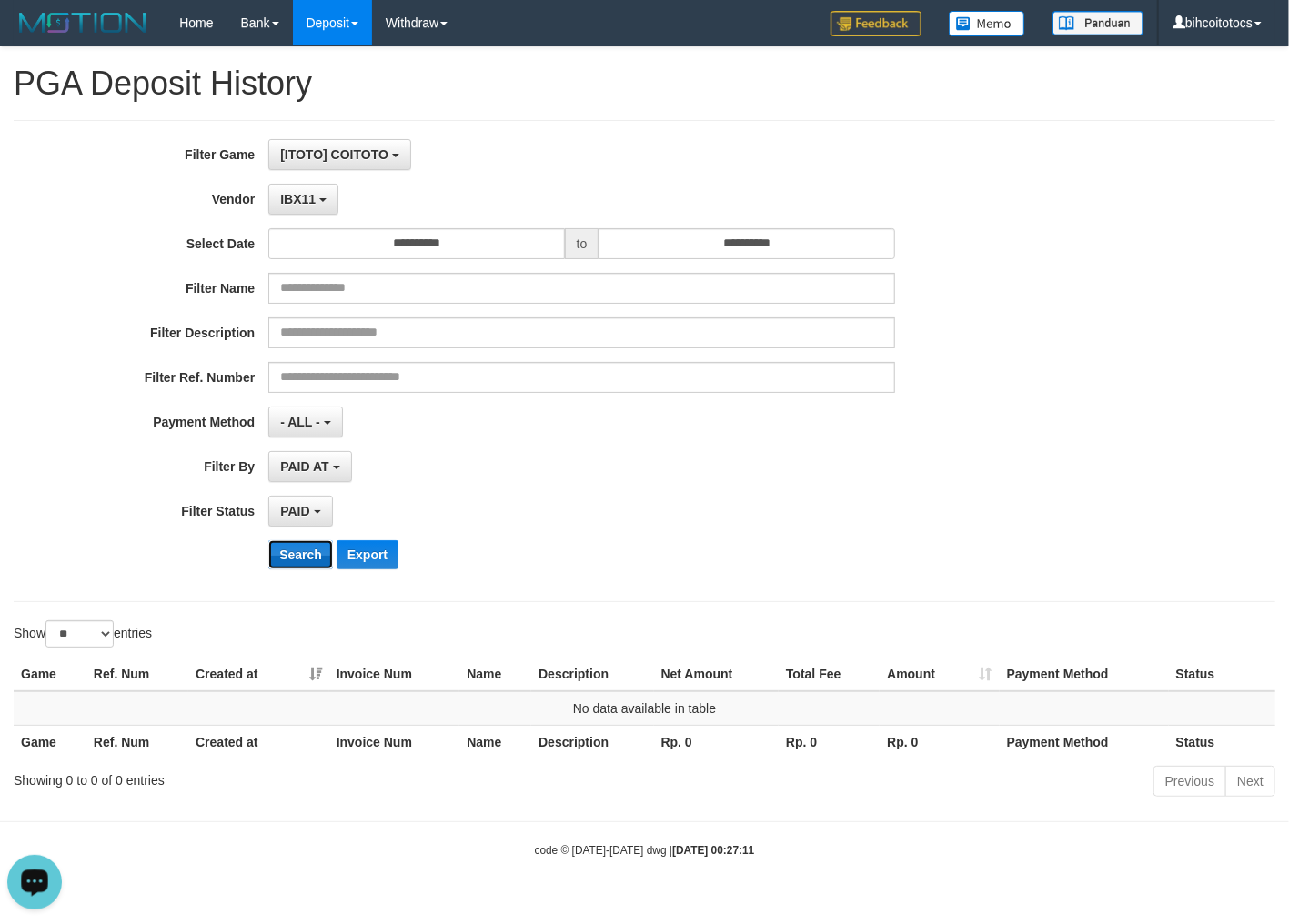click on "Search" at bounding box center [300, 555] 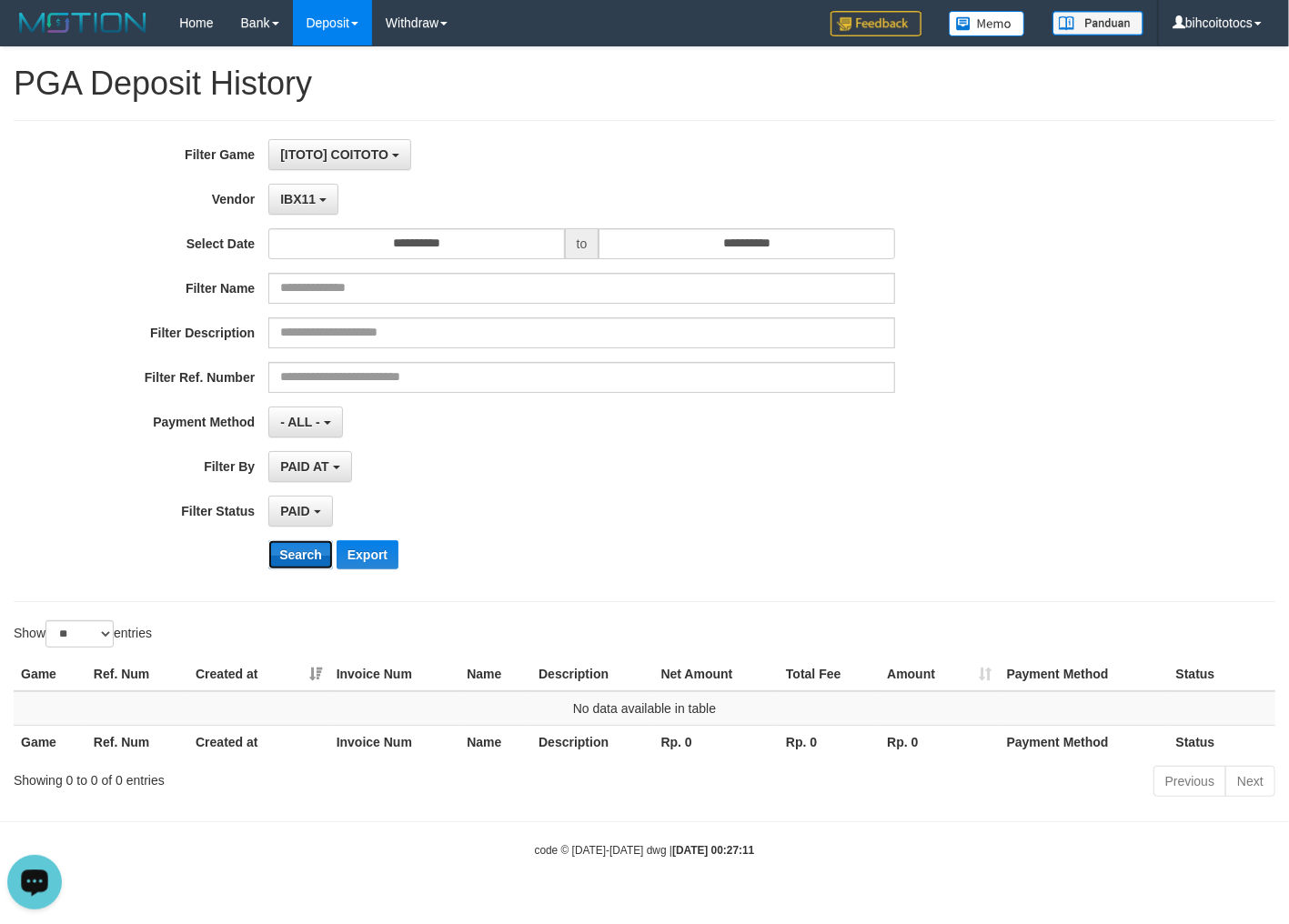 click on "Search" at bounding box center [300, 555] 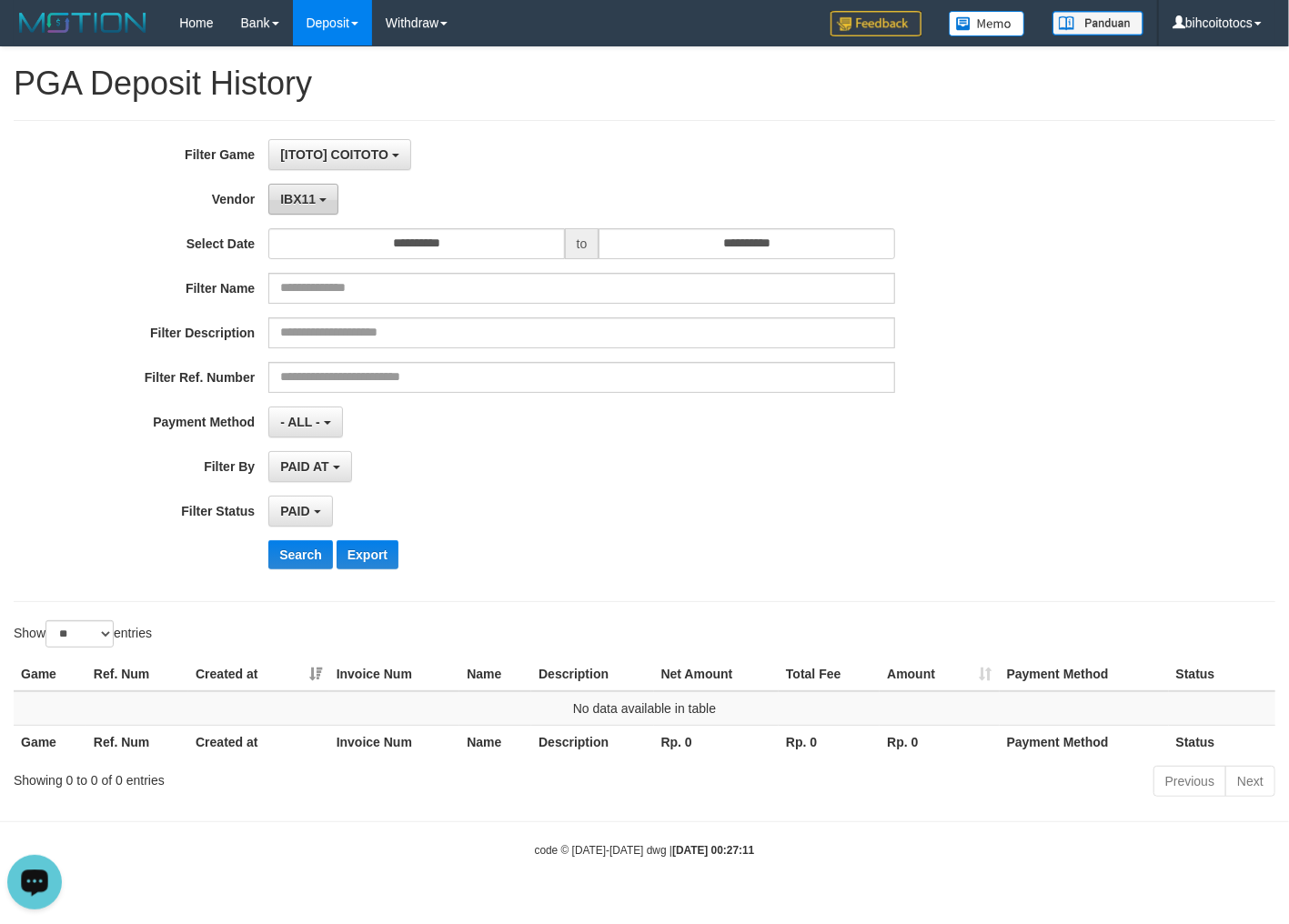 click on "IBX11" at bounding box center (297, 199) 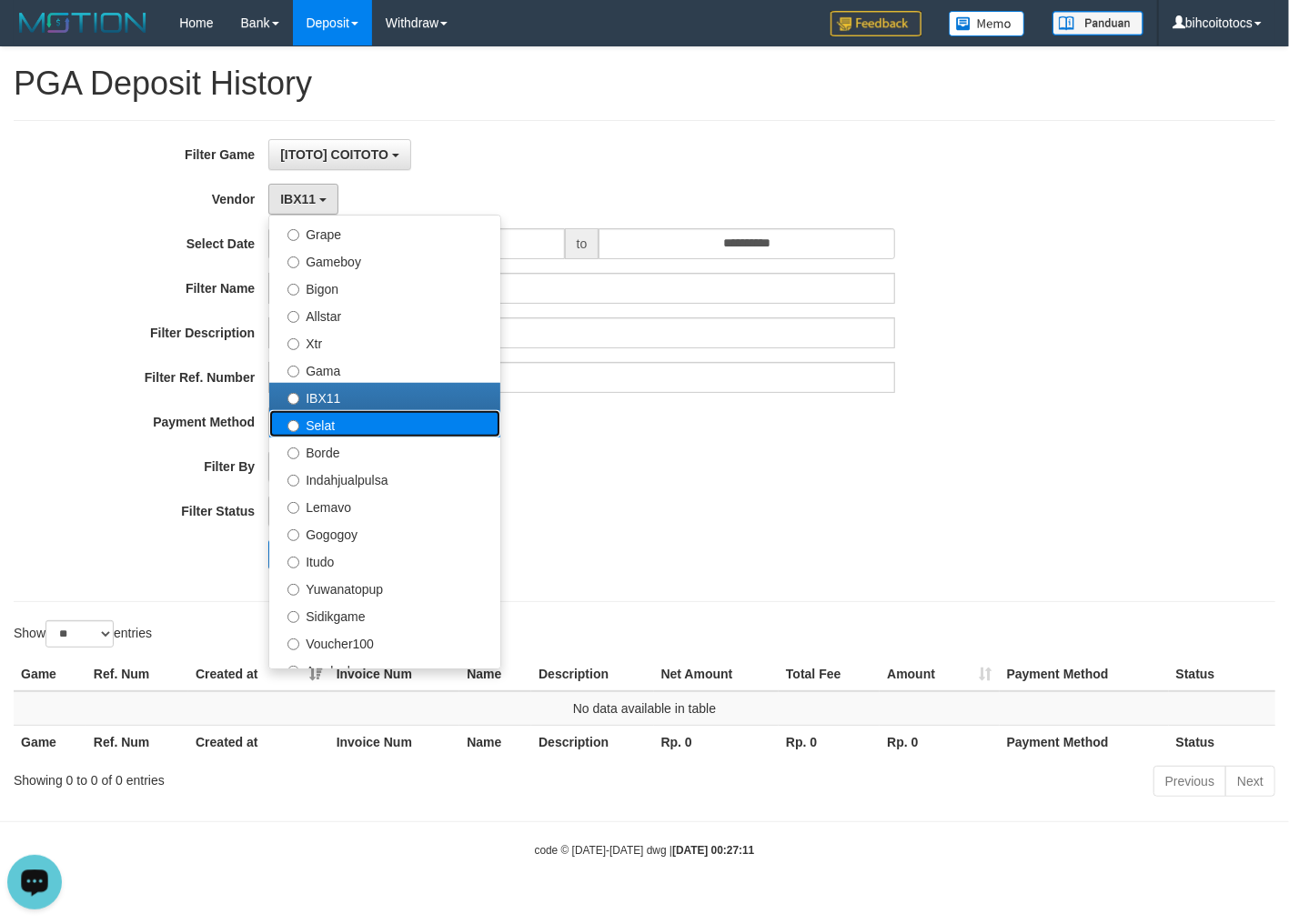click on "Selat" at bounding box center [385, 424] 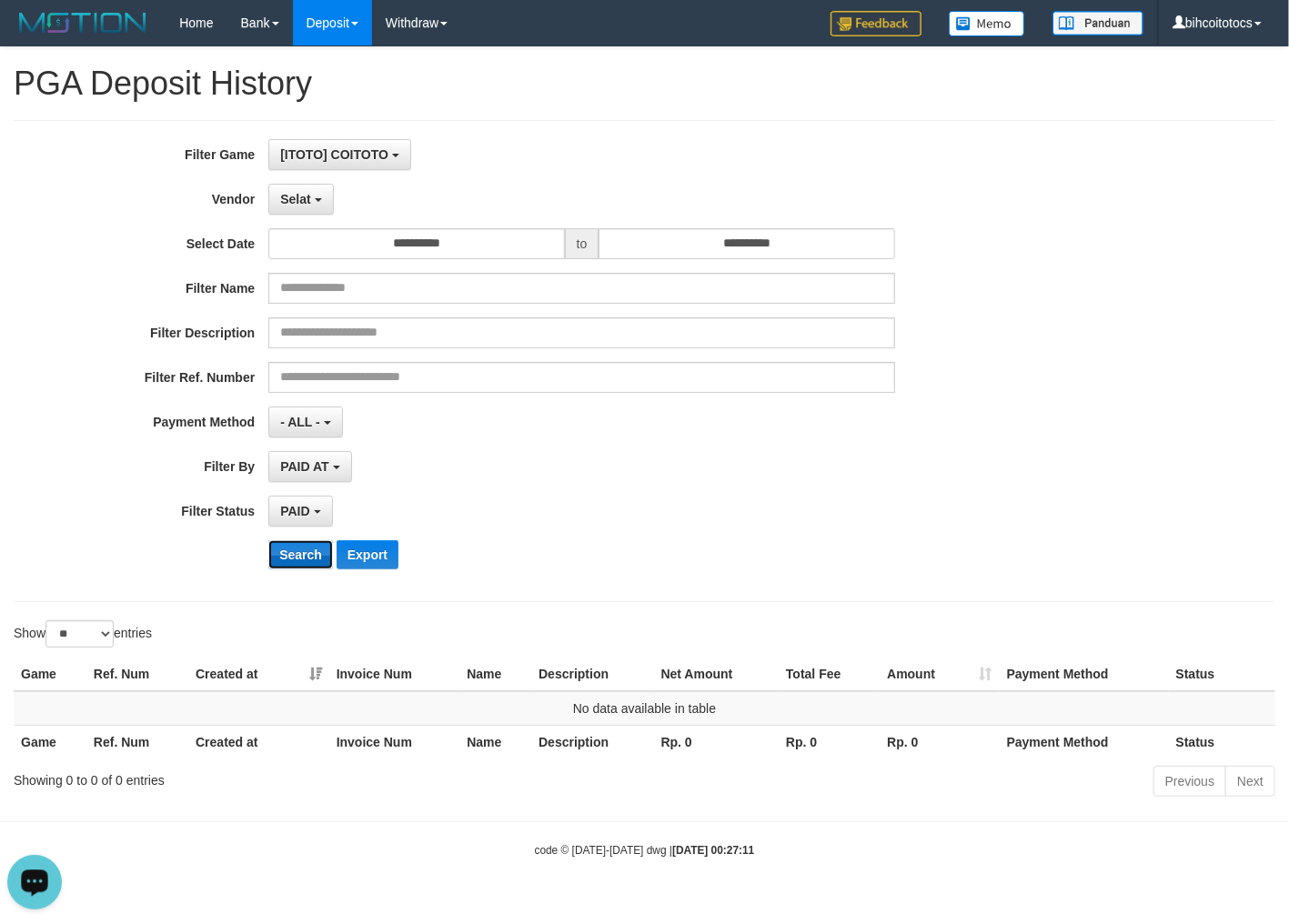 click on "Search" at bounding box center (300, 555) 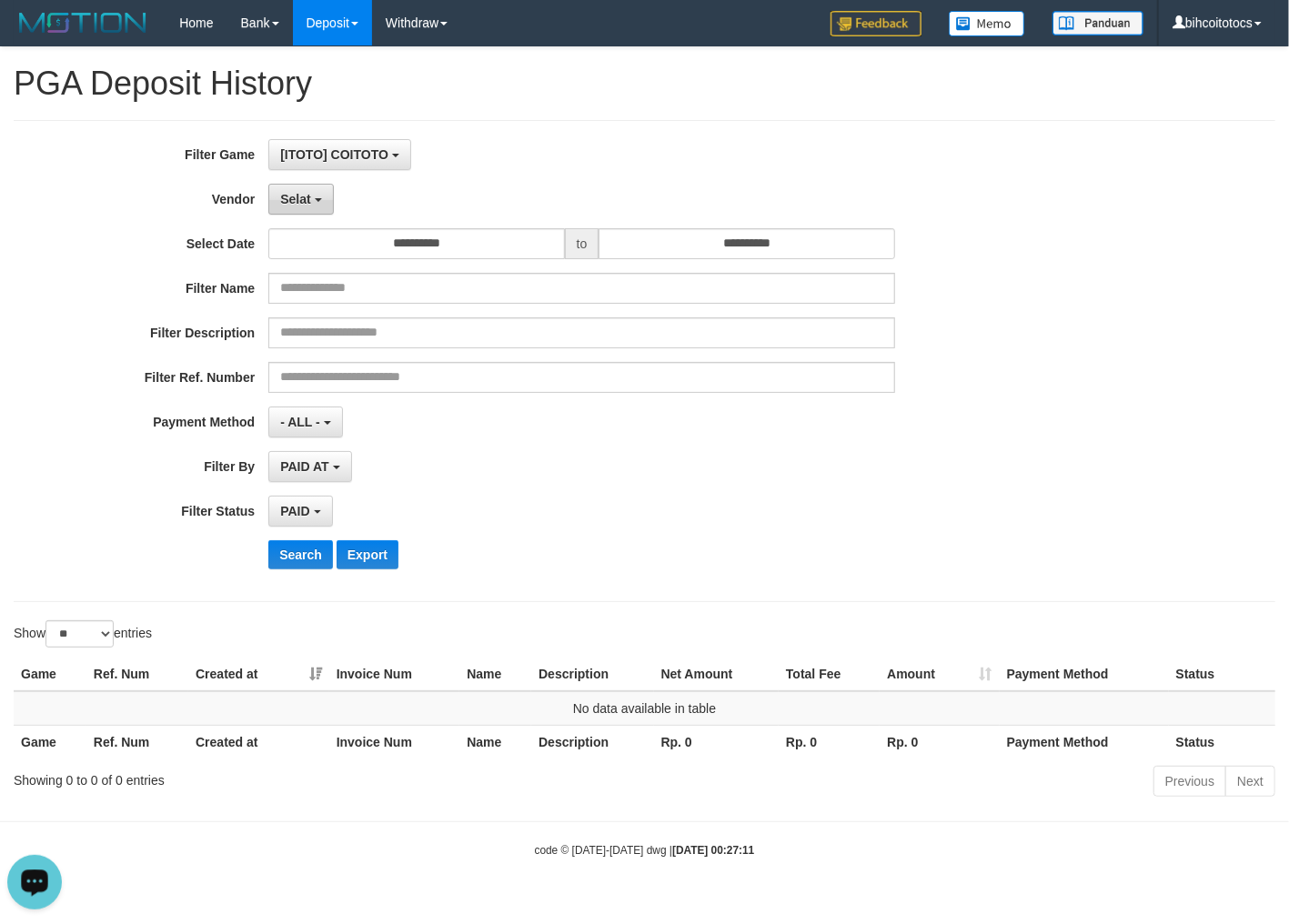 click on "Selat" at bounding box center (295, 199) 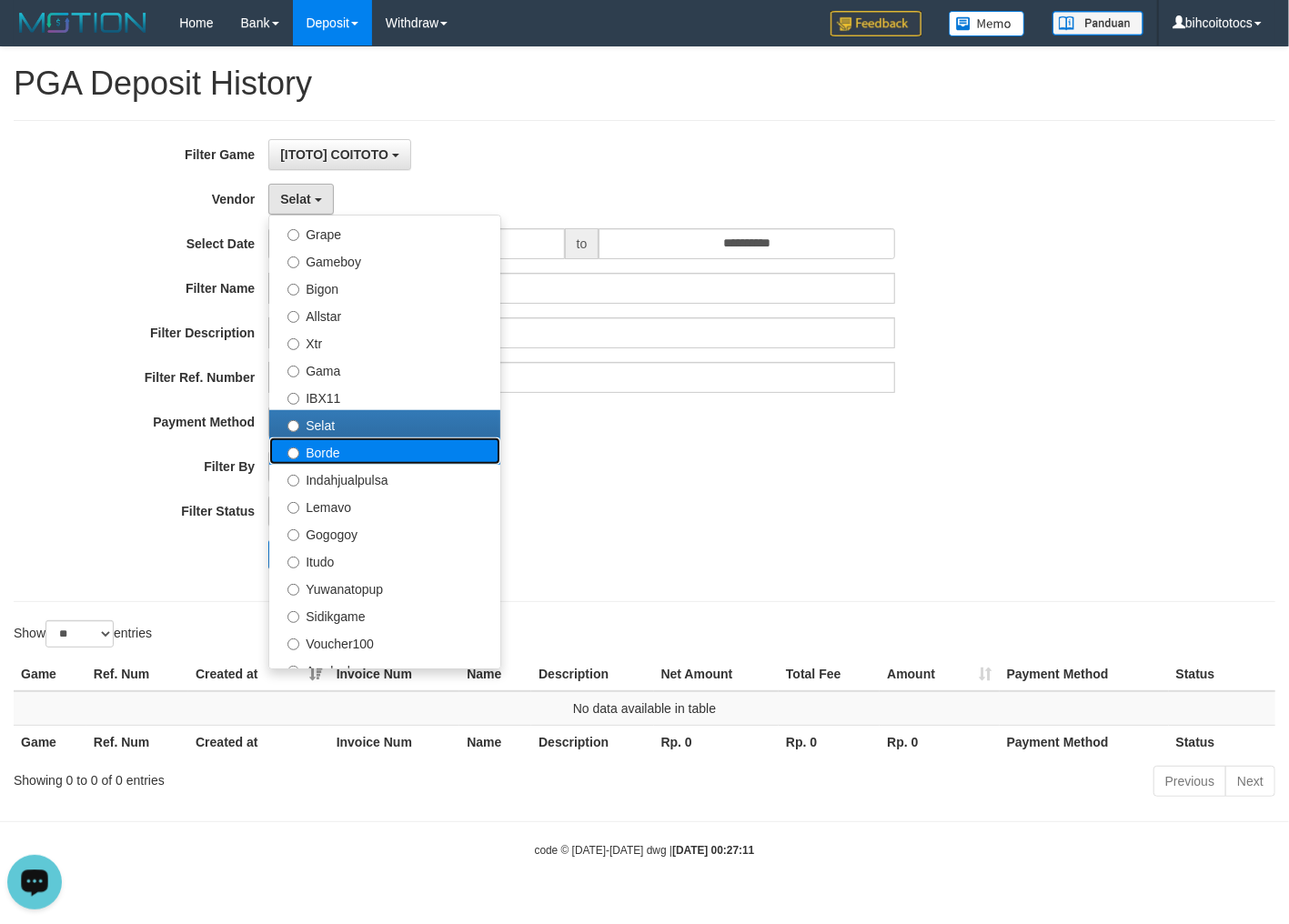 click on "Borde" at bounding box center [385, 451] 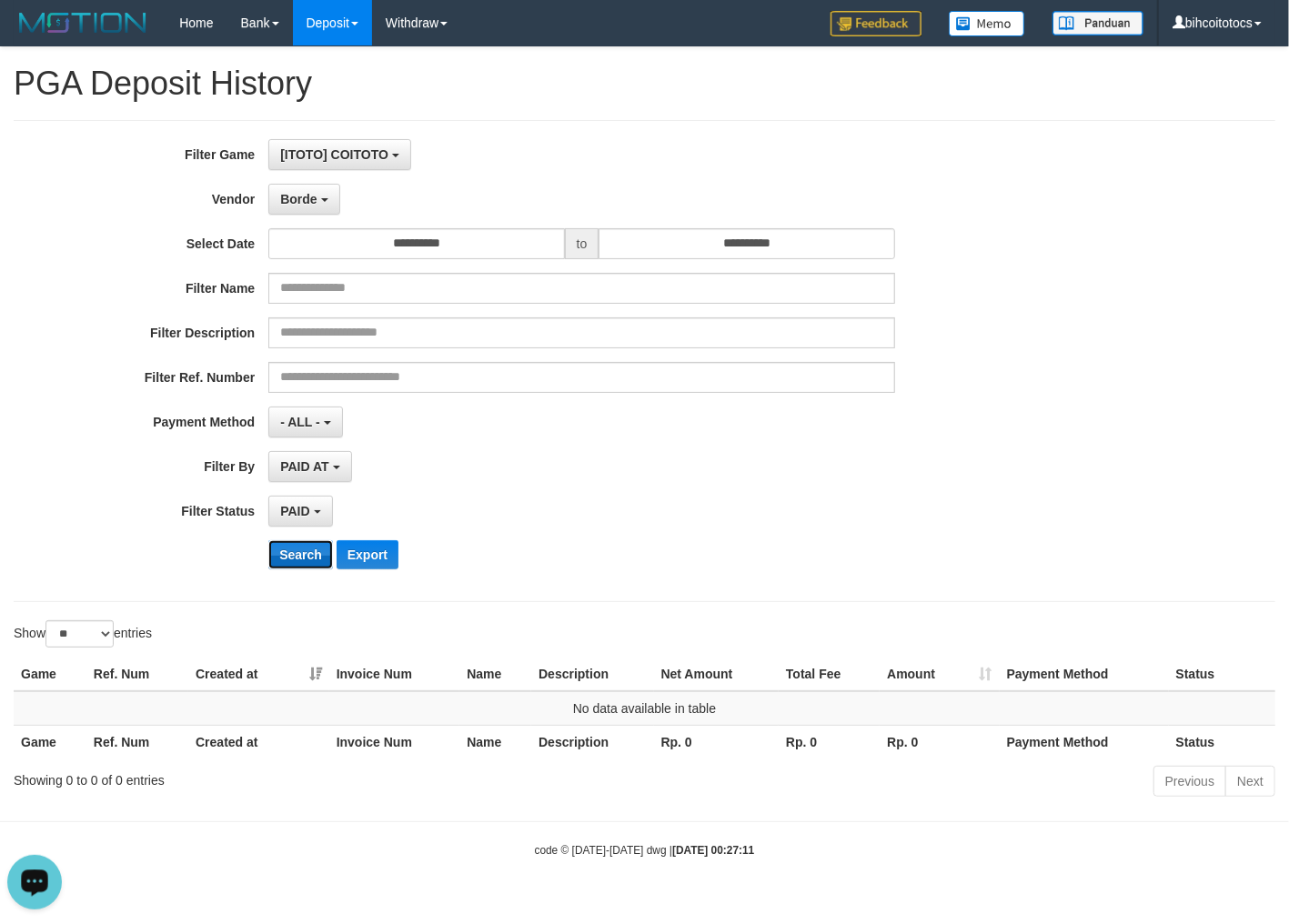 click on "Search" at bounding box center [300, 555] 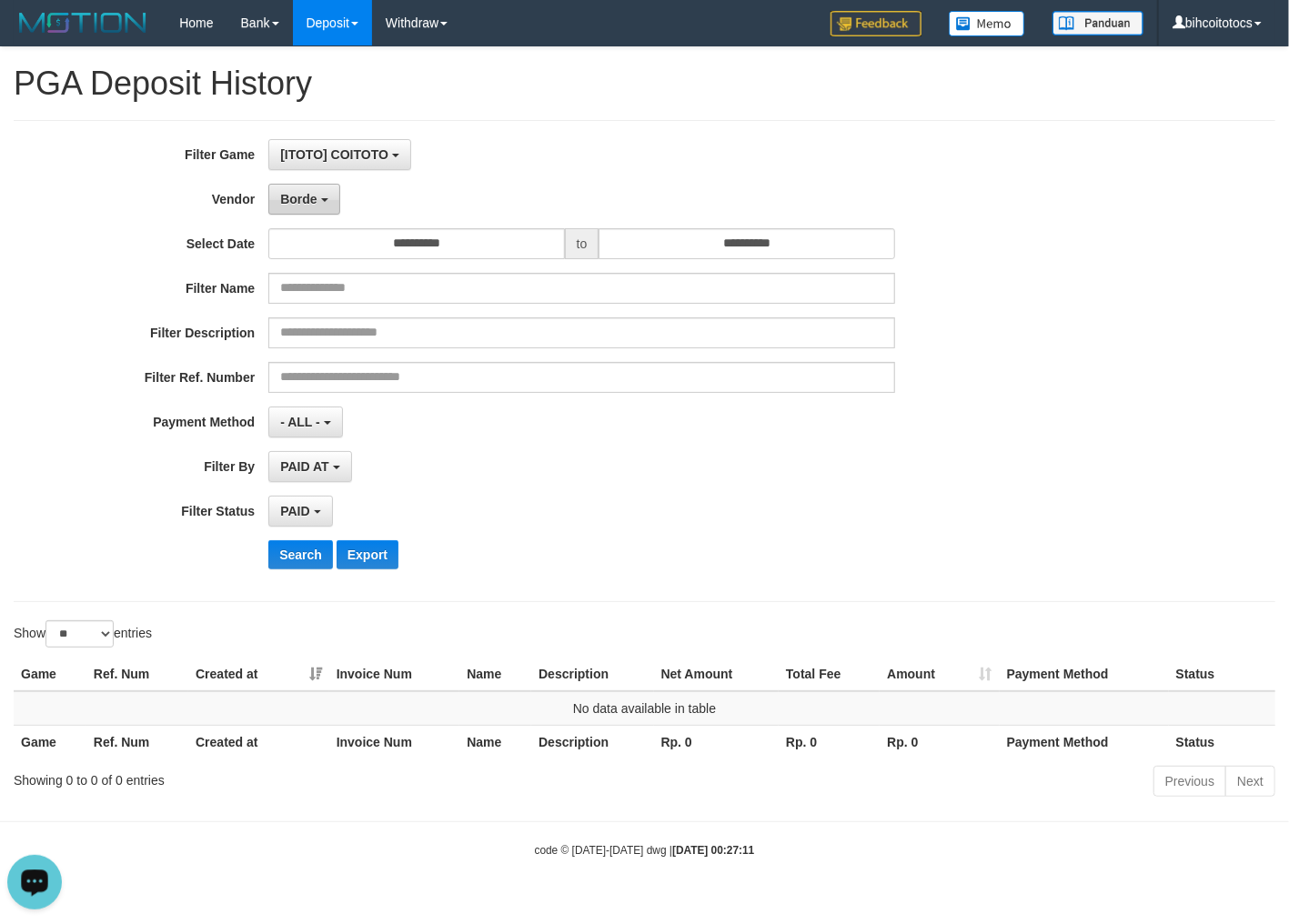 click on "Borde" at bounding box center [298, 199] 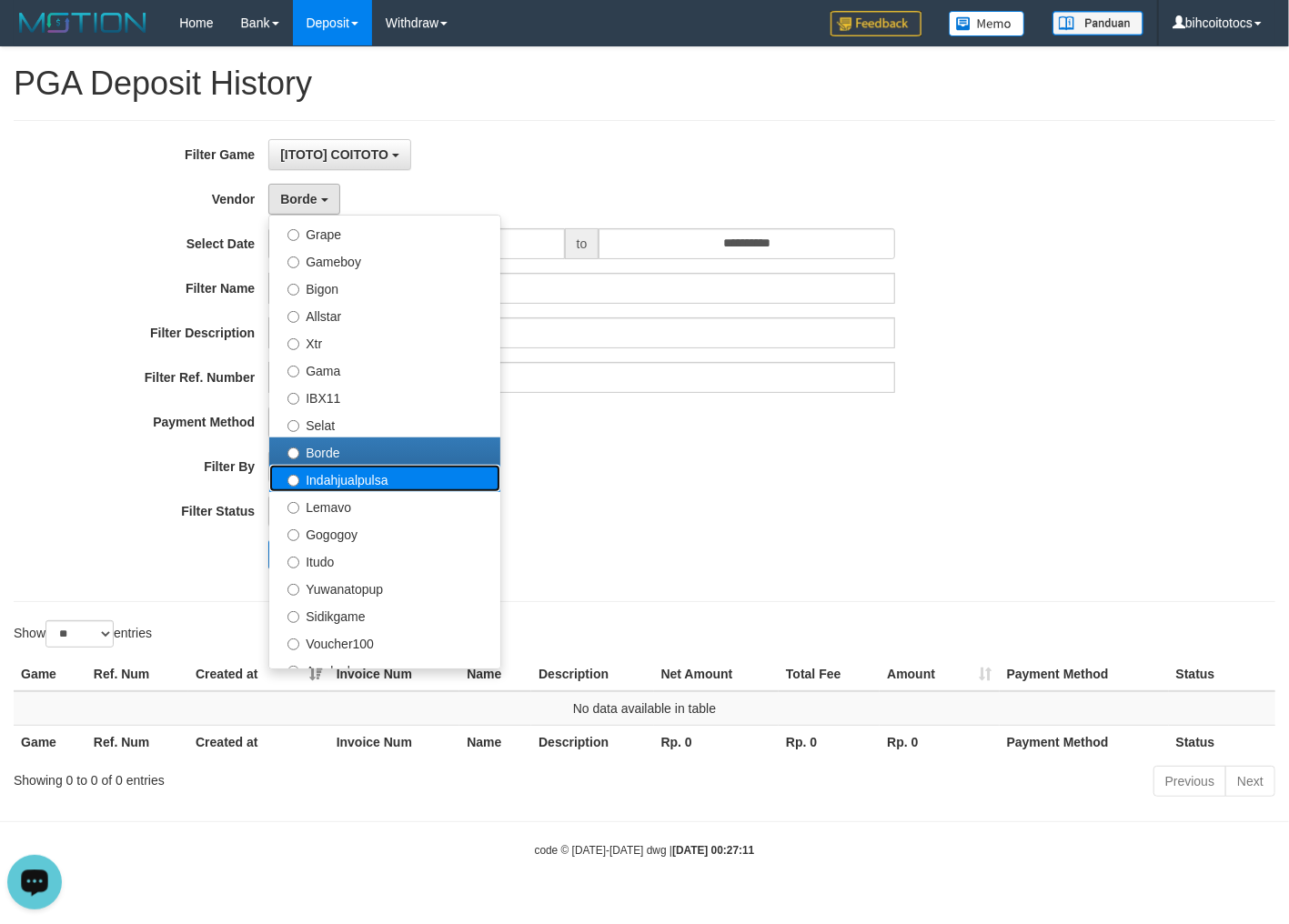 click on "Indahjualpulsa" at bounding box center (385, 478) 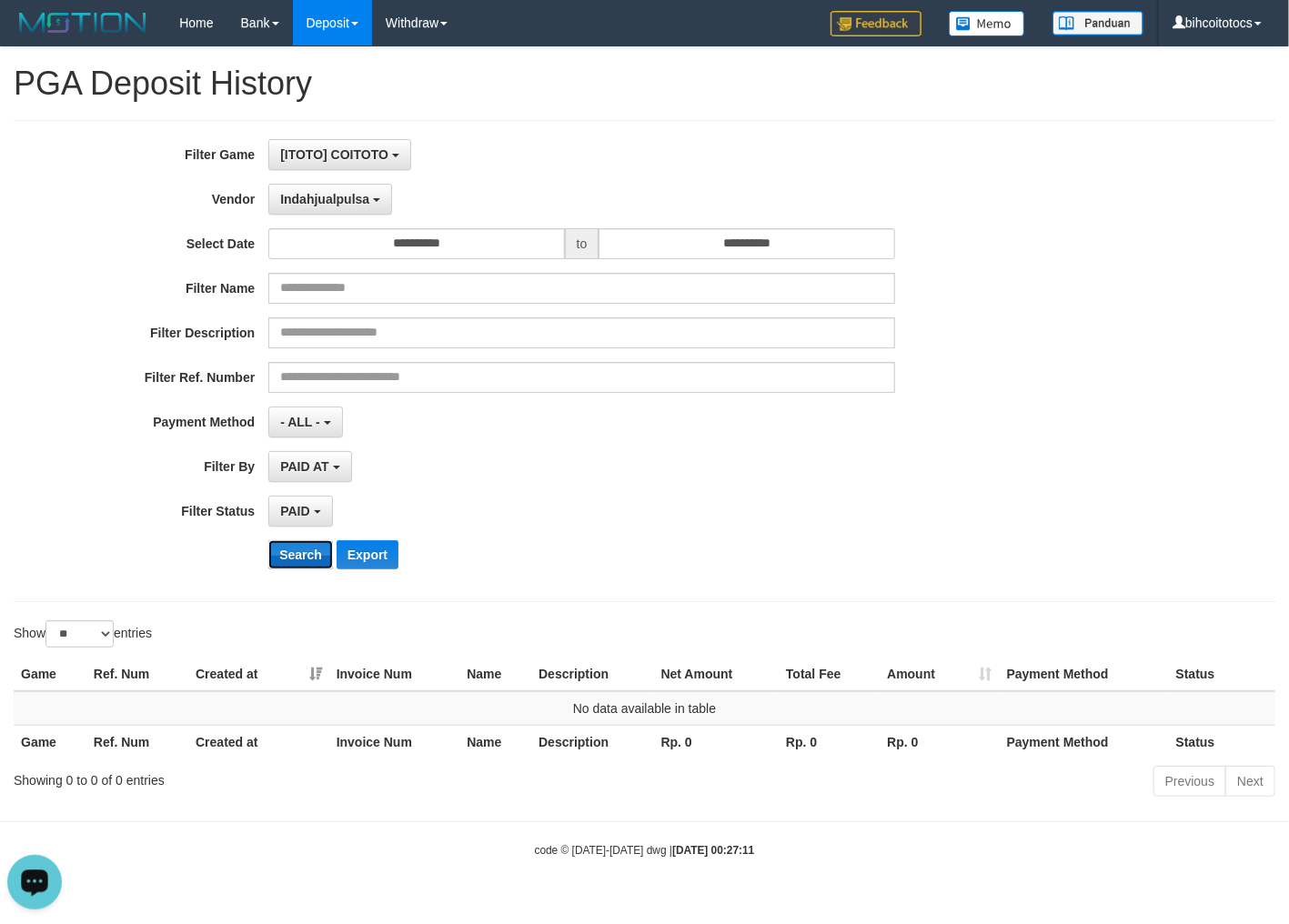 click on "Search" at bounding box center [300, 555] 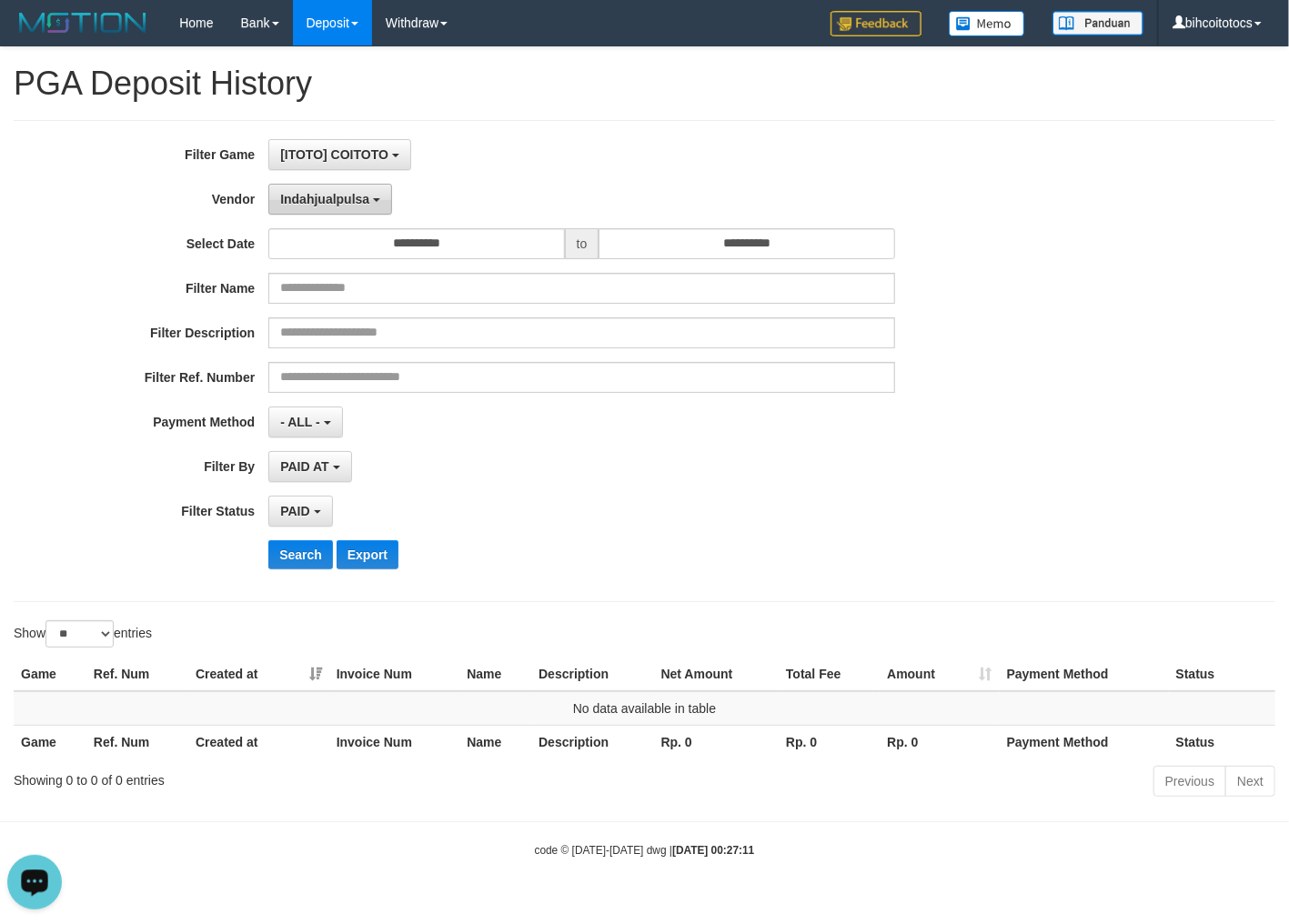 click on "Indahjualpulsa" at bounding box center (330, 199) 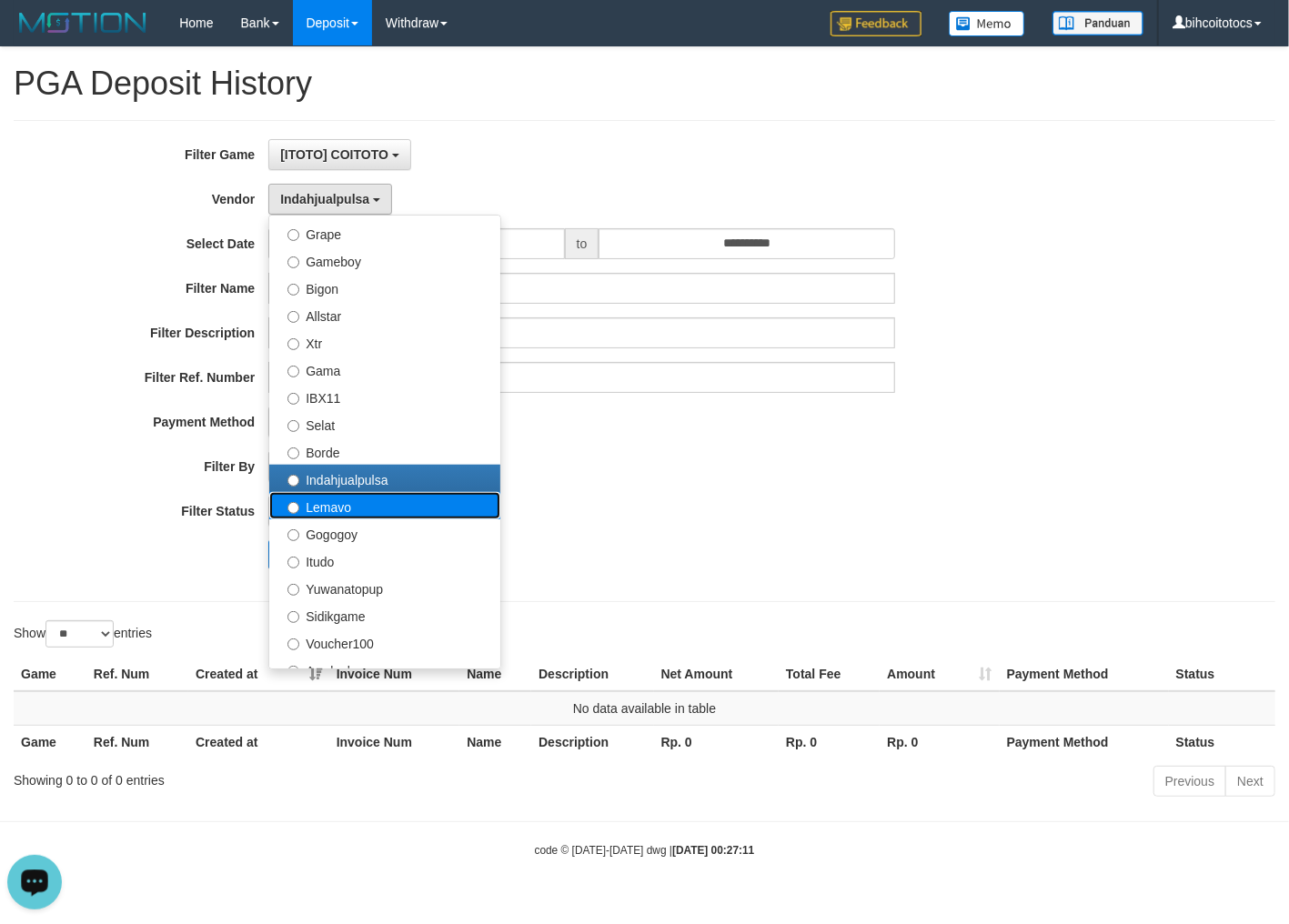click on "Lemavo" at bounding box center [385, 506] 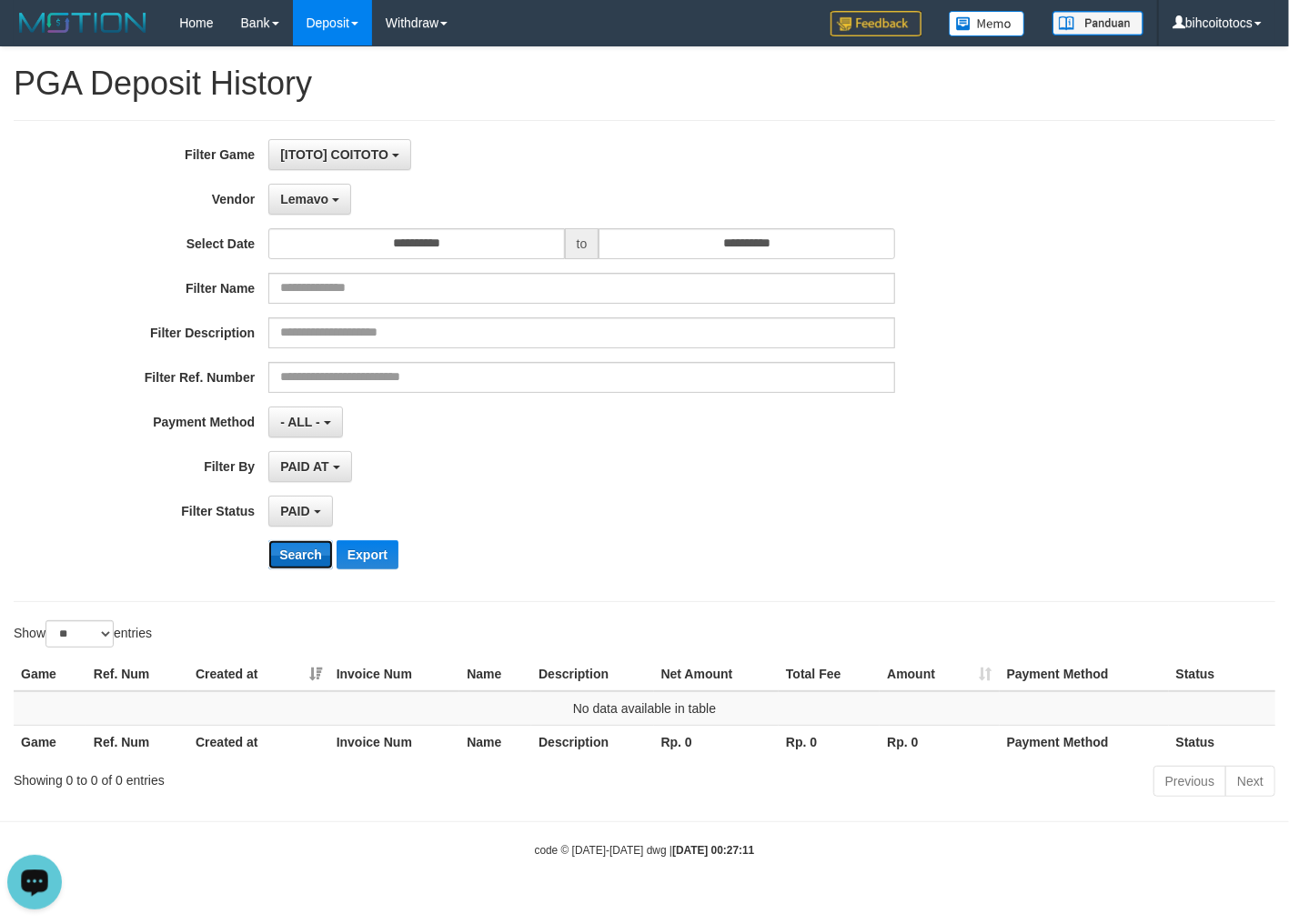 click on "Search" at bounding box center (300, 555) 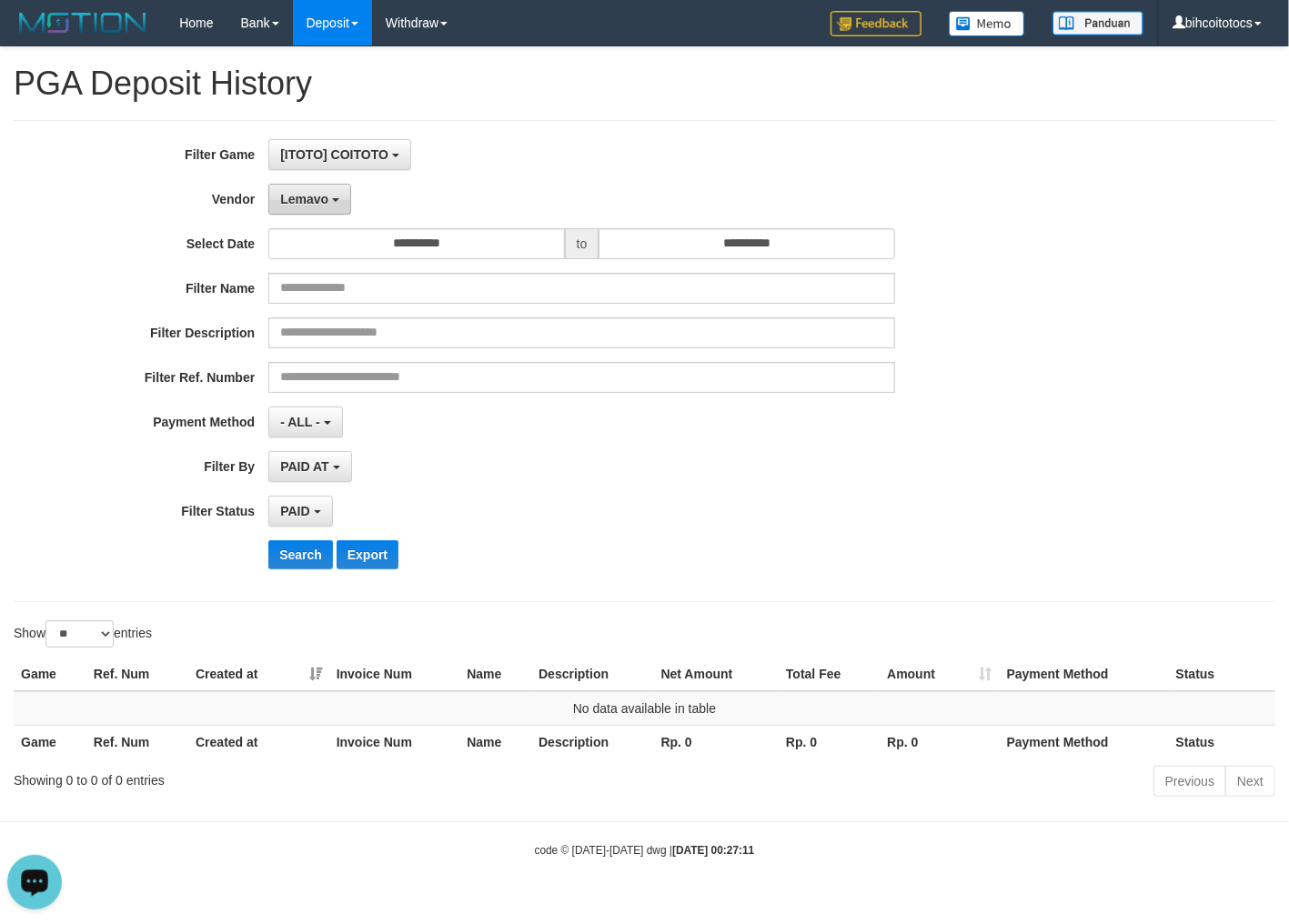 click on "Lemavo" at bounding box center (309, 199) 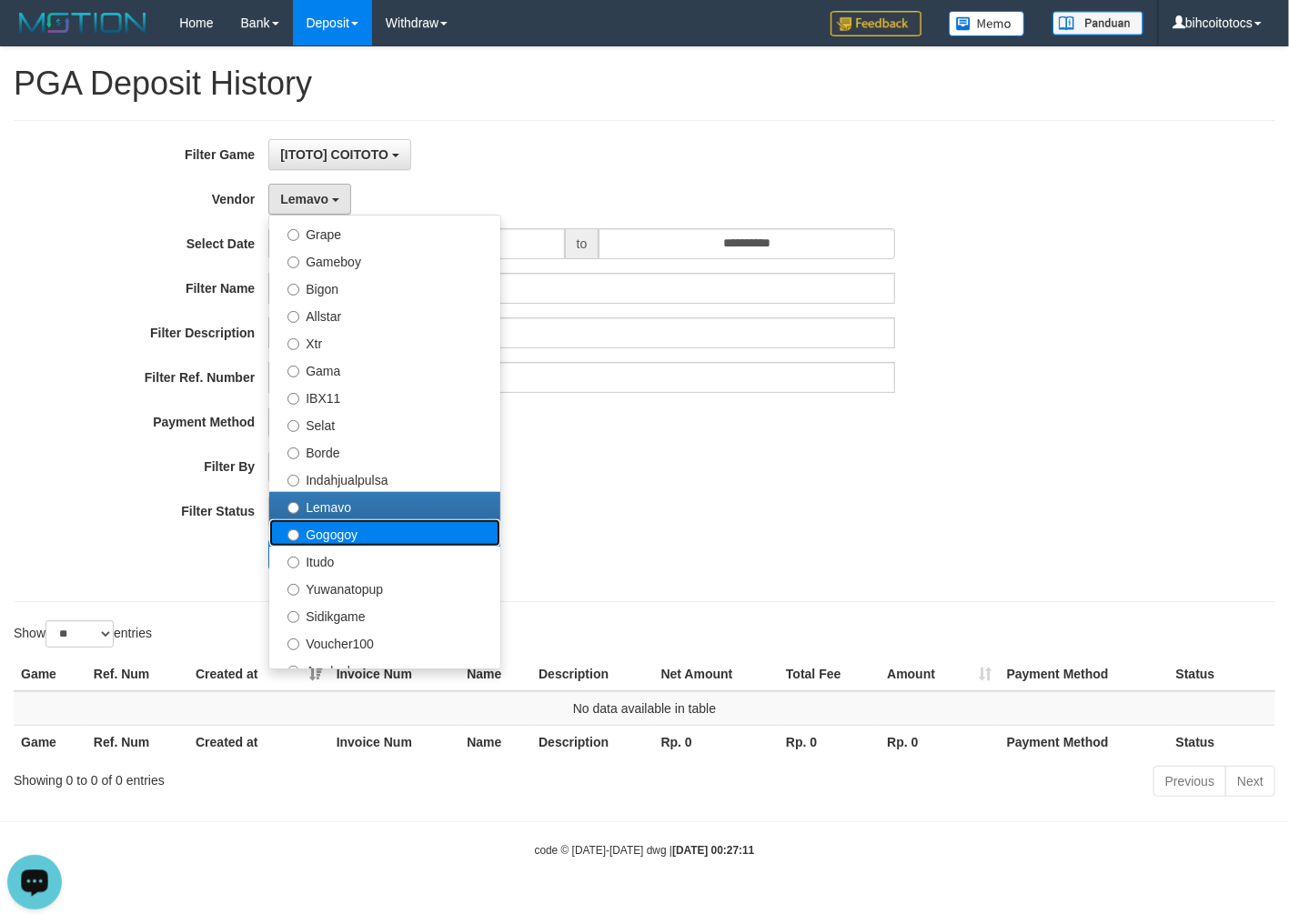 click on "Gogogoy" at bounding box center [385, 533] 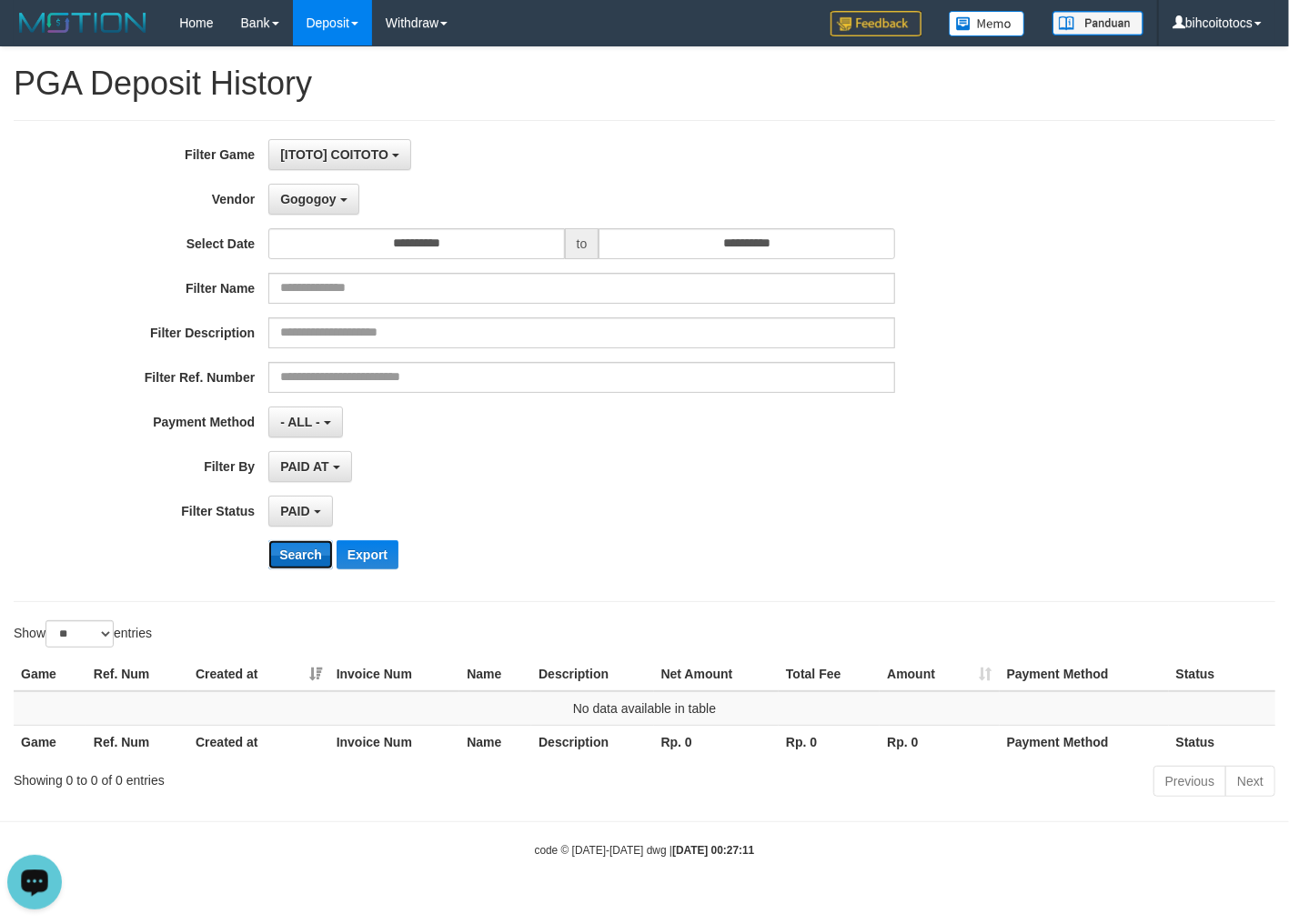 click on "Search" at bounding box center (300, 555) 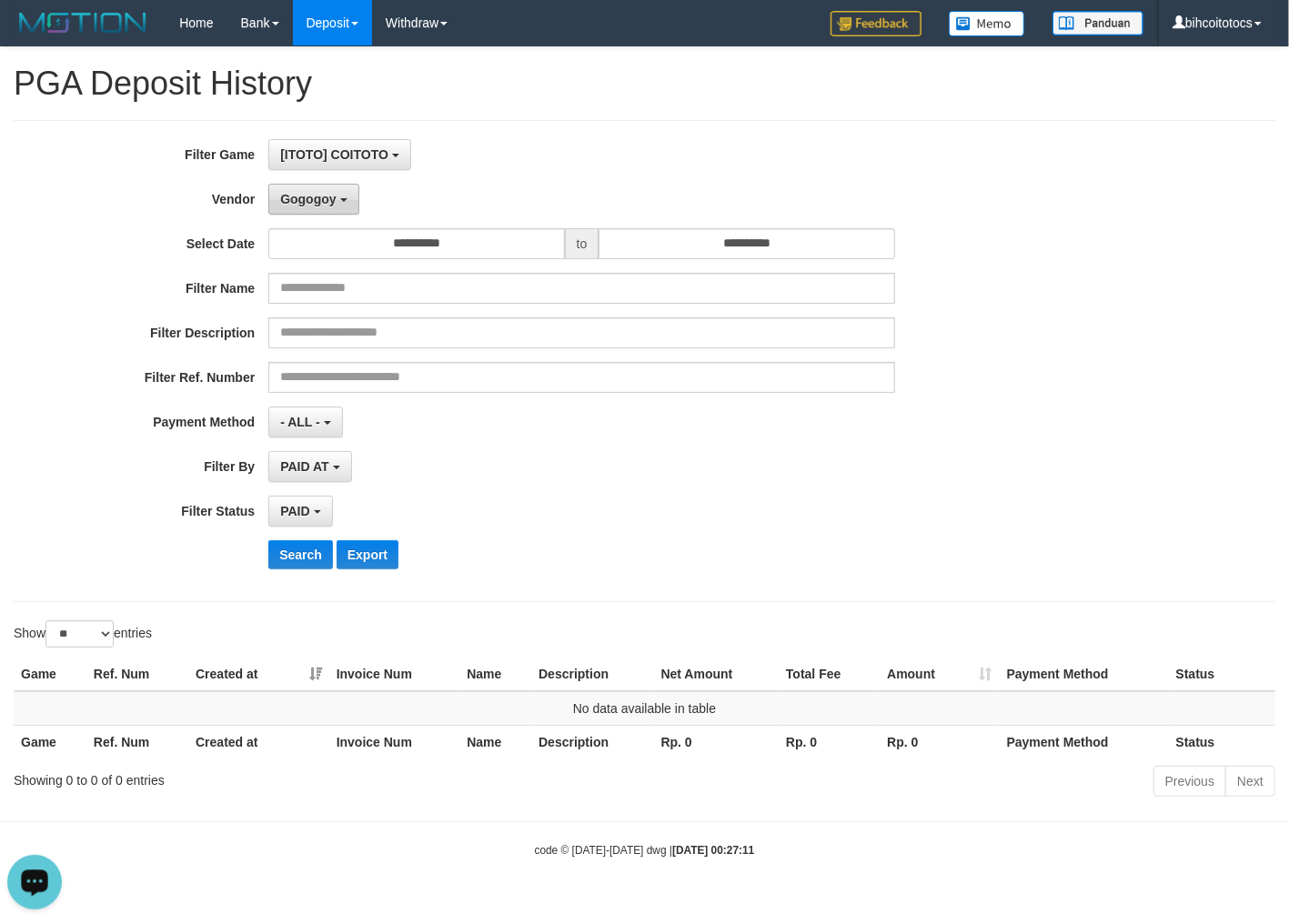 click on "Gogogoy" at bounding box center (307, 199) 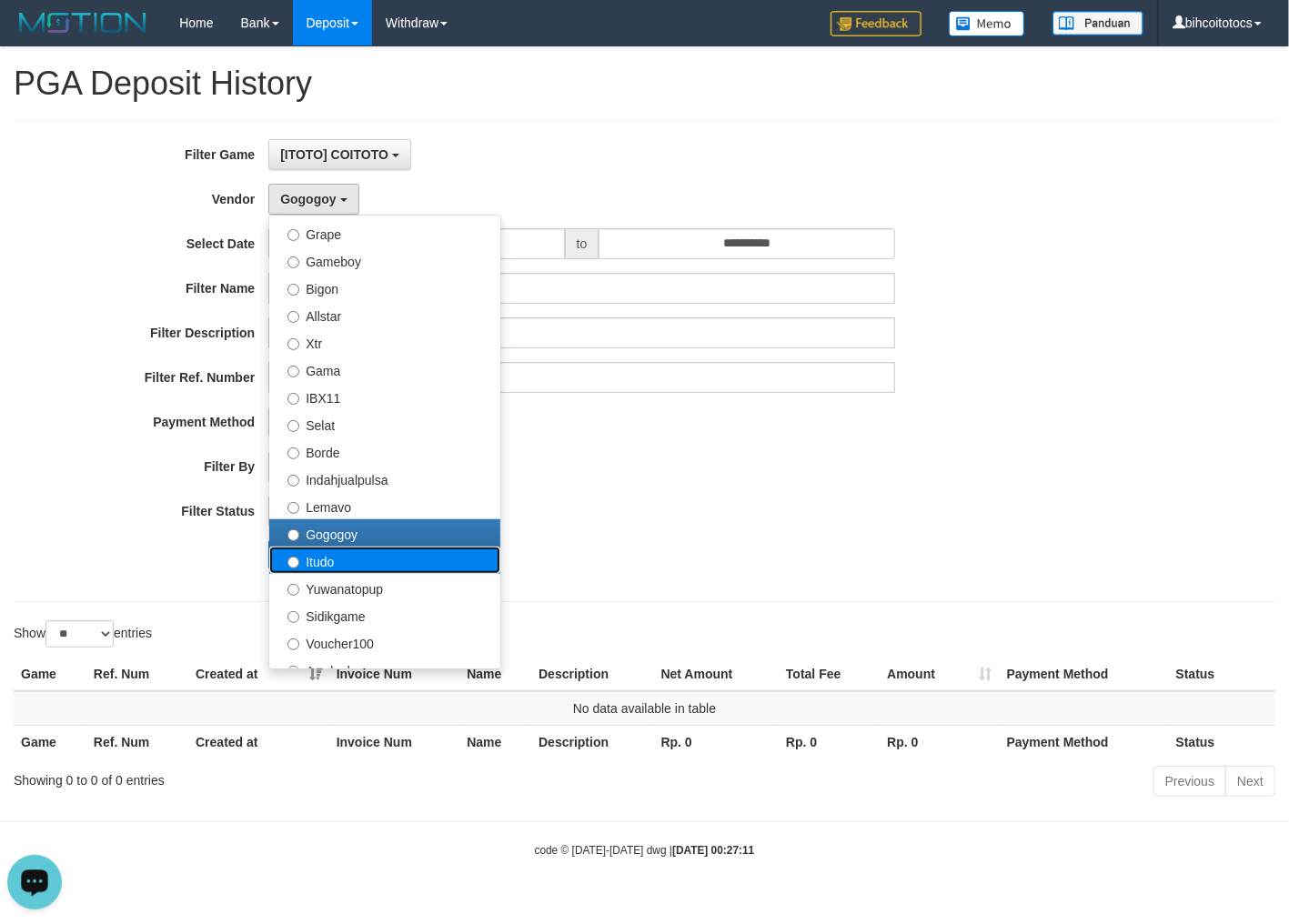 click on "Itudo" at bounding box center [385, 560] 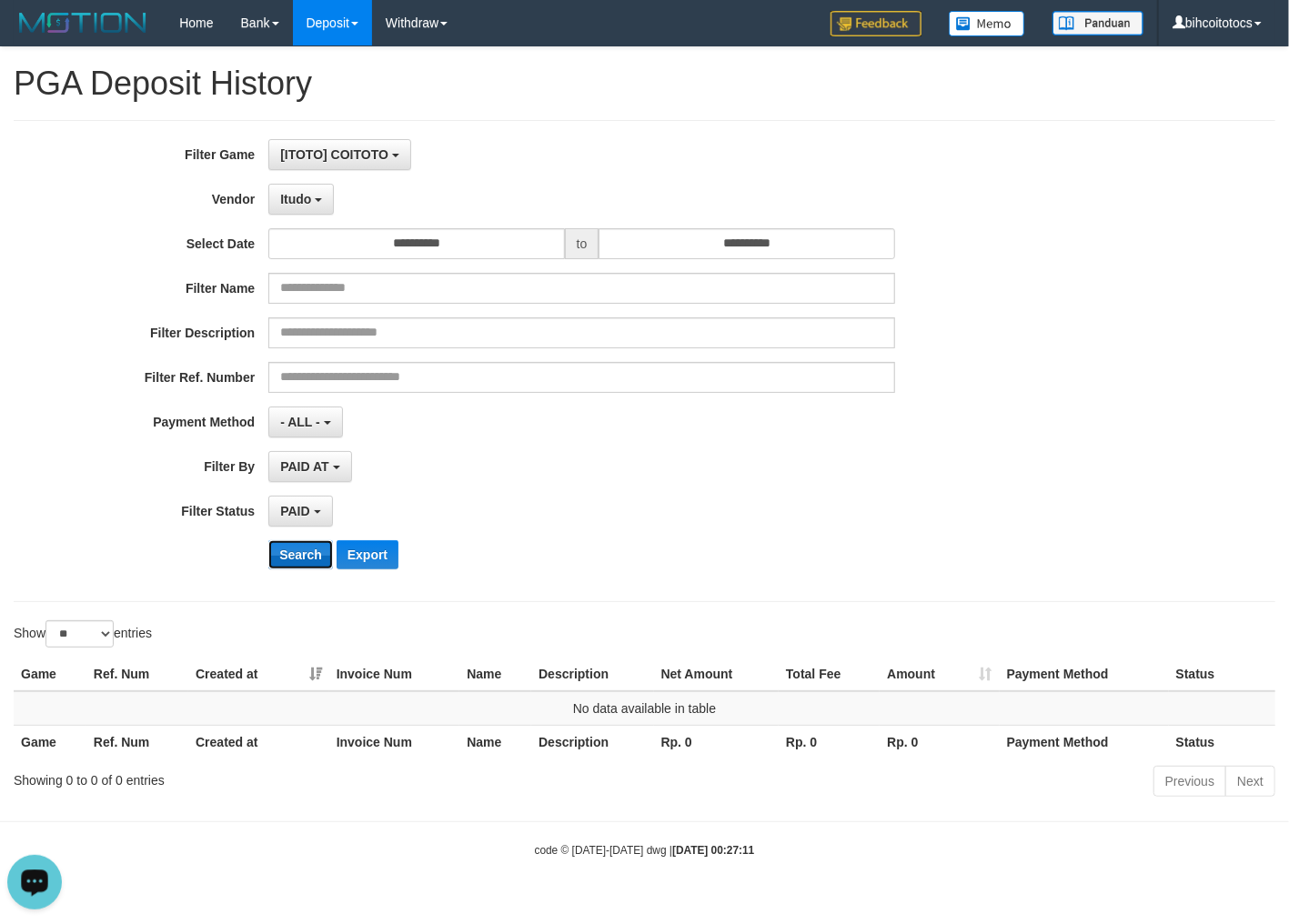 click on "Search" at bounding box center [300, 555] 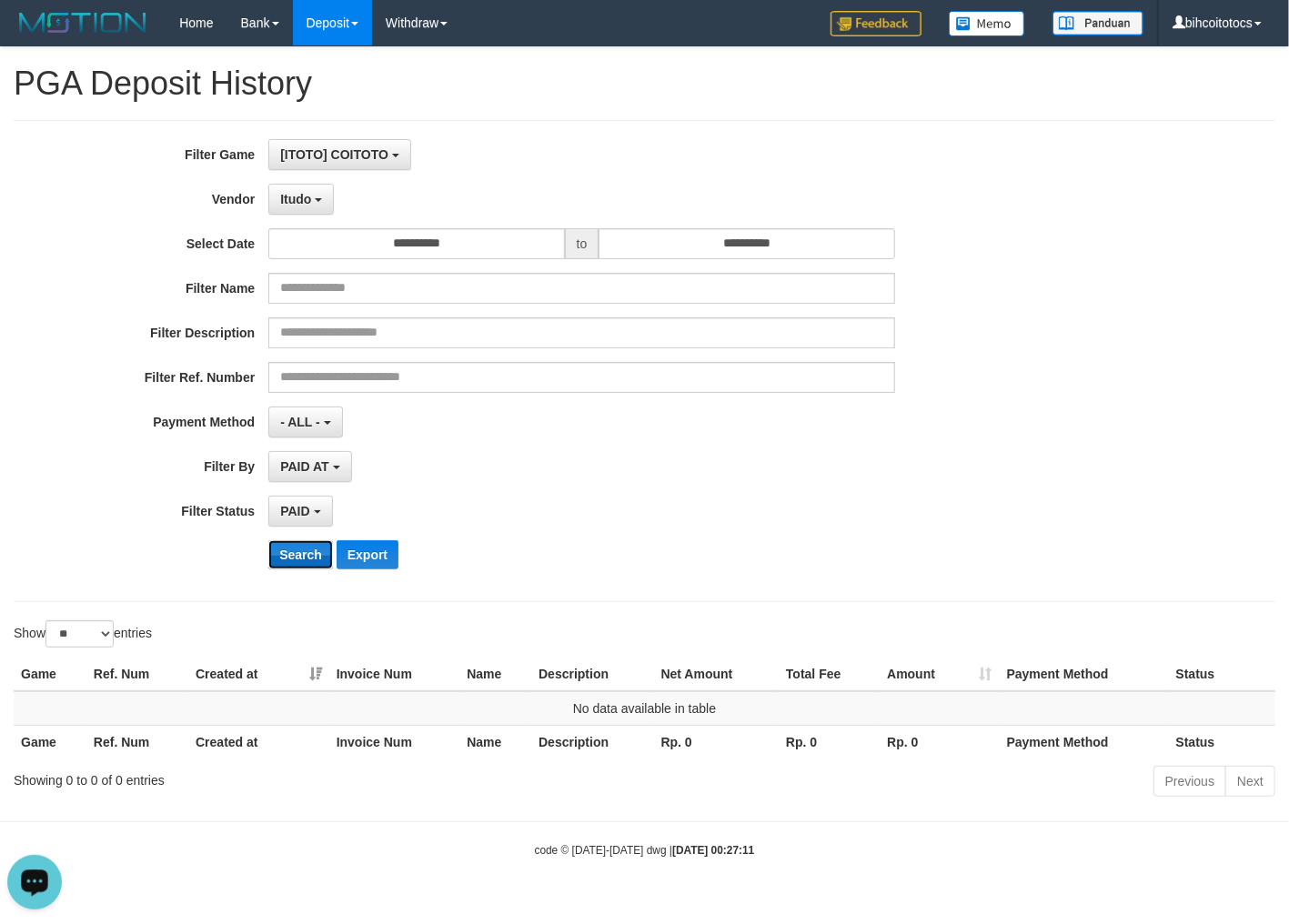 click on "Search" at bounding box center [300, 555] 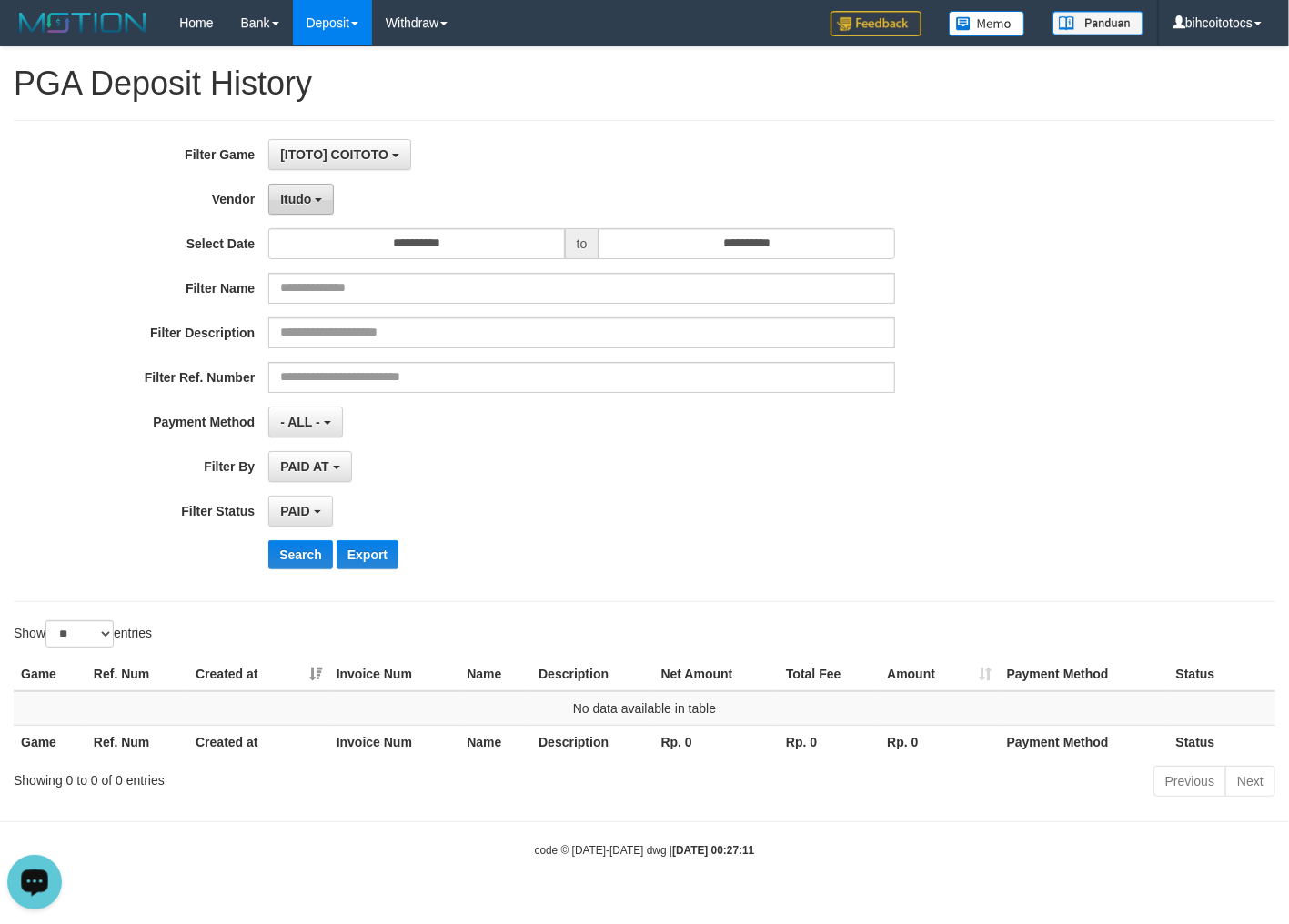 click on "Itudo" at bounding box center [296, 199] 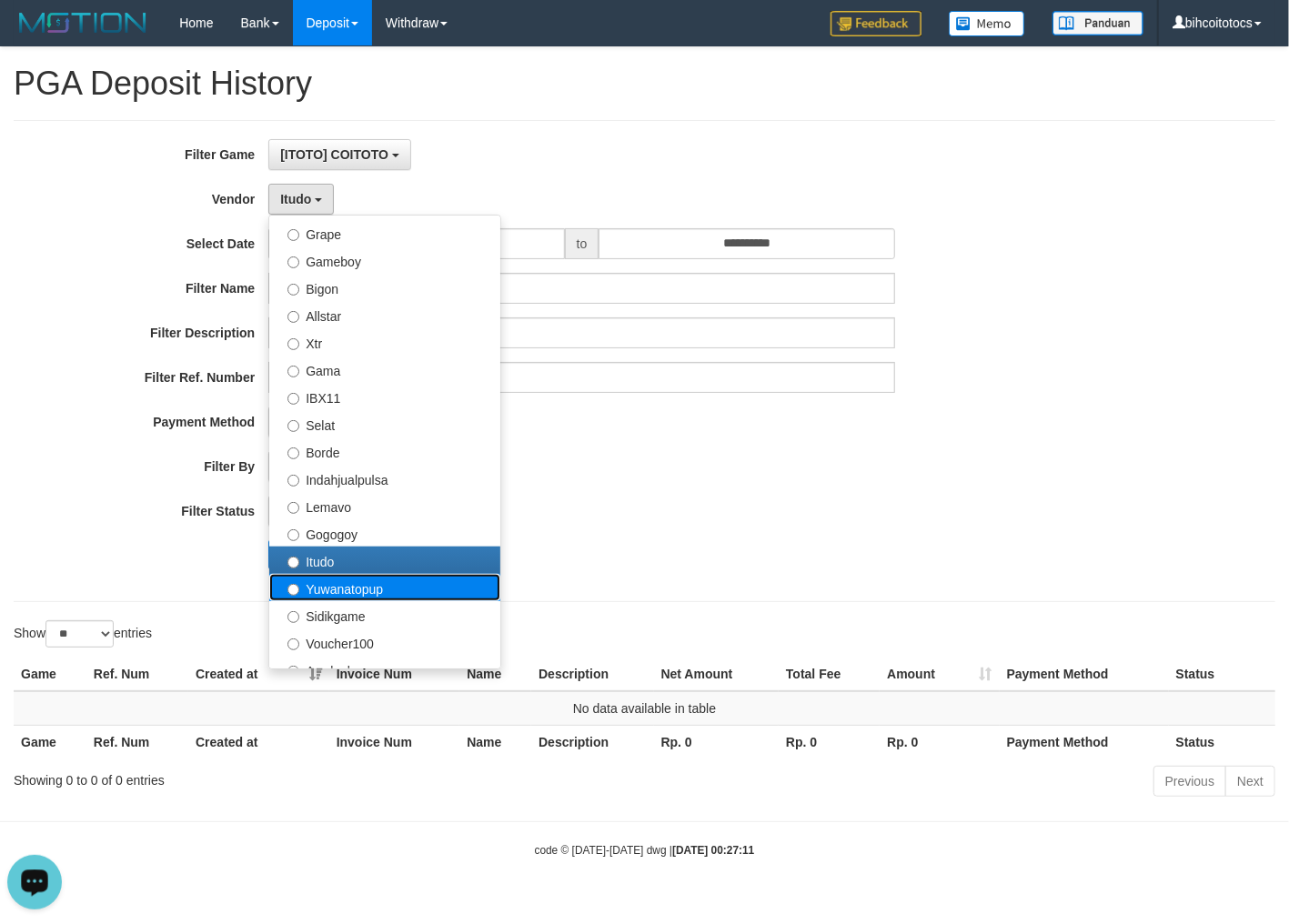 click on "Yuwanatopup" at bounding box center [385, 588] 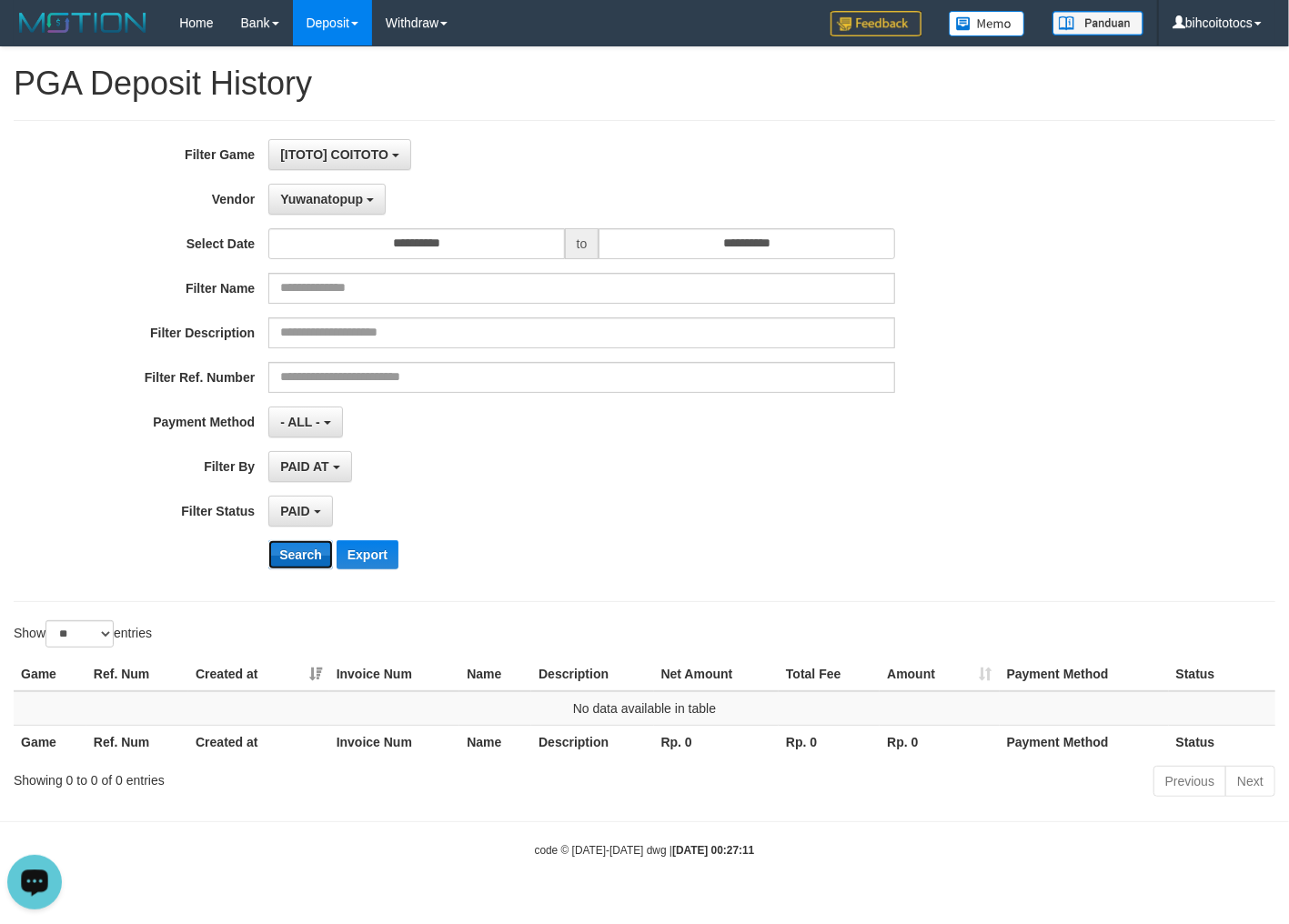 click on "Search" at bounding box center [300, 555] 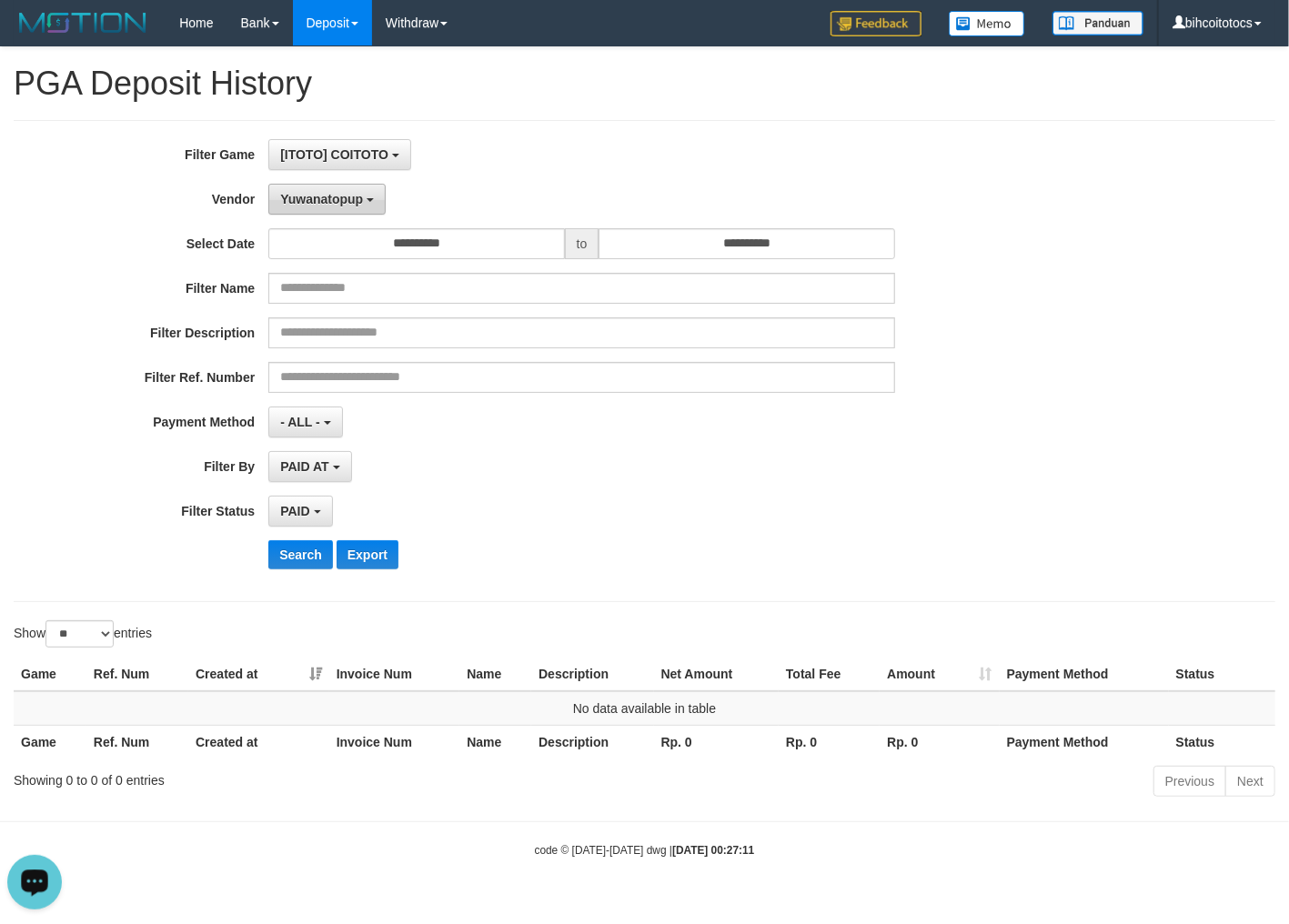 click on "Yuwanatopup" at bounding box center [327, 199] 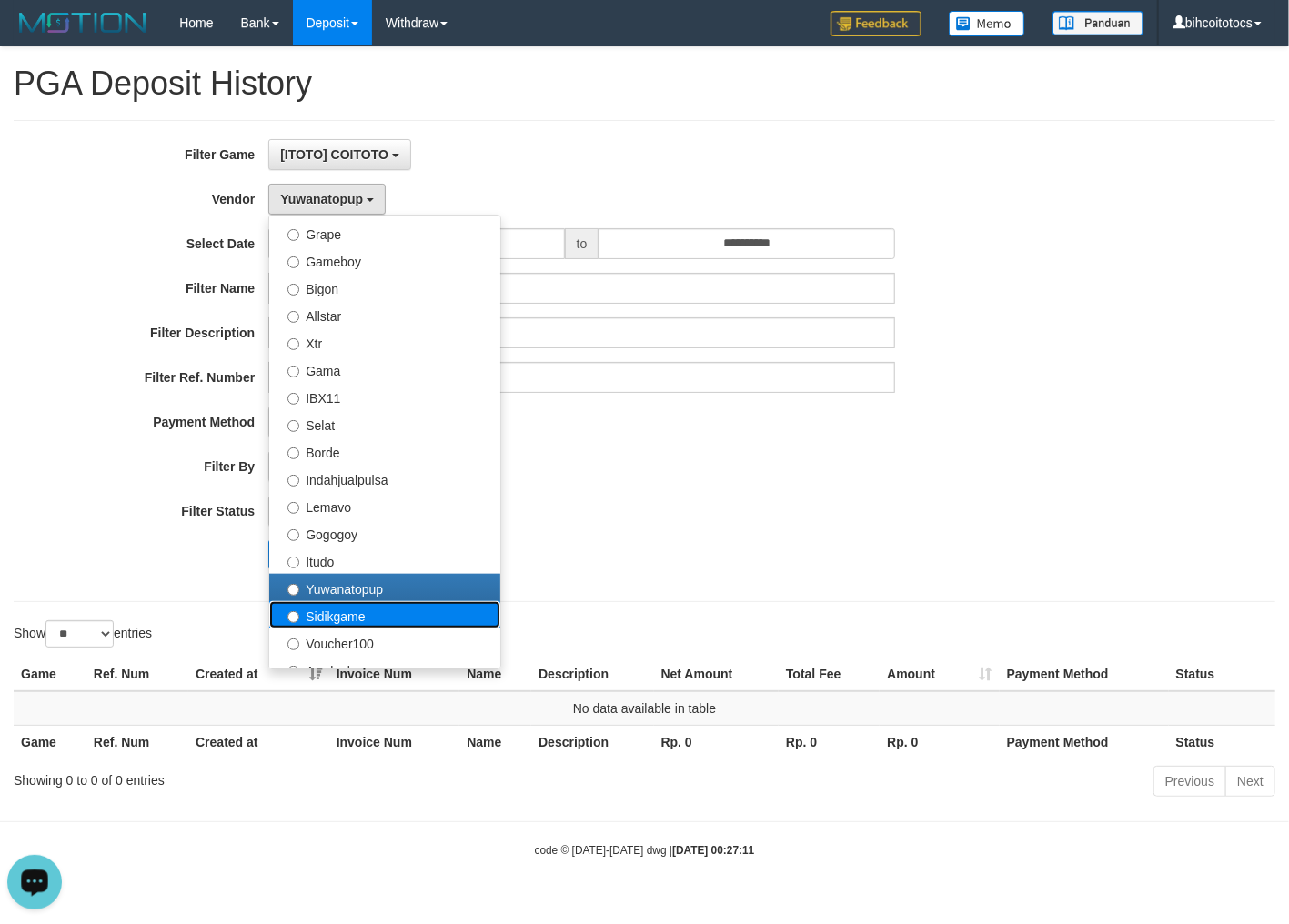click on "Sidikgame" at bounding box center [385, 615] 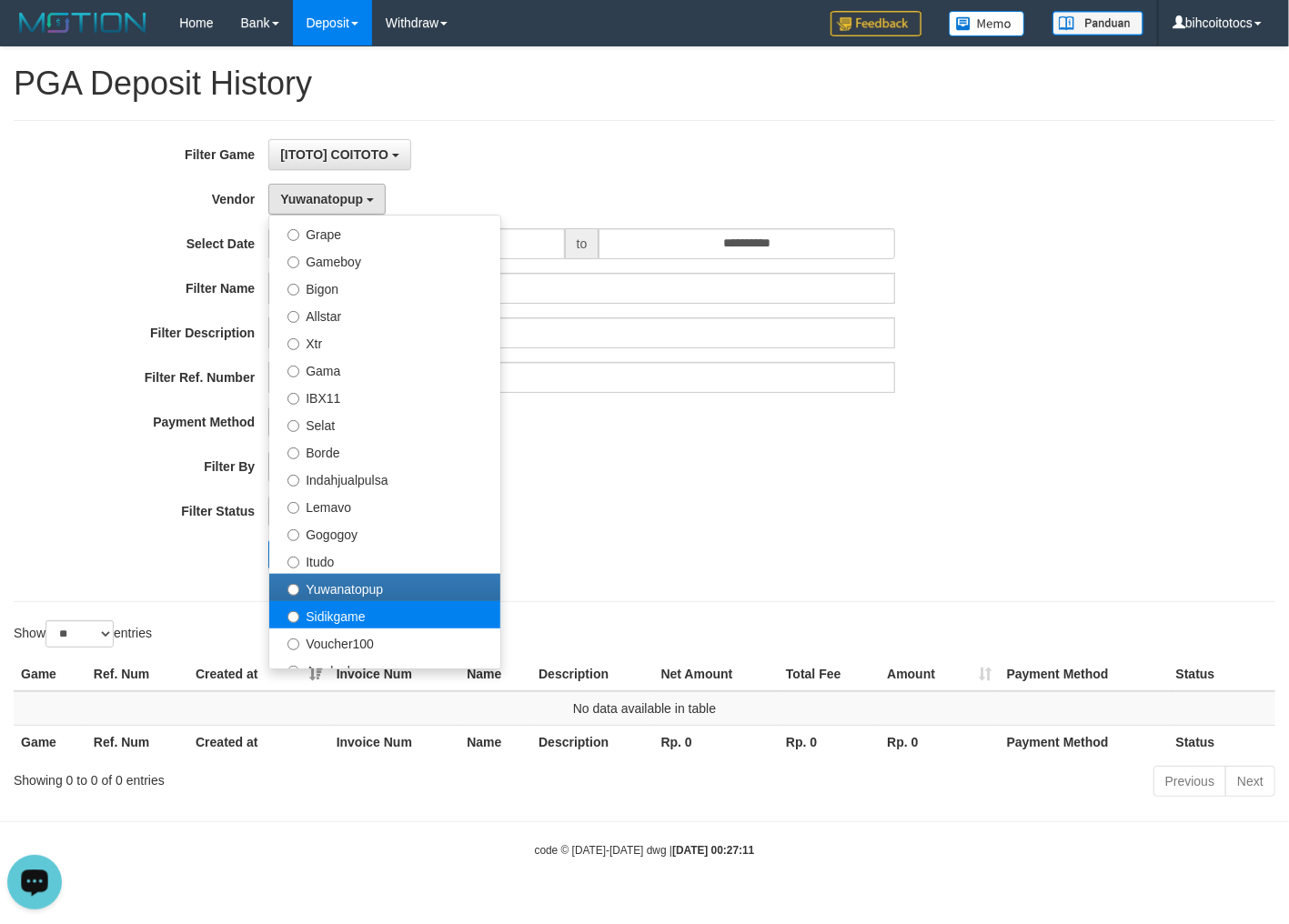 select on "**********" 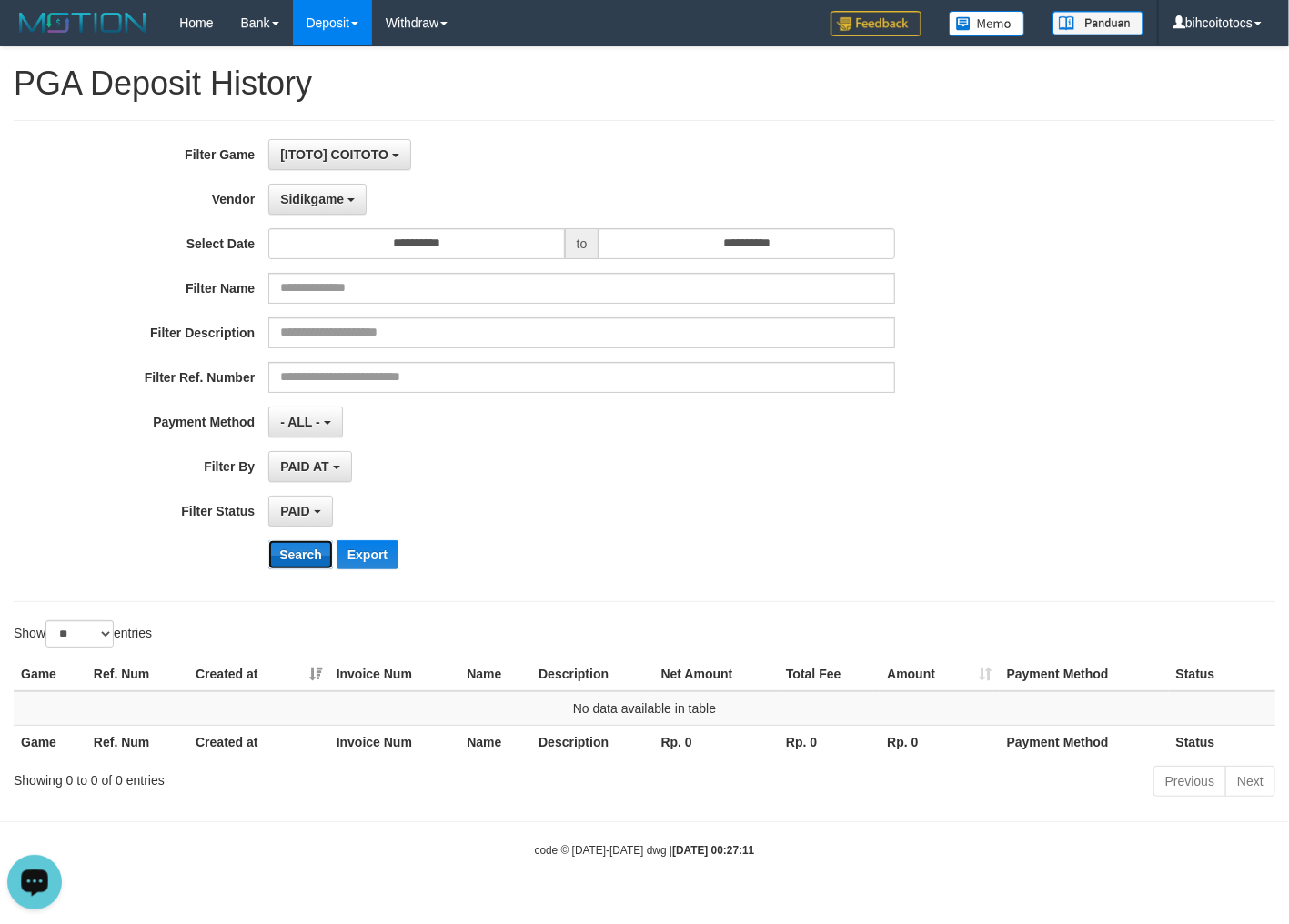 click on "Search" at bounding box center (300, 555) 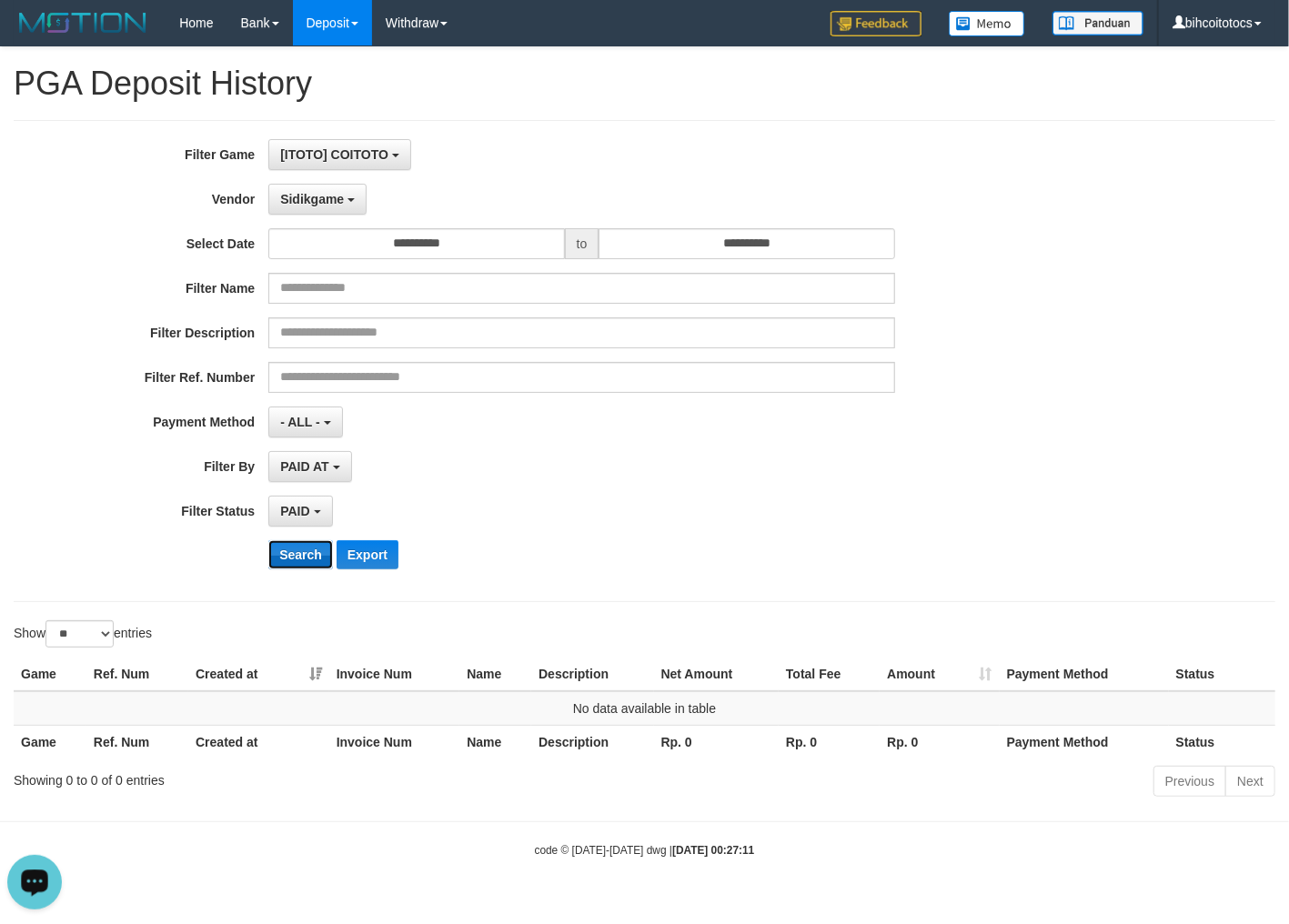 click on "Search" at bounding box center [300, 555] 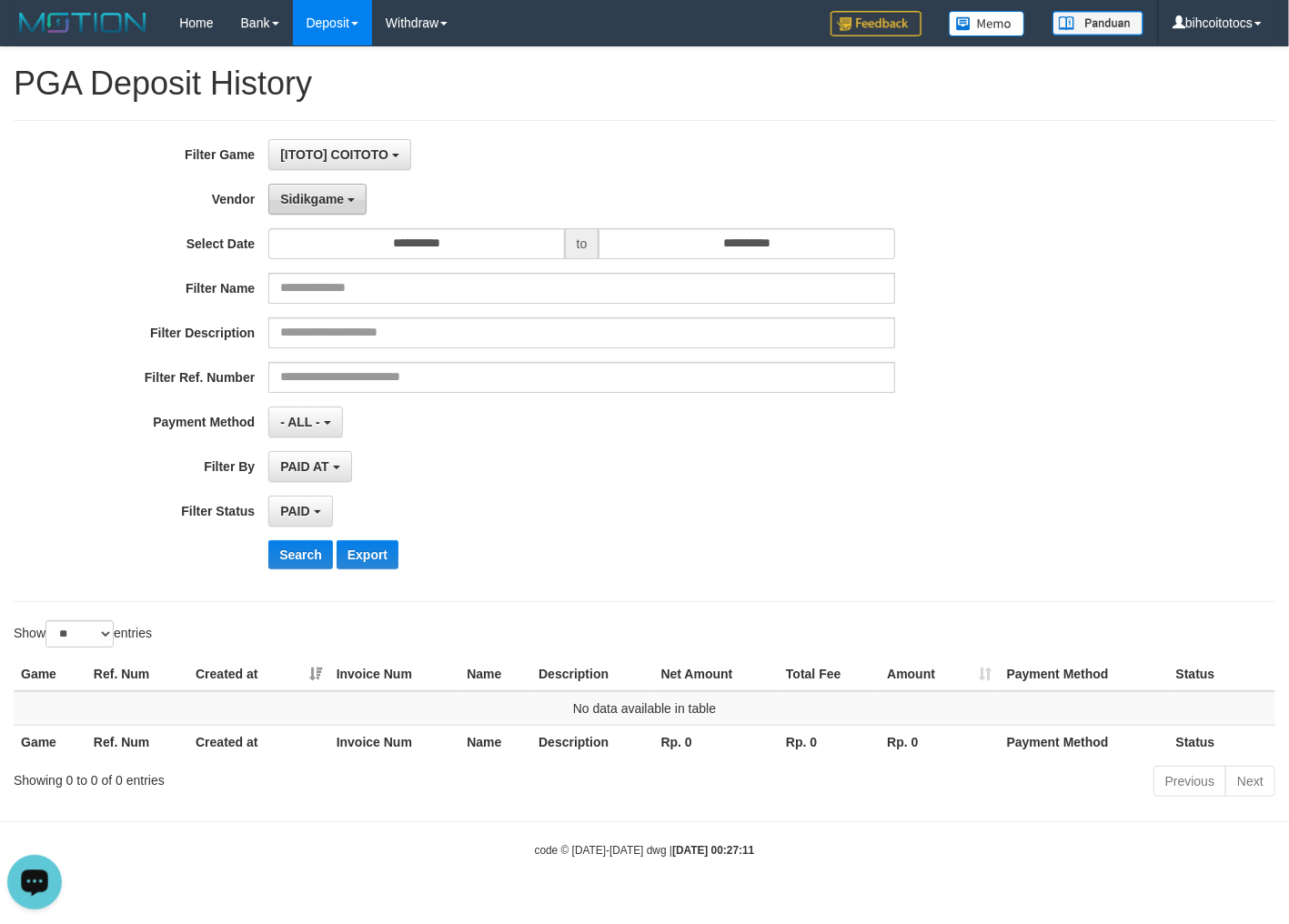 click on "Sidikgame" at bounding box center [312, 199] 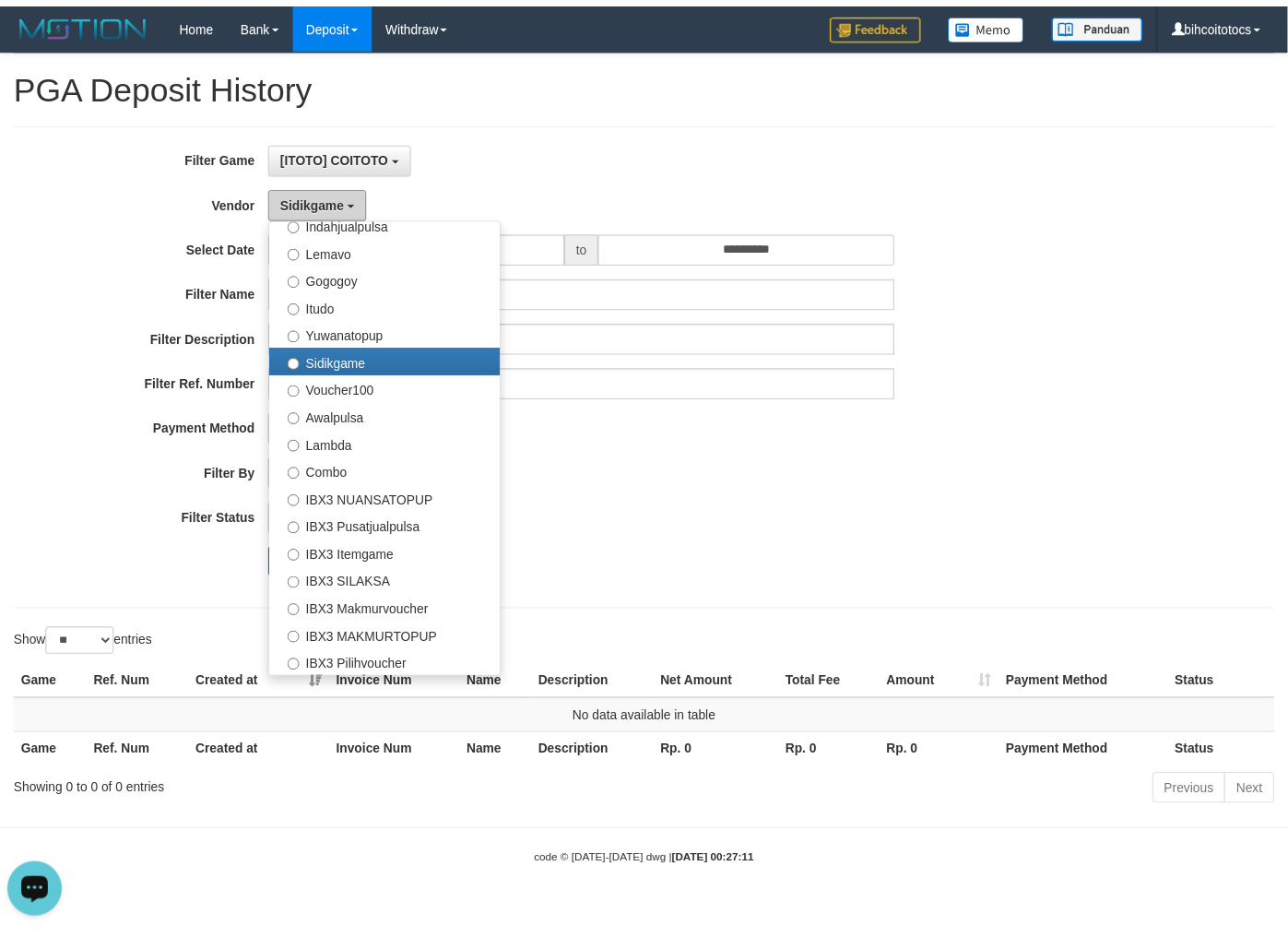 scroll, scrollTop: 635, scrollLeft: 0, axis: vertical 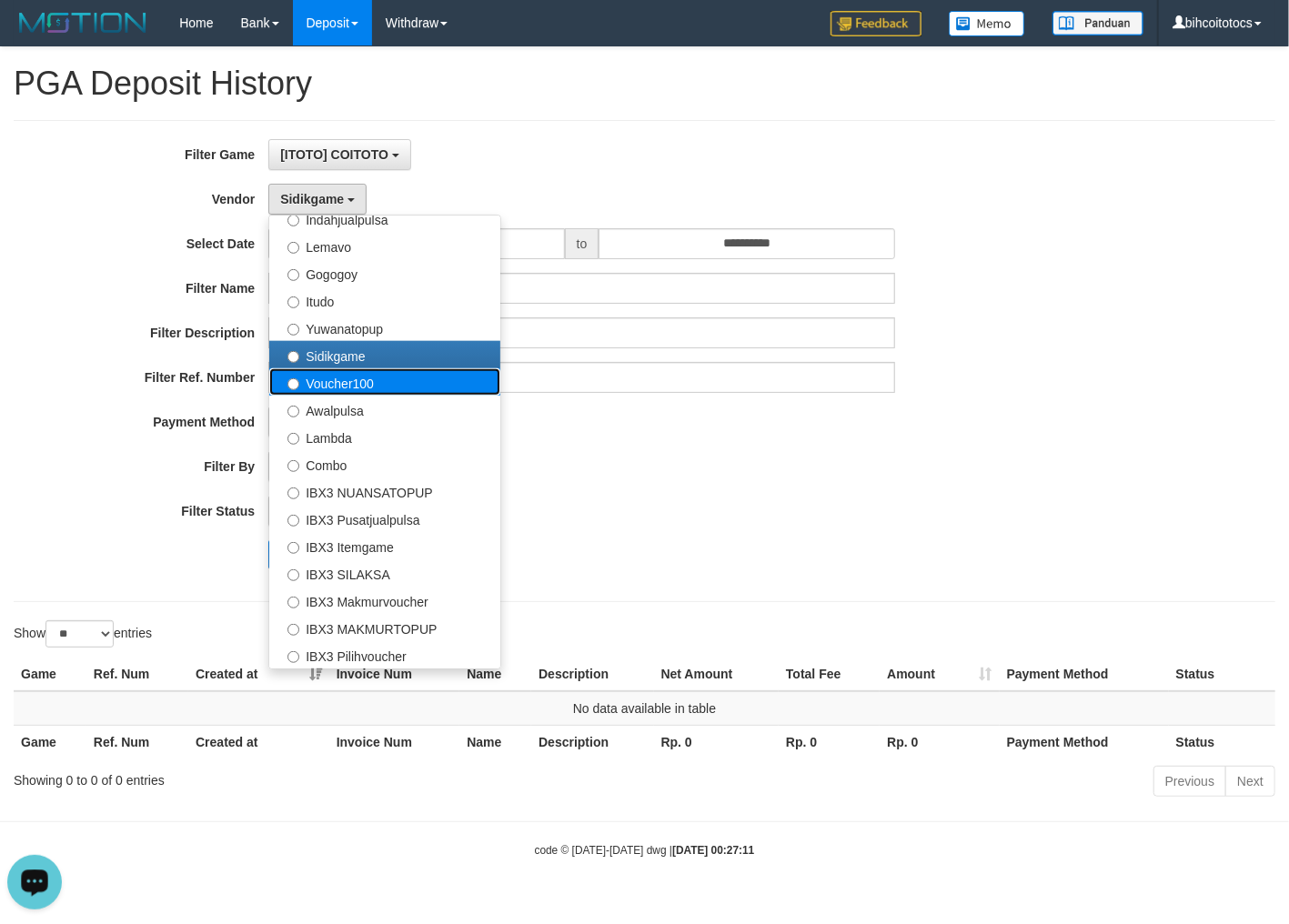 click on "Voucher100" at bounding box center (385, 382) 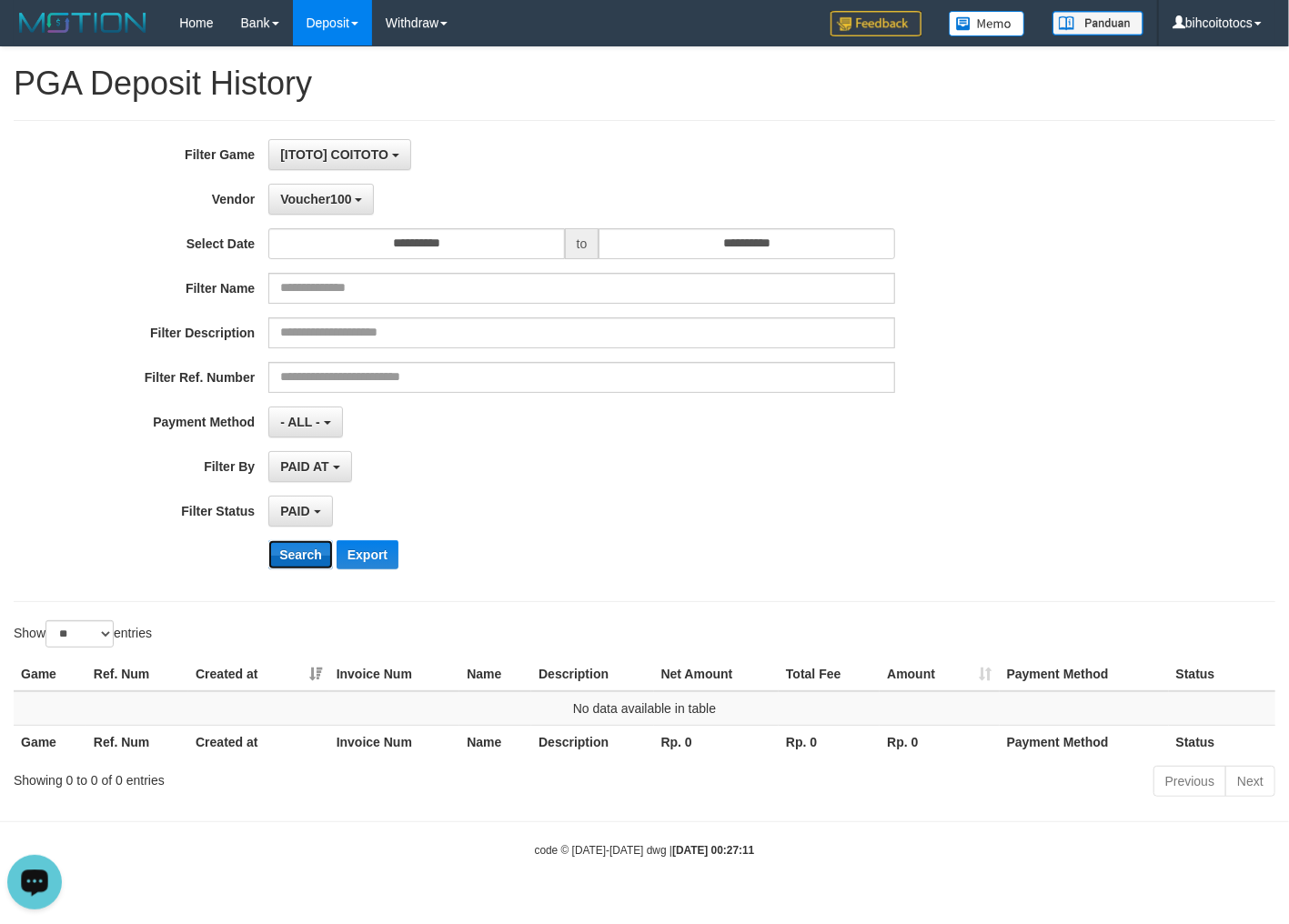 click on "Search" at bounding box center [300, 555] 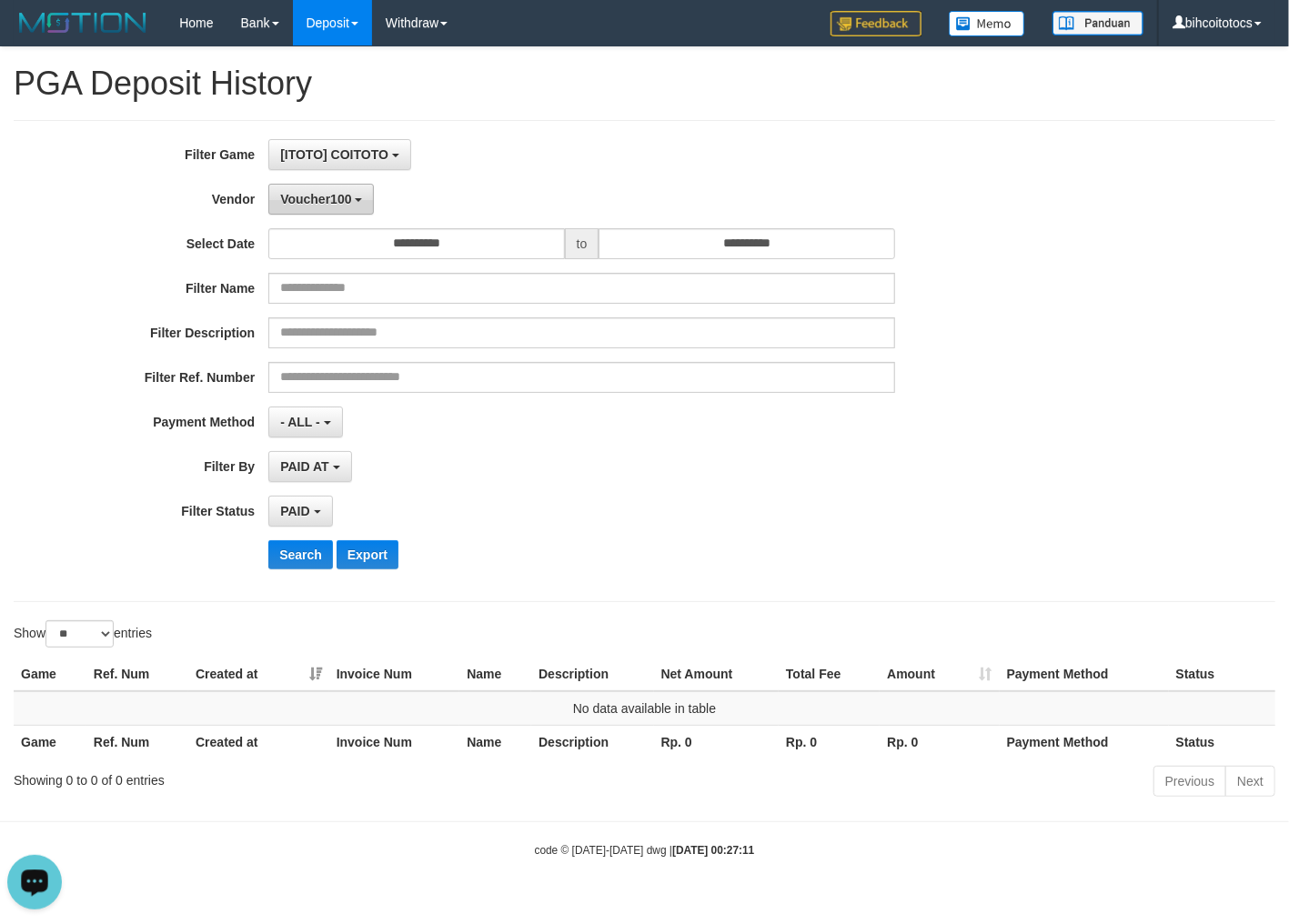 click on "Voucher100" at bounding box center [316, 199] 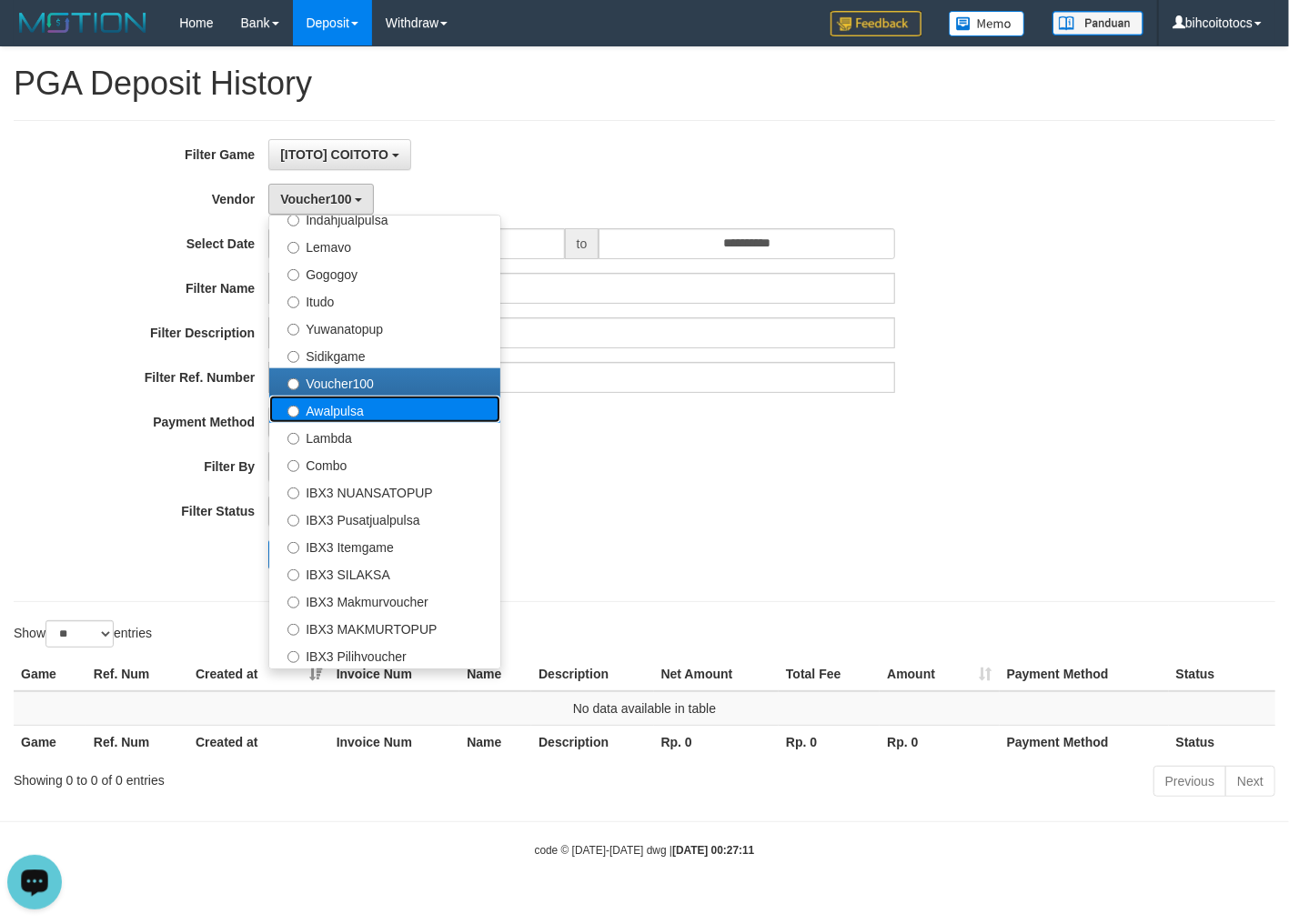 click on "Awalpulsa" at bounding box center [385, 409] 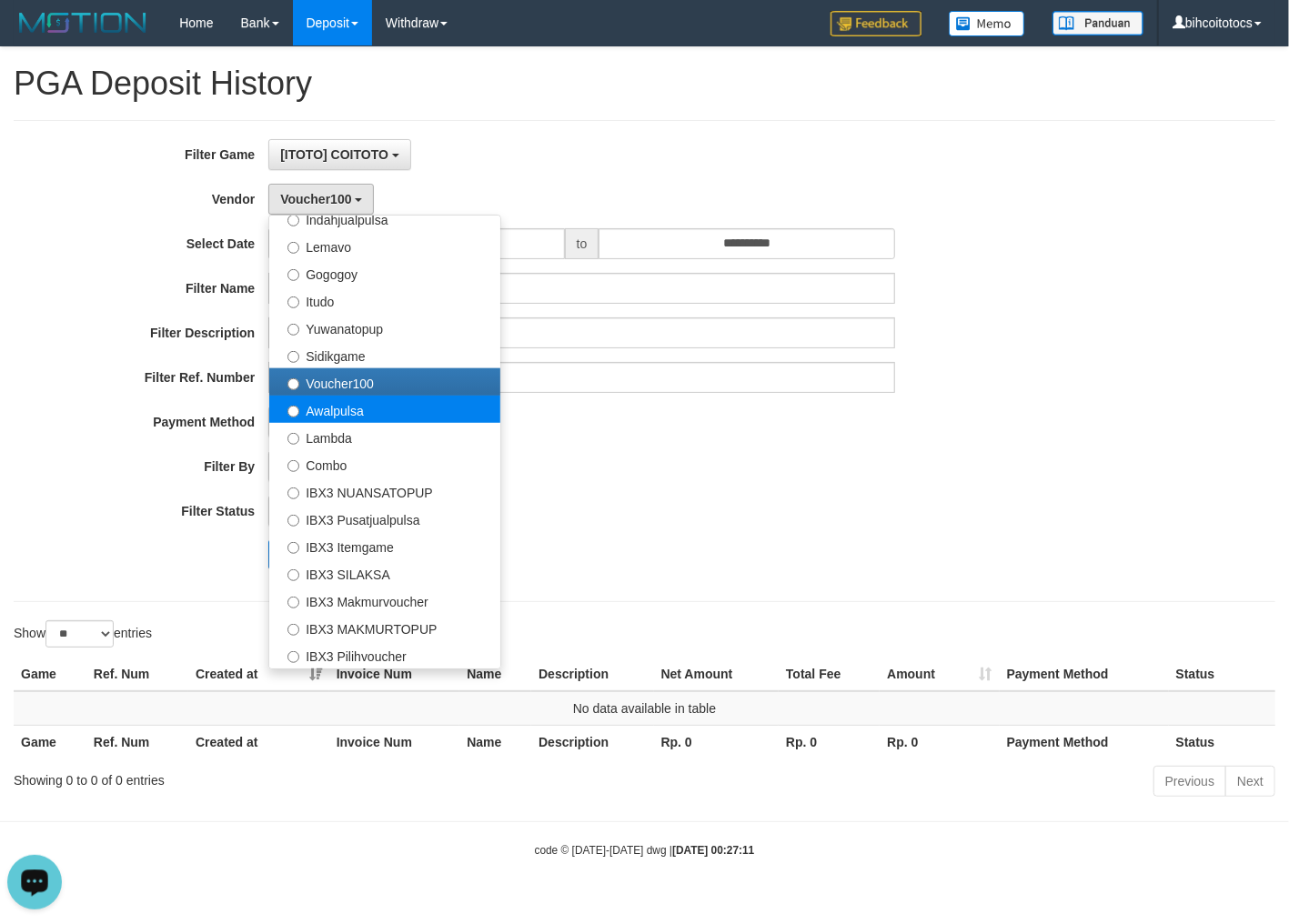 select on "**********" 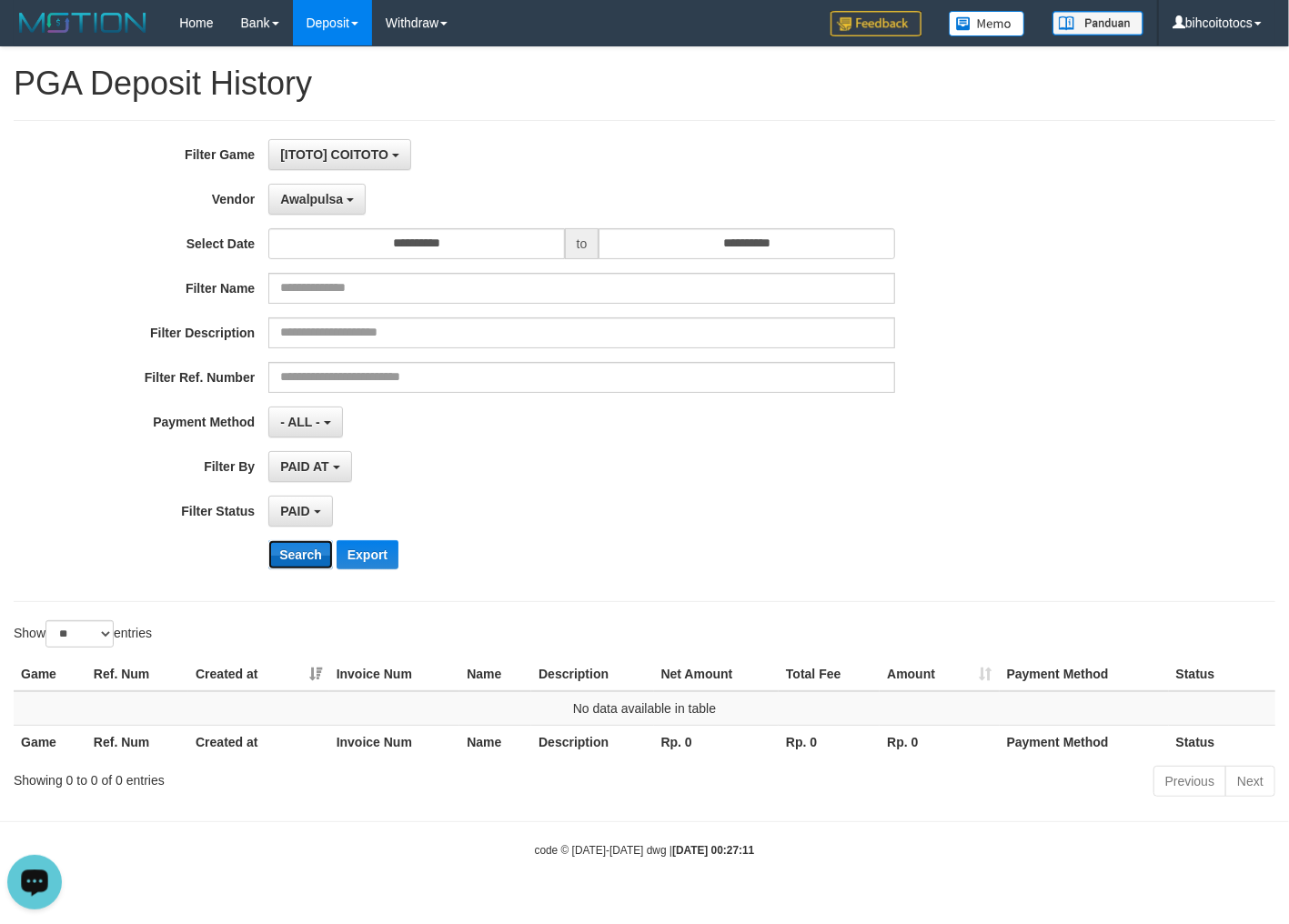 click on "Search" at bounding box center [300, 555] 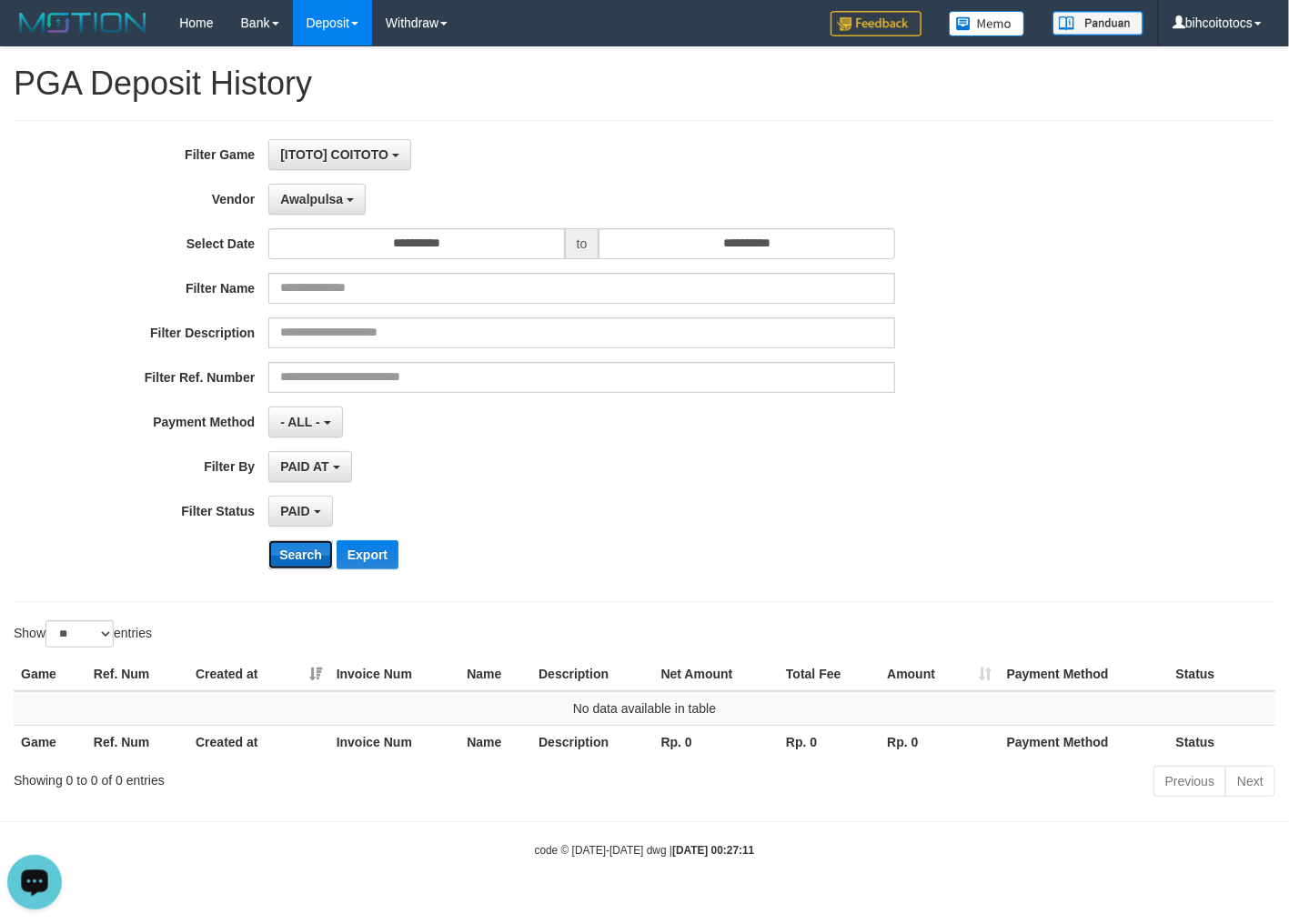 click on "Search" at bounding box center [300, 555] 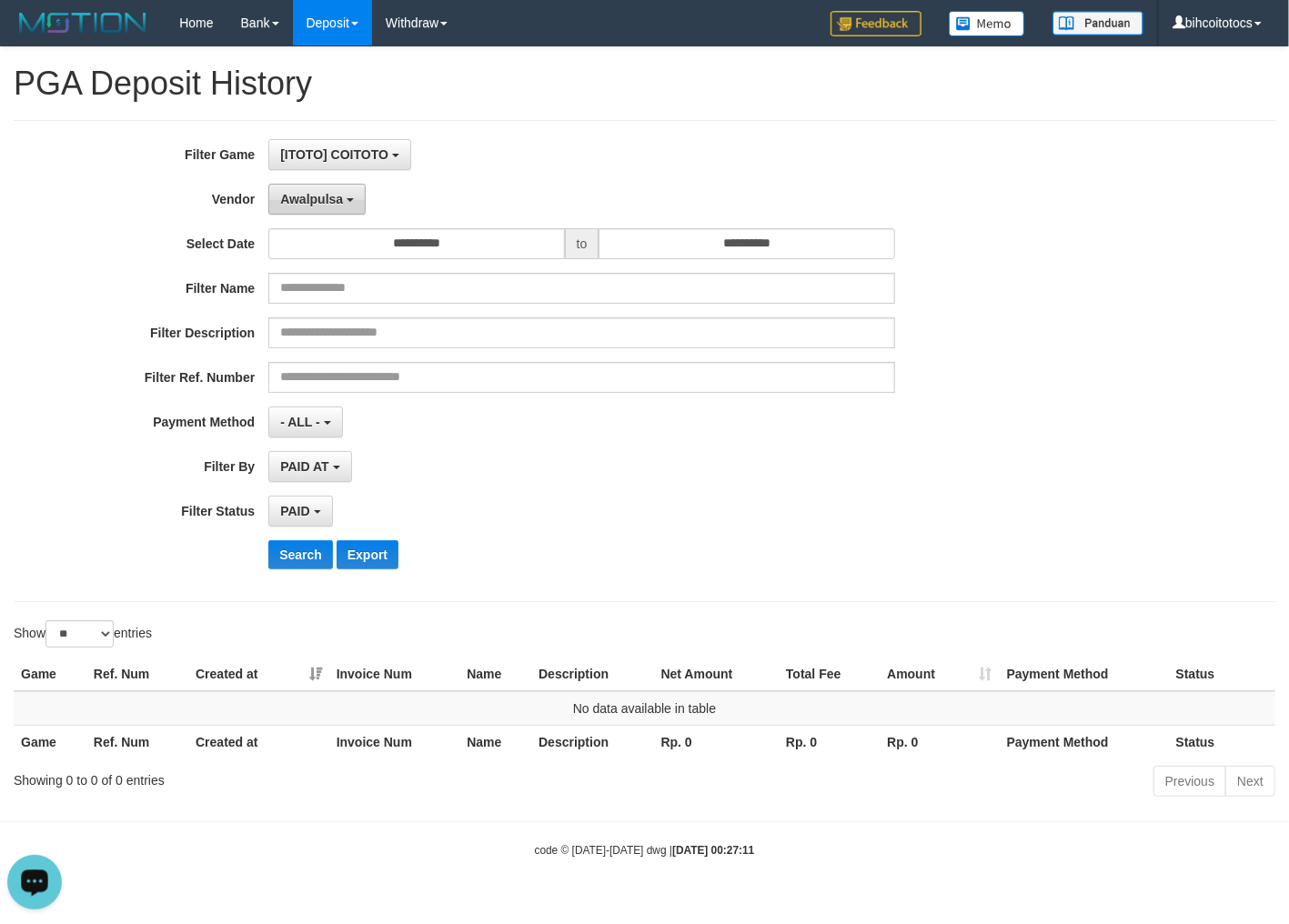 click on "Awalpulsa" at bounding box center [317, 199] 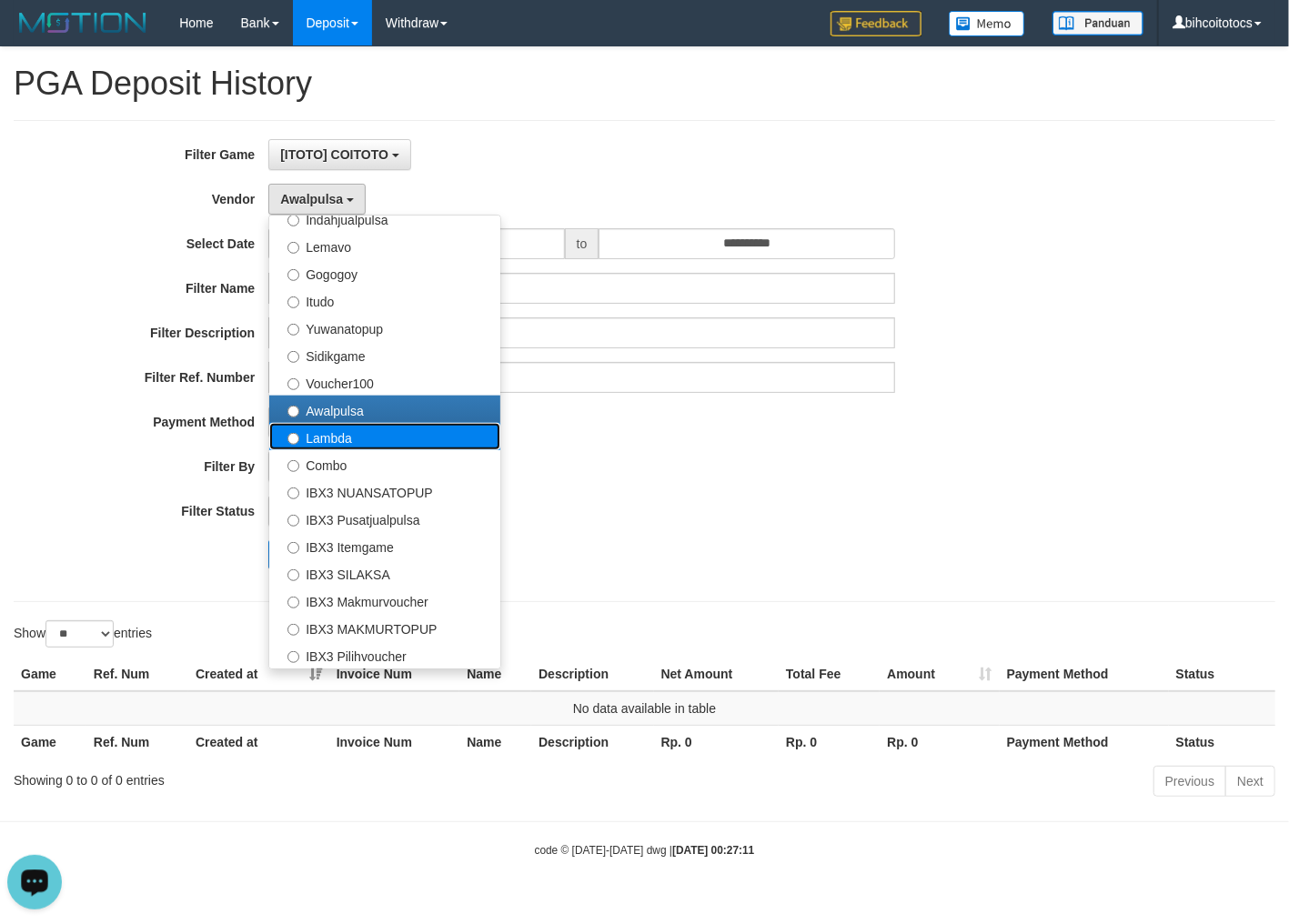 click on "Lambda" at bounding box center [385, 437] 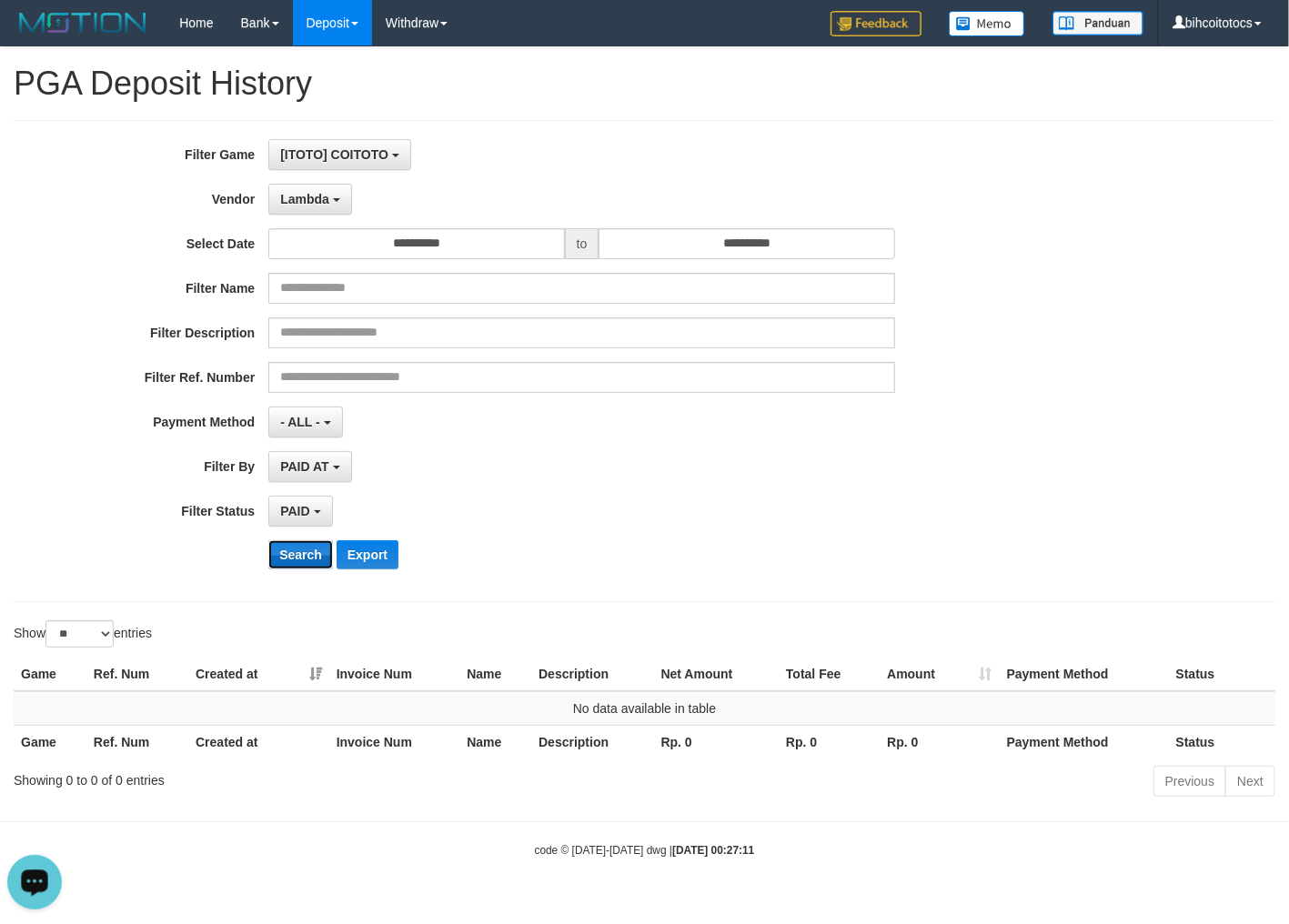 click on "Search" at bounding box center [300, 555] 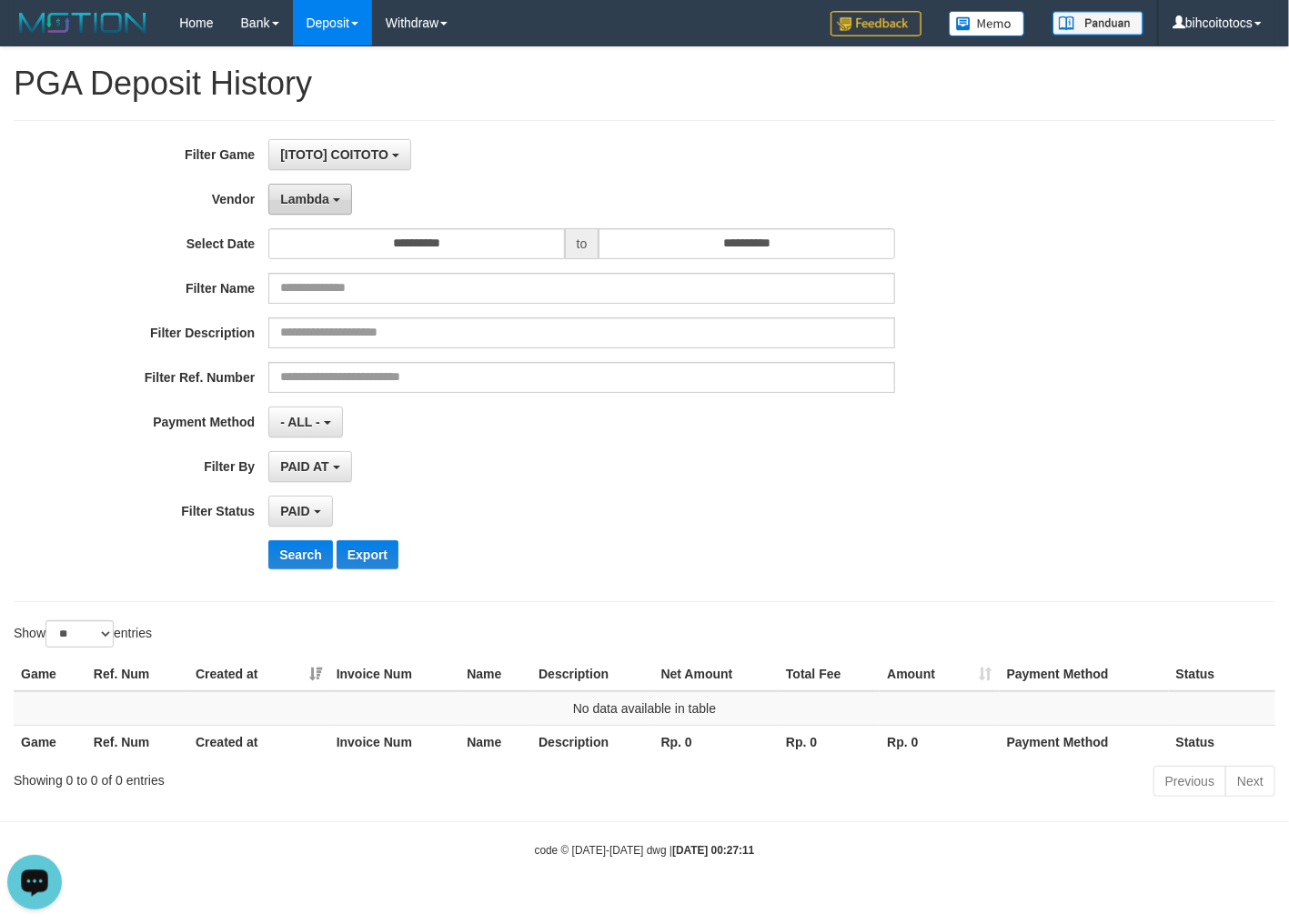 click on "Lambda" at bounding box center [310, 199] 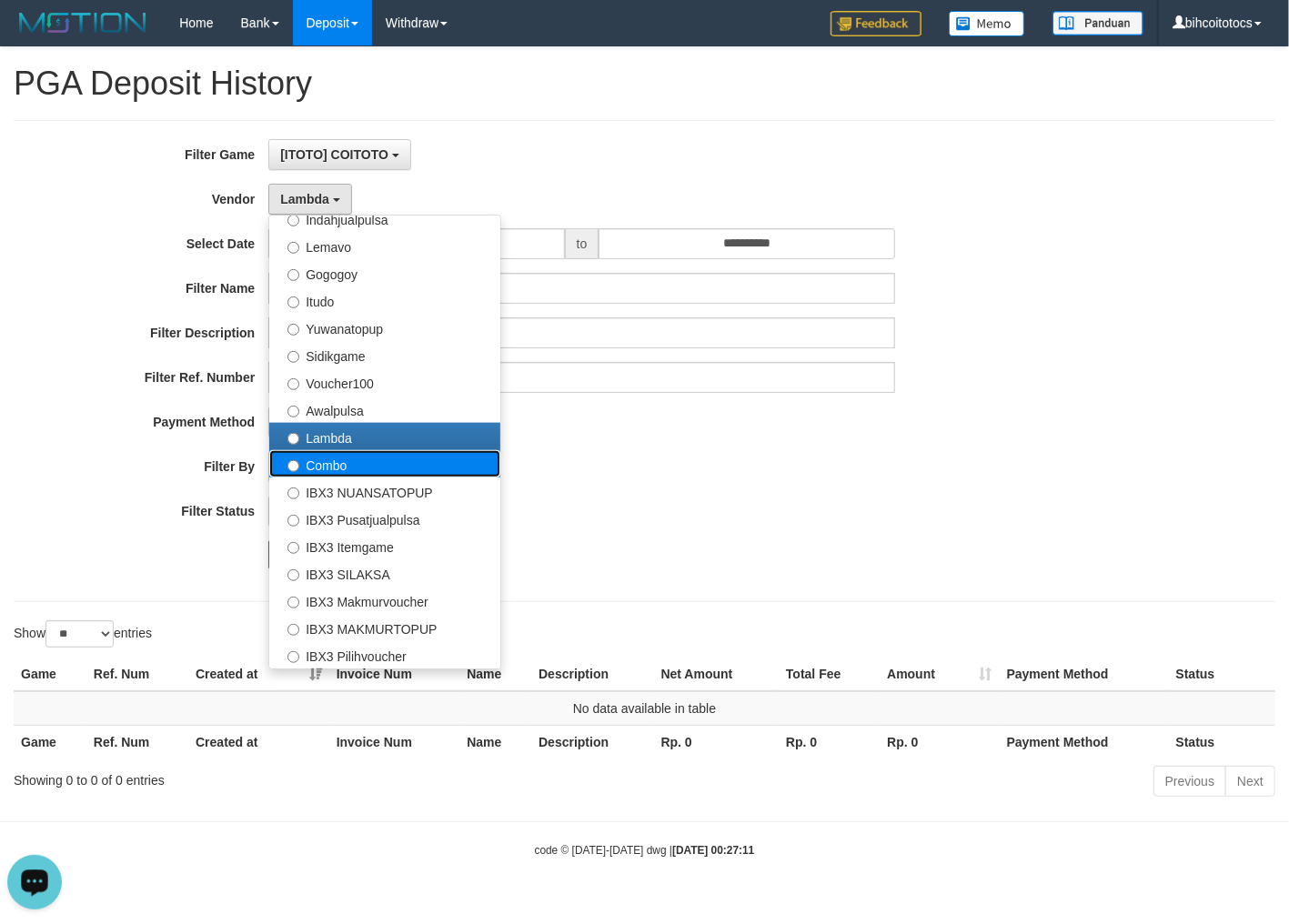 click on "Combo" at bounding box center (385, 464) 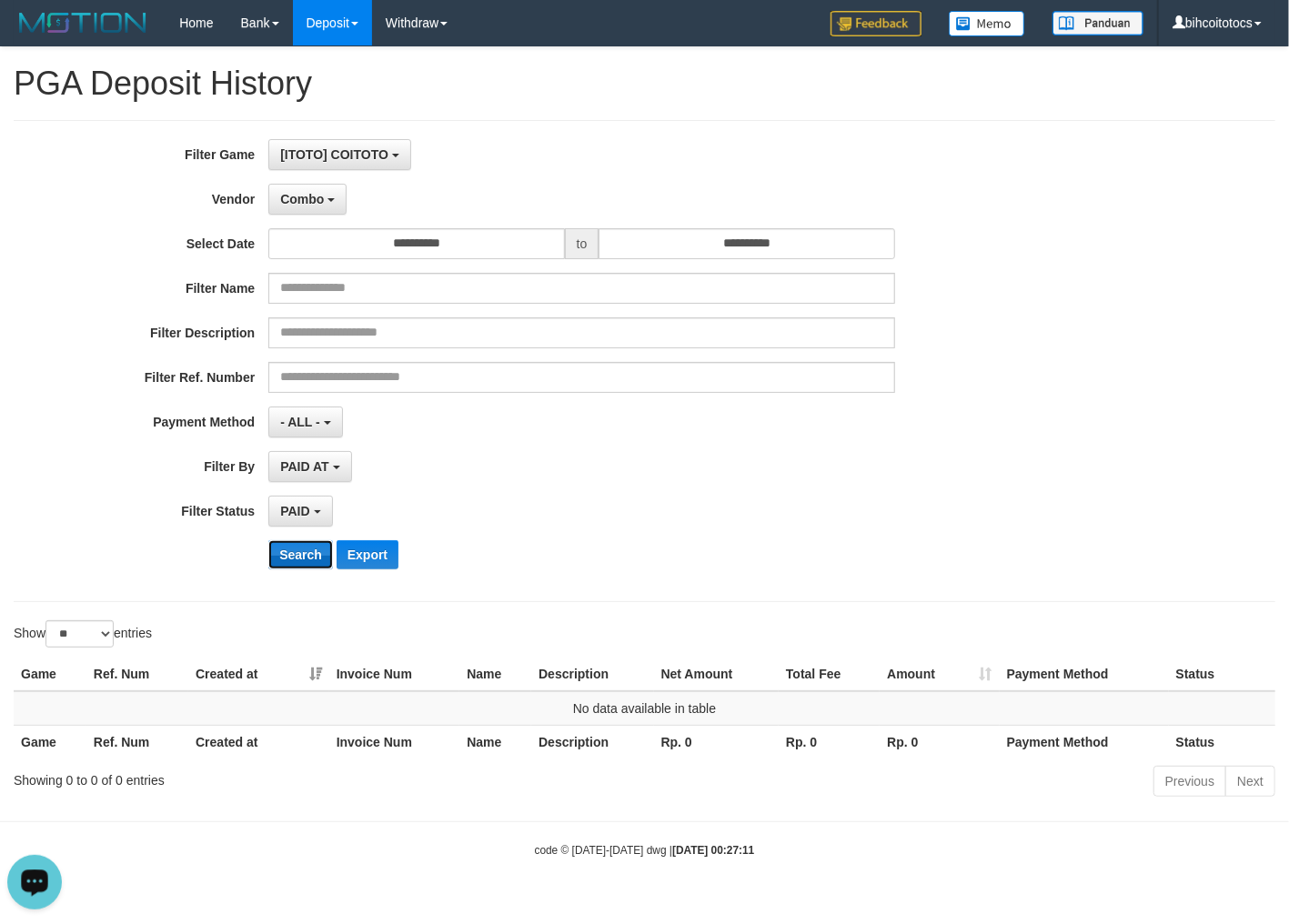 click on "Search" at bounding box center (300, 555) 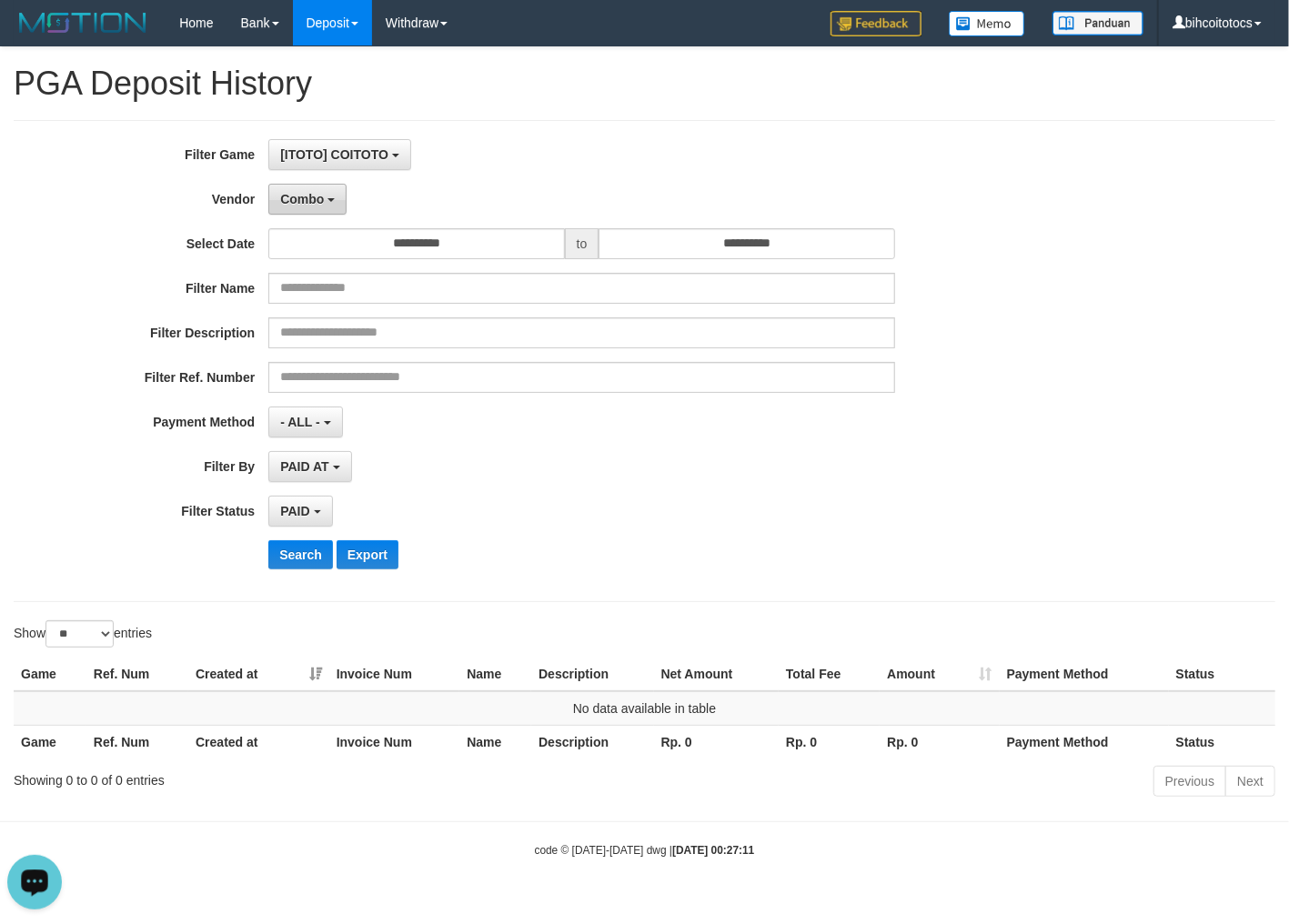 click on "Combo" at bounding box center [302, 199] 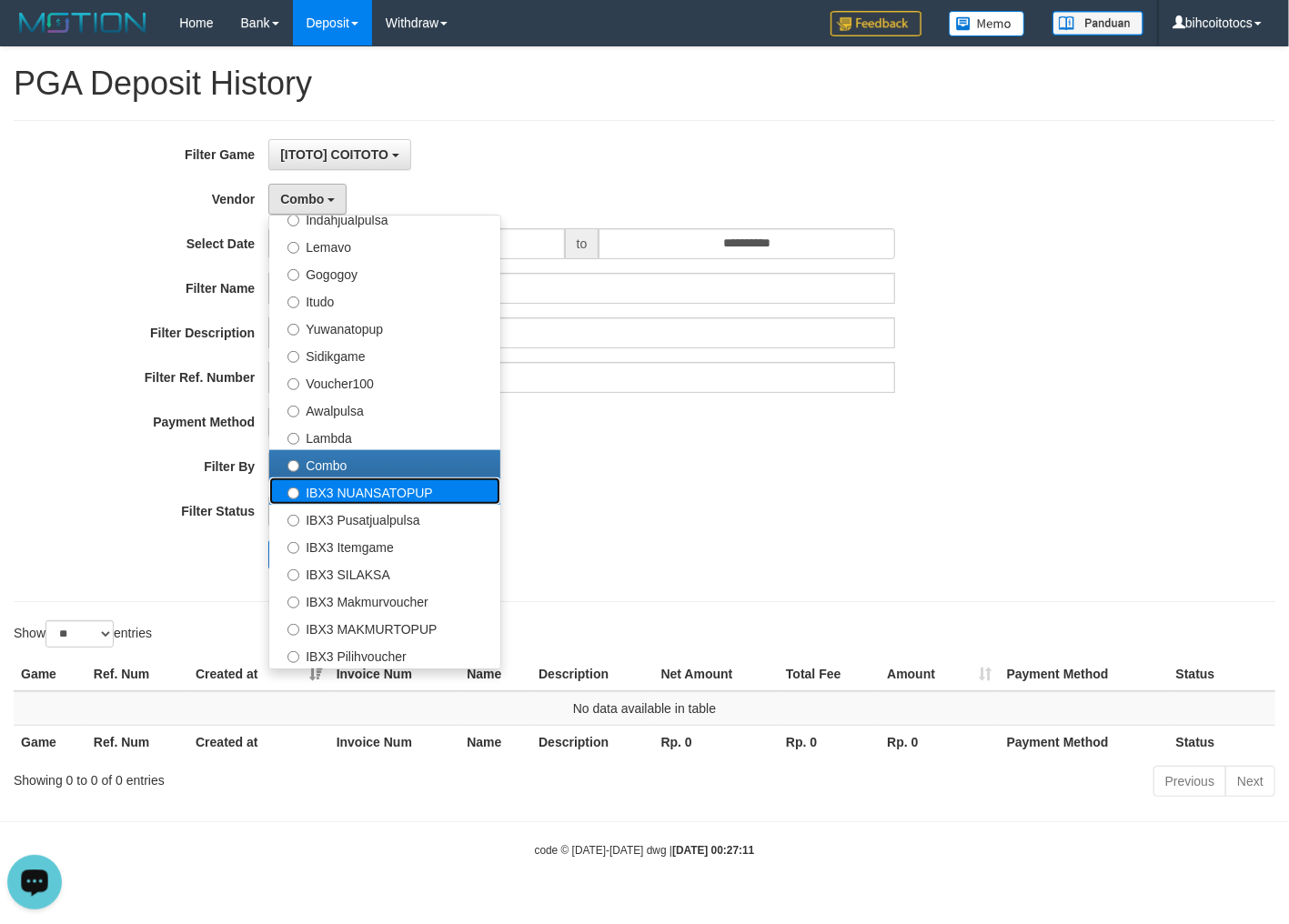click on "IBX3 NUANSATOPUP" at bounding box center (385, 491) 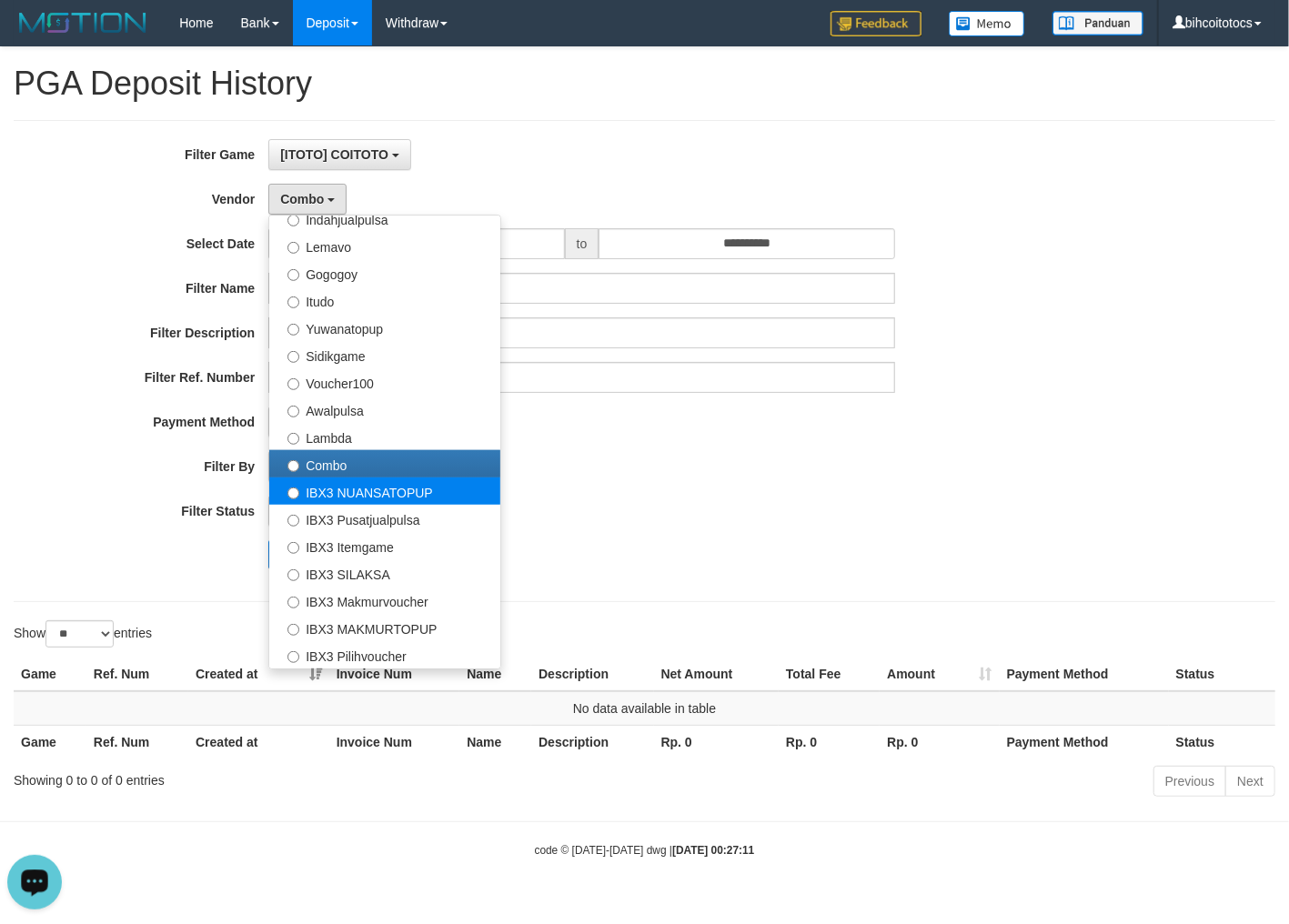 select on "**********" 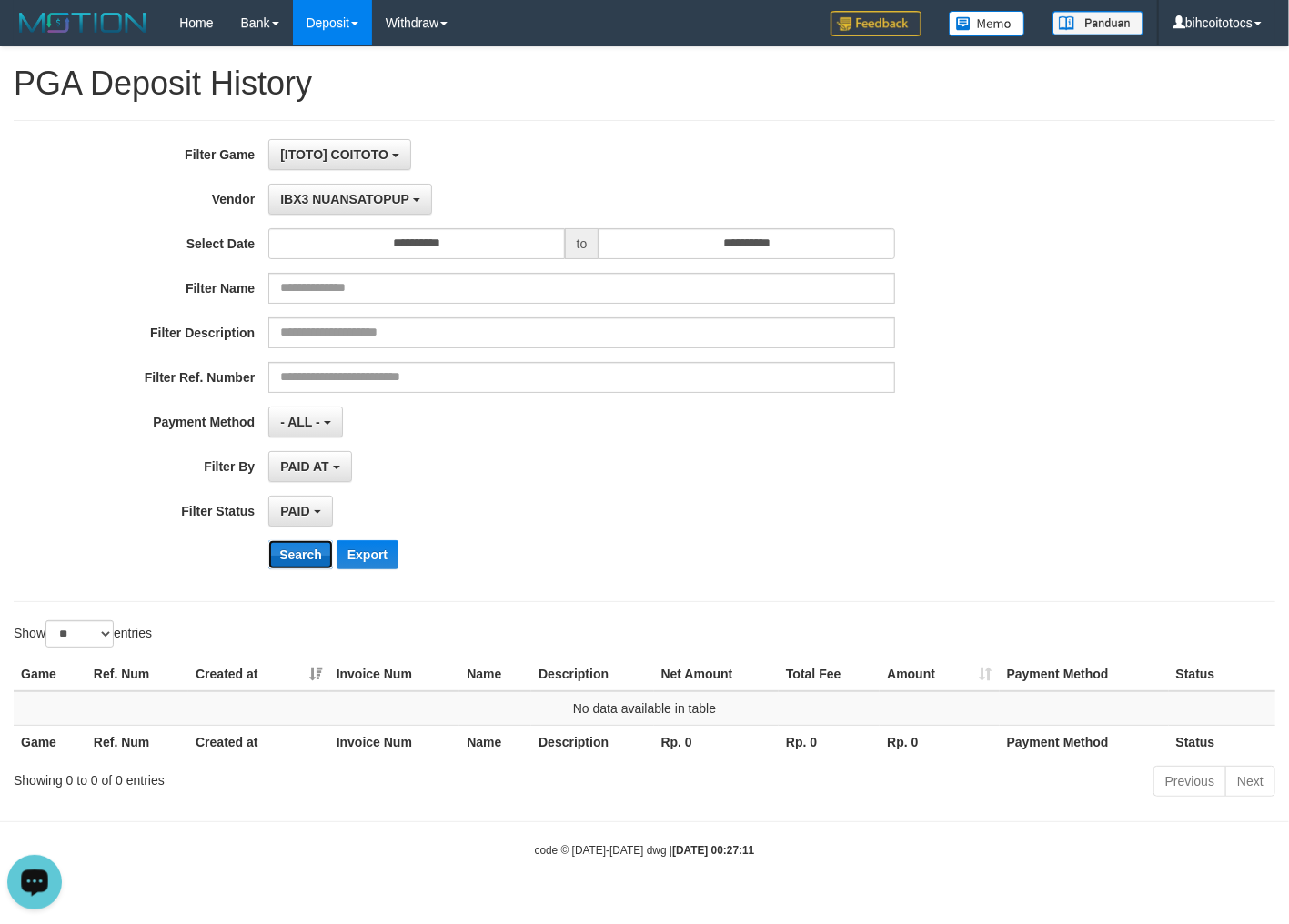 click on "Search" at bounding box center (300, 555) 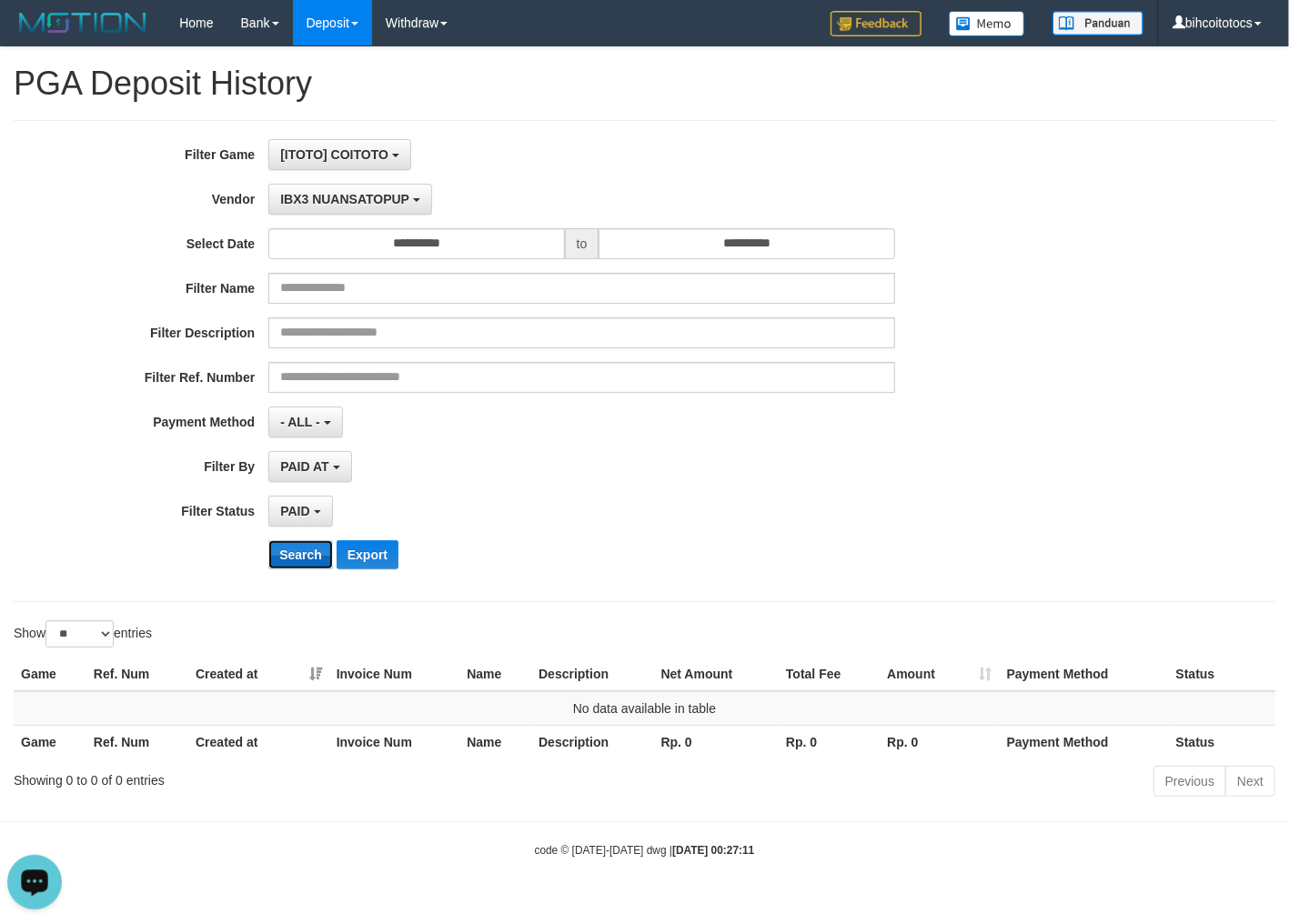 click on "Search" at bounding box center (300, 555) 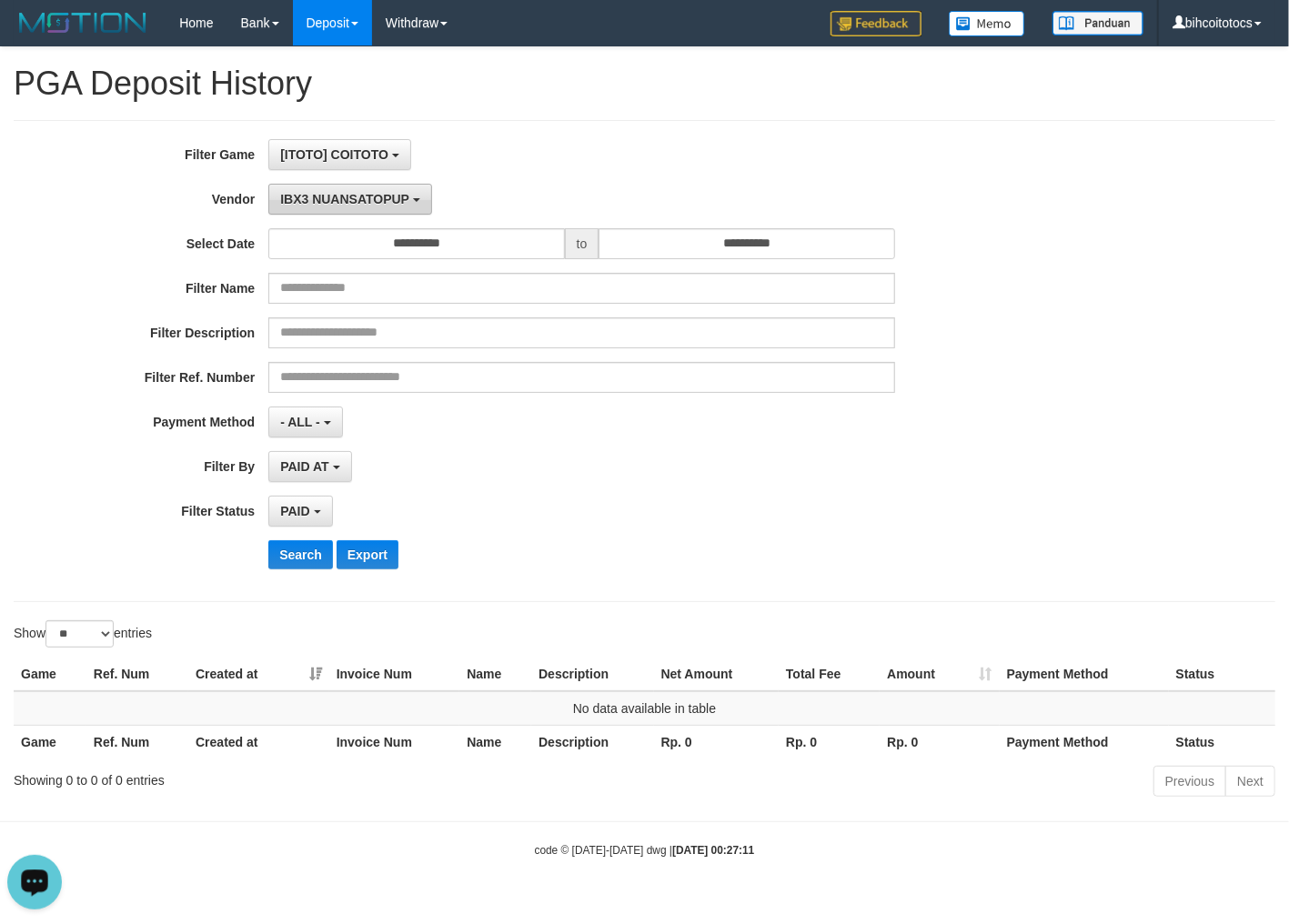 click on "IBX3 NUANSATOPUP" at bounding box center [345, 199] 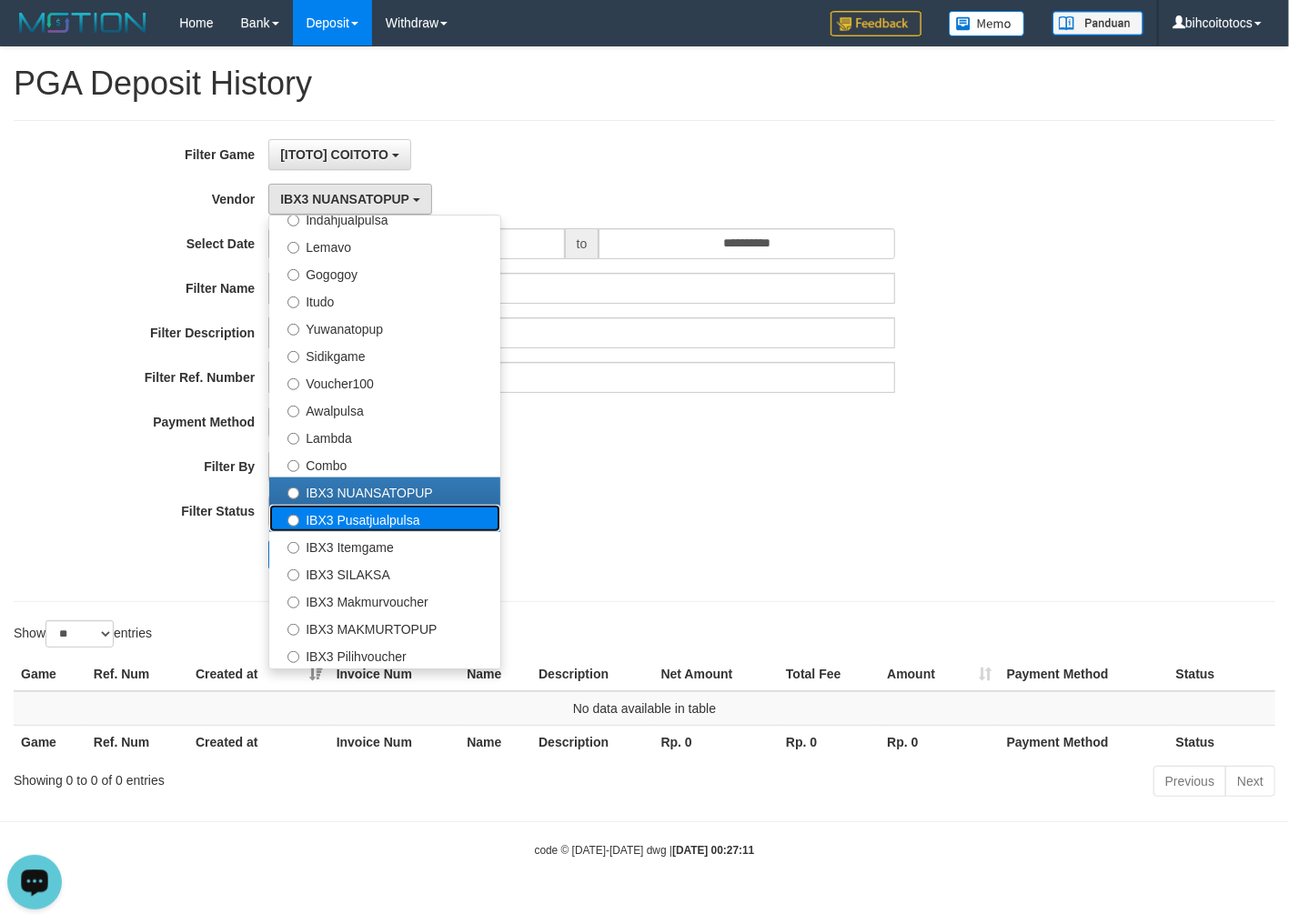 click on "IBX3 Pusatjualpulsa" at bounding box center [385, 518] 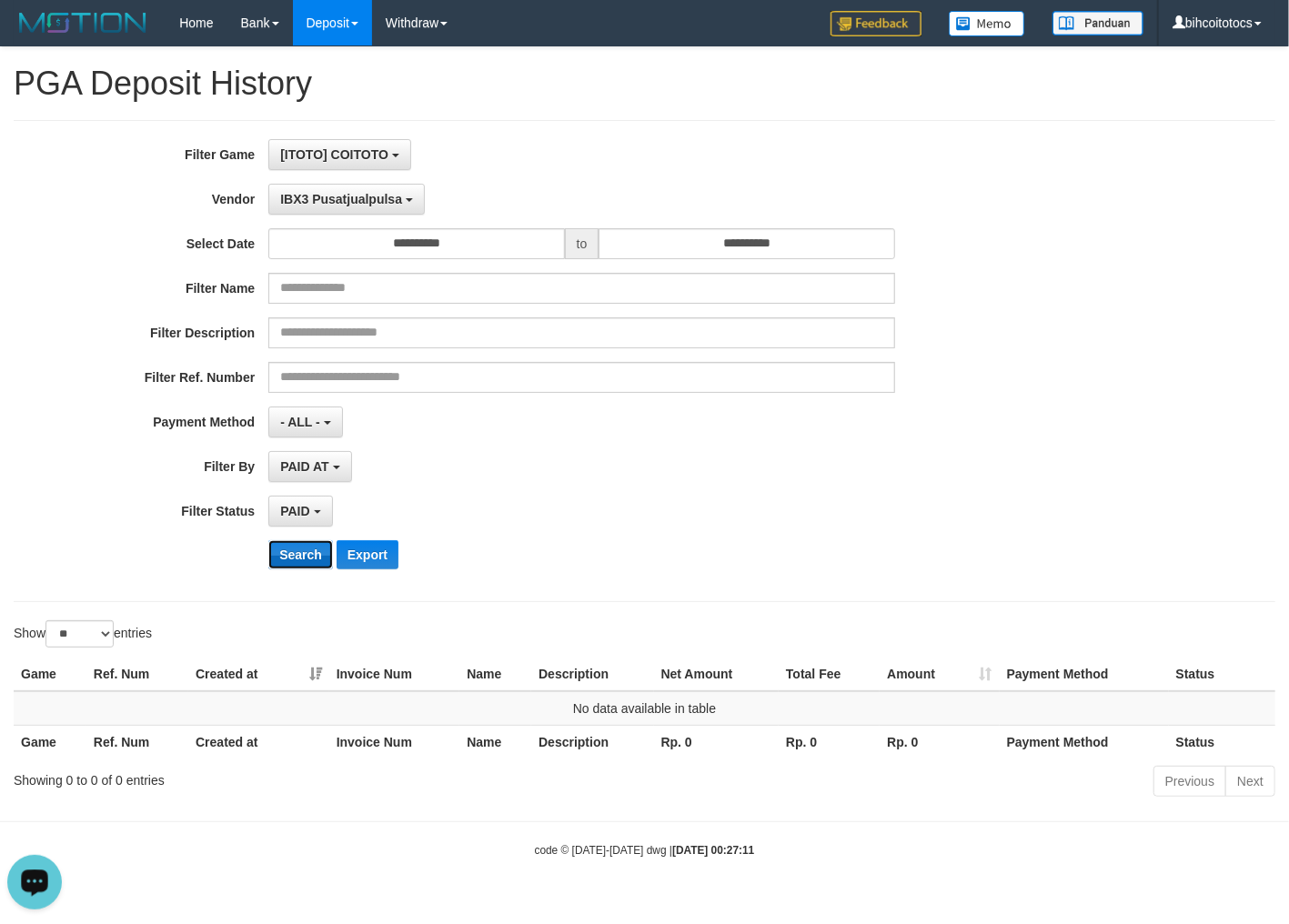 click on "Search" at bounding box center (300, 555) 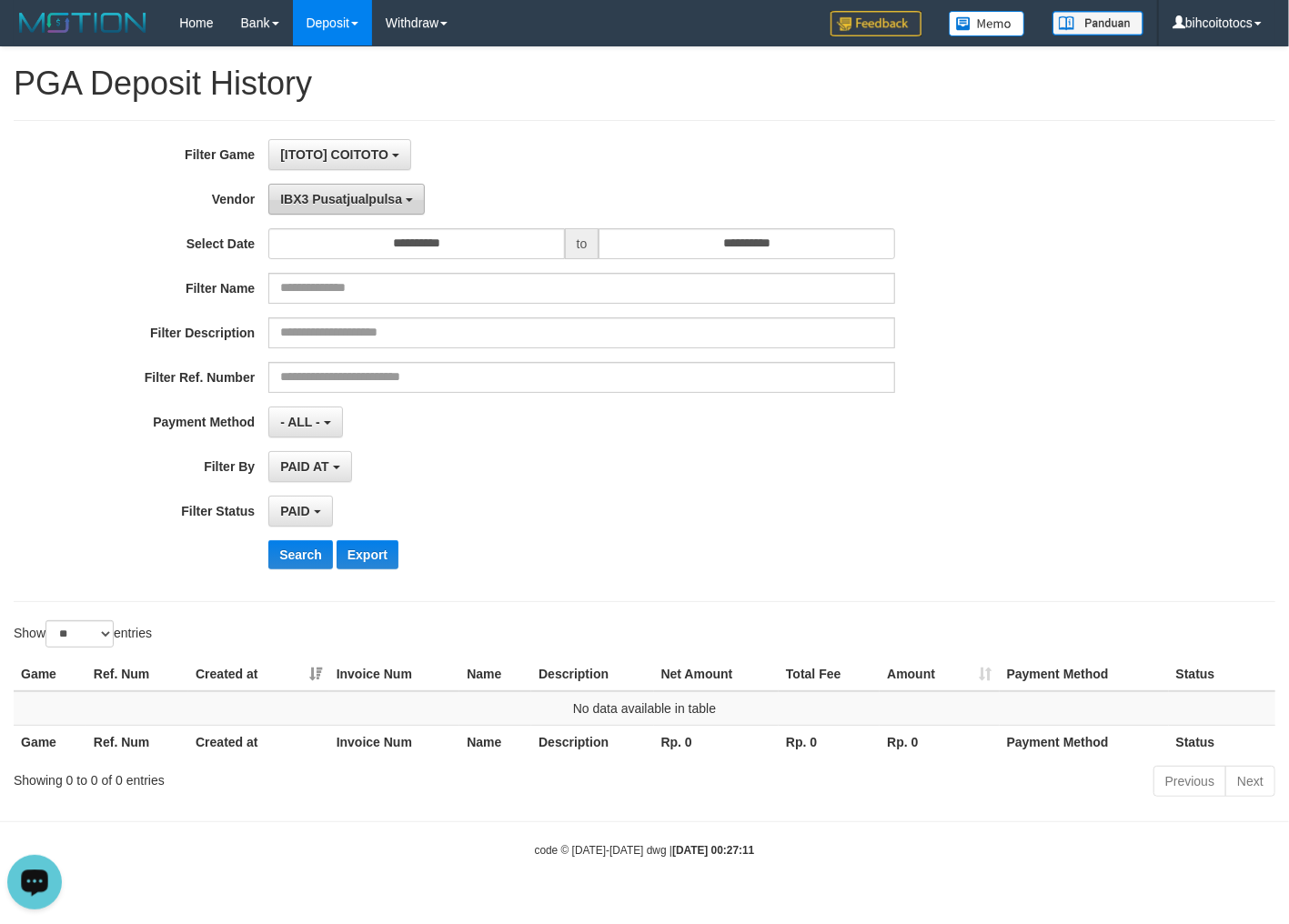click on "IBX3 Pusatjualpulsa" at bounding box center [341, 199] 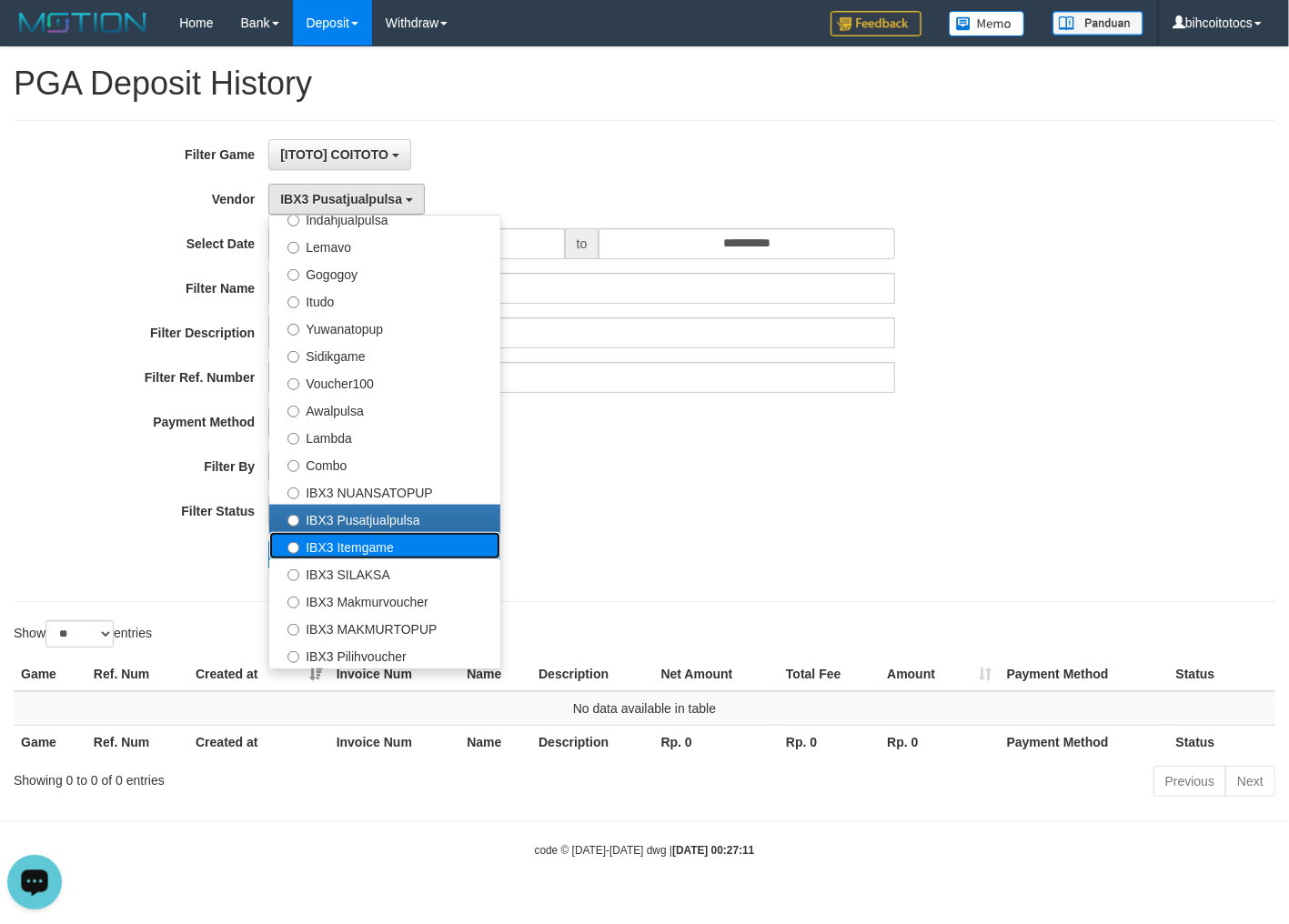 click on "IBX3 Itemgame" at bounding box center [385, 546] 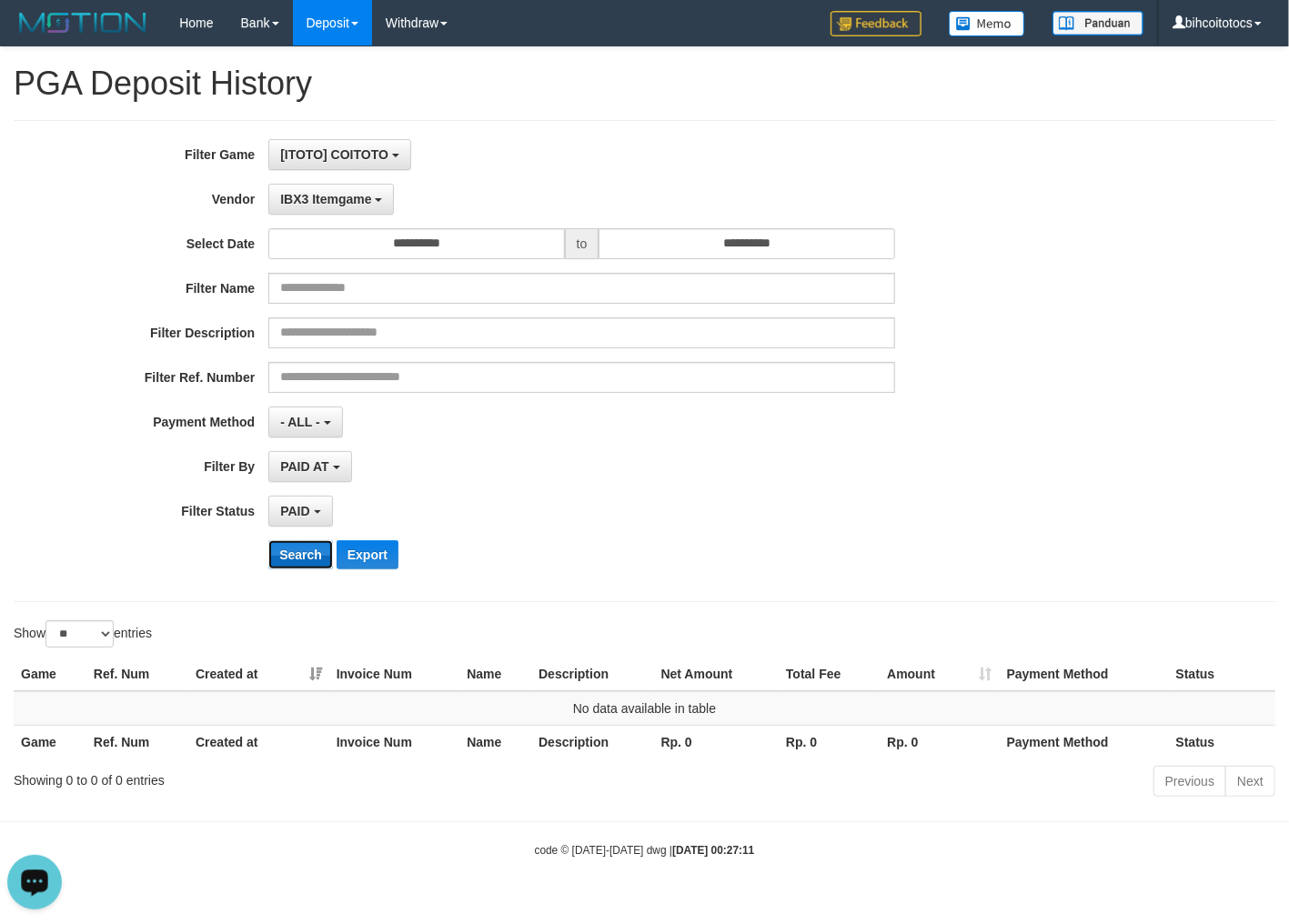 click on "Search" at bounding box center (300, 555) 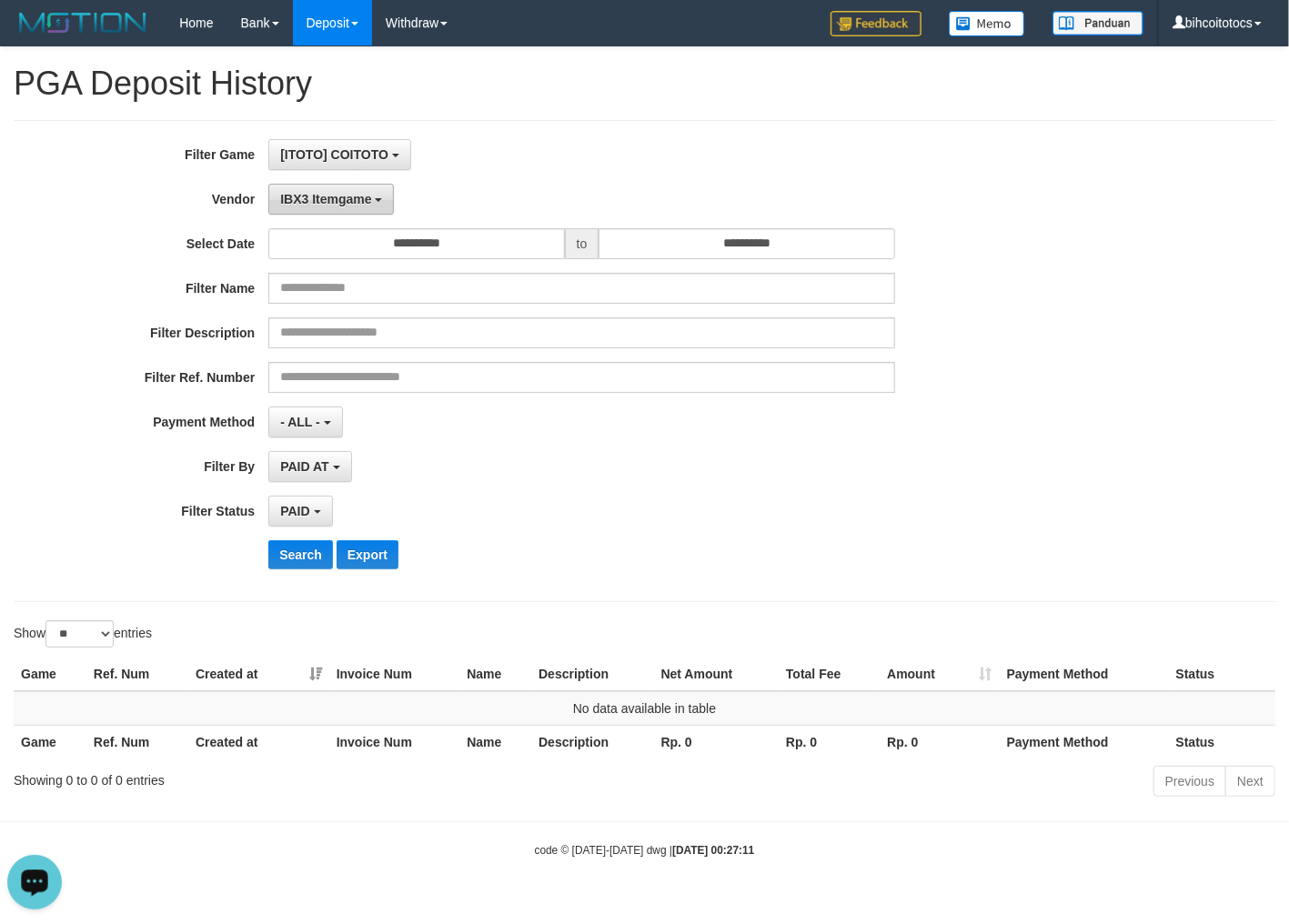 click on "IBX3 Itemgame" at bounding box center [326, 199] 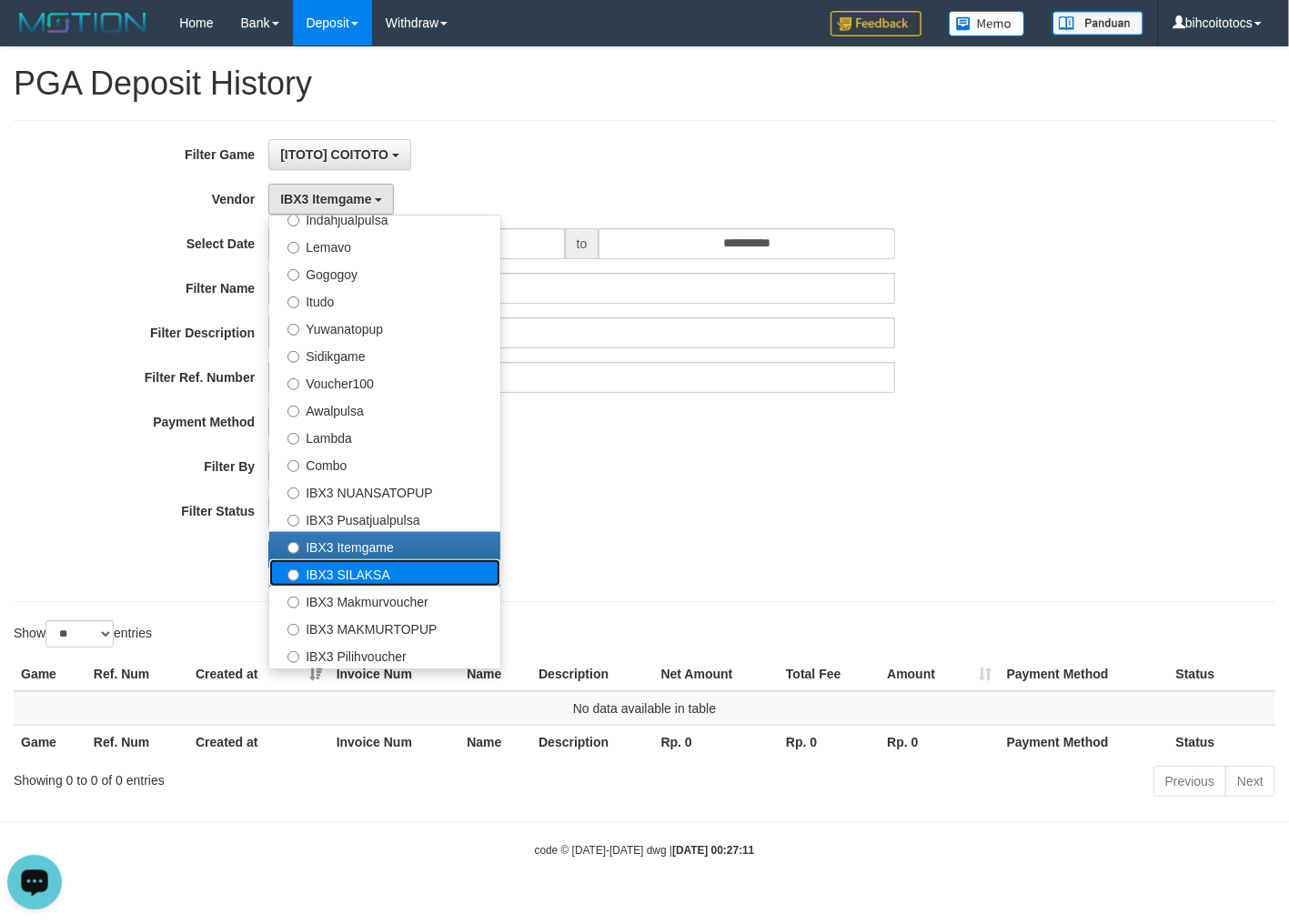 click on "IBX3 SILAKSA" at bounding box center [385, 573] 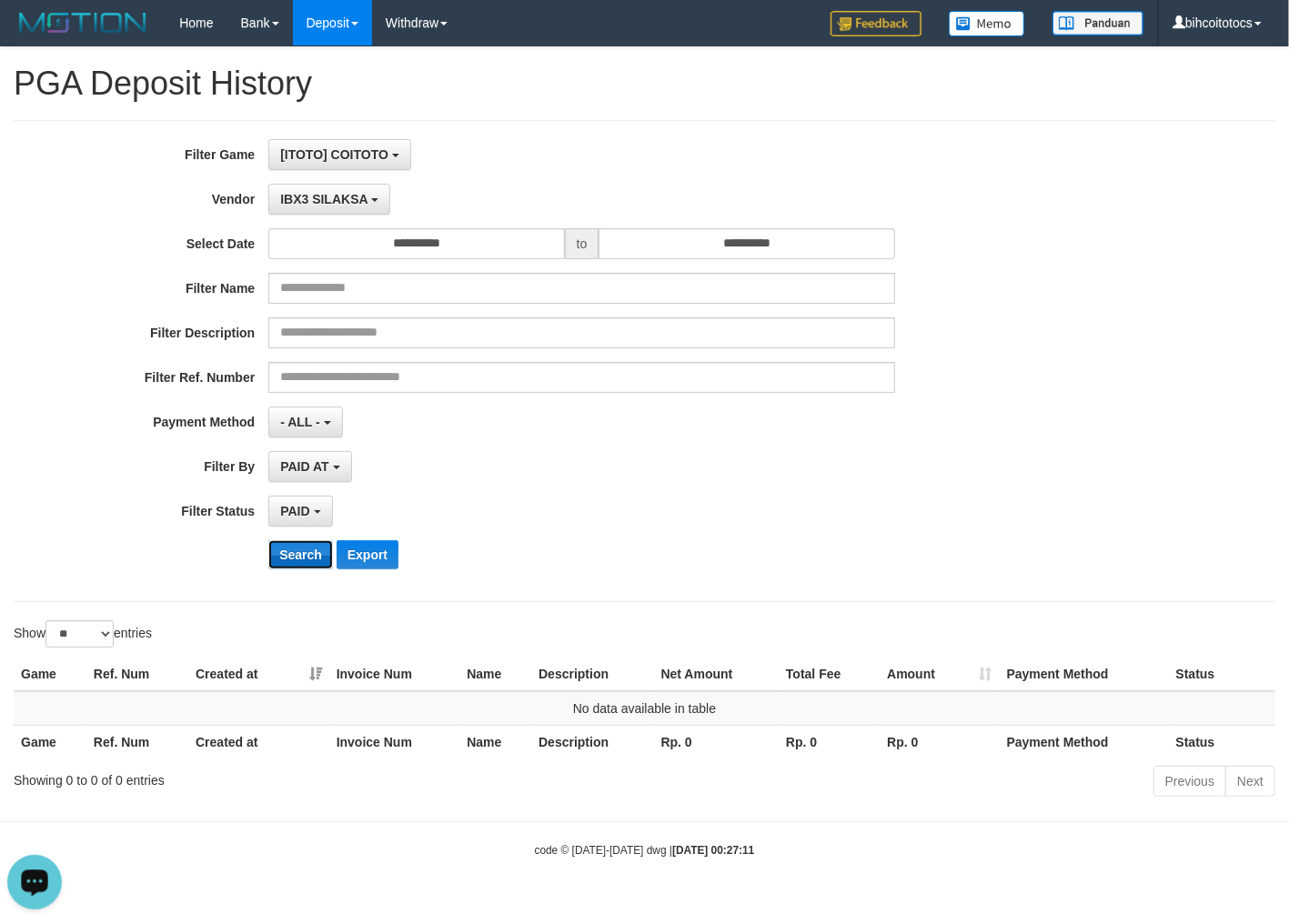 click on "Search" at bounding box center (300, 555) 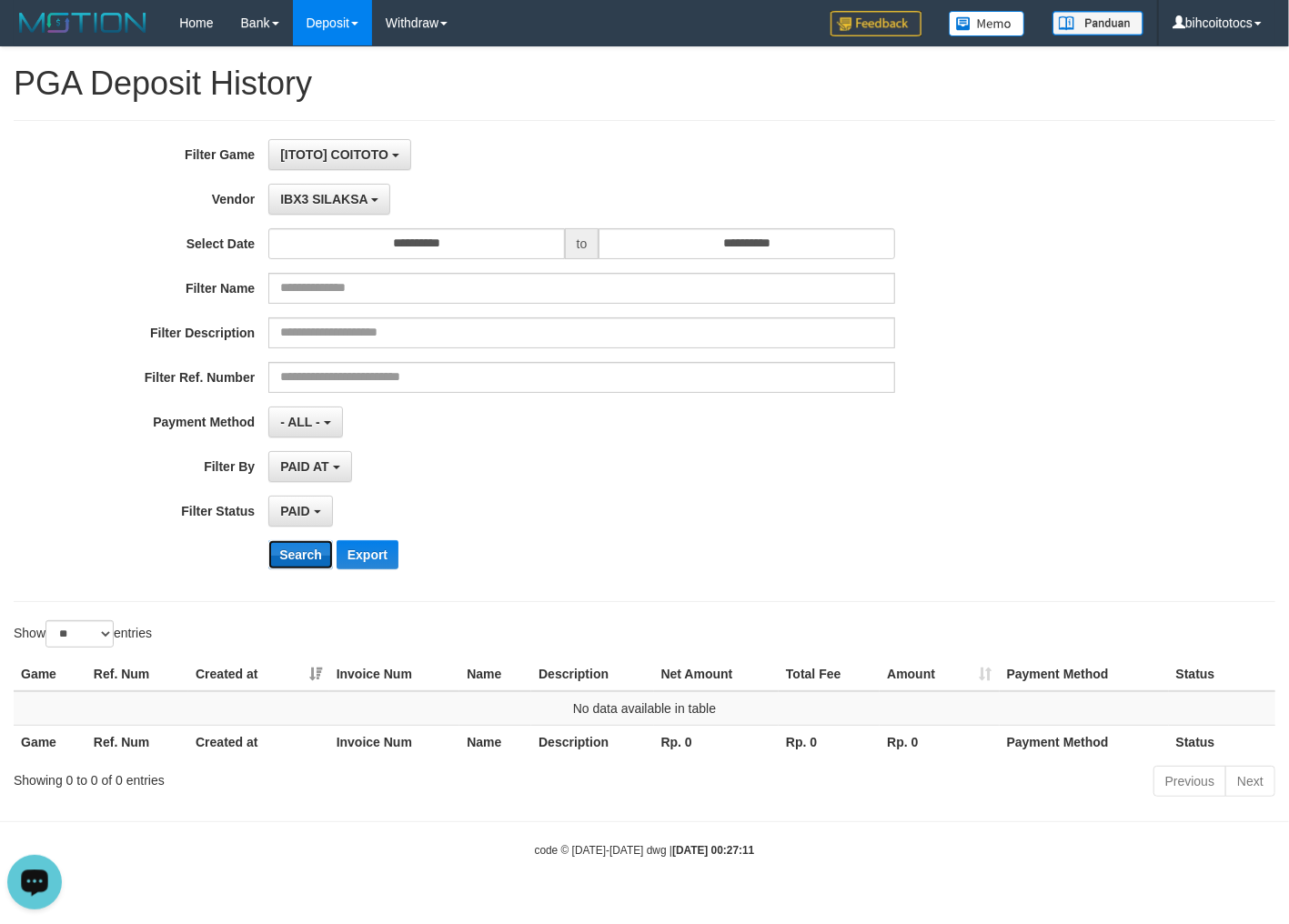 click on "Search" at bounding box center [300, 555] 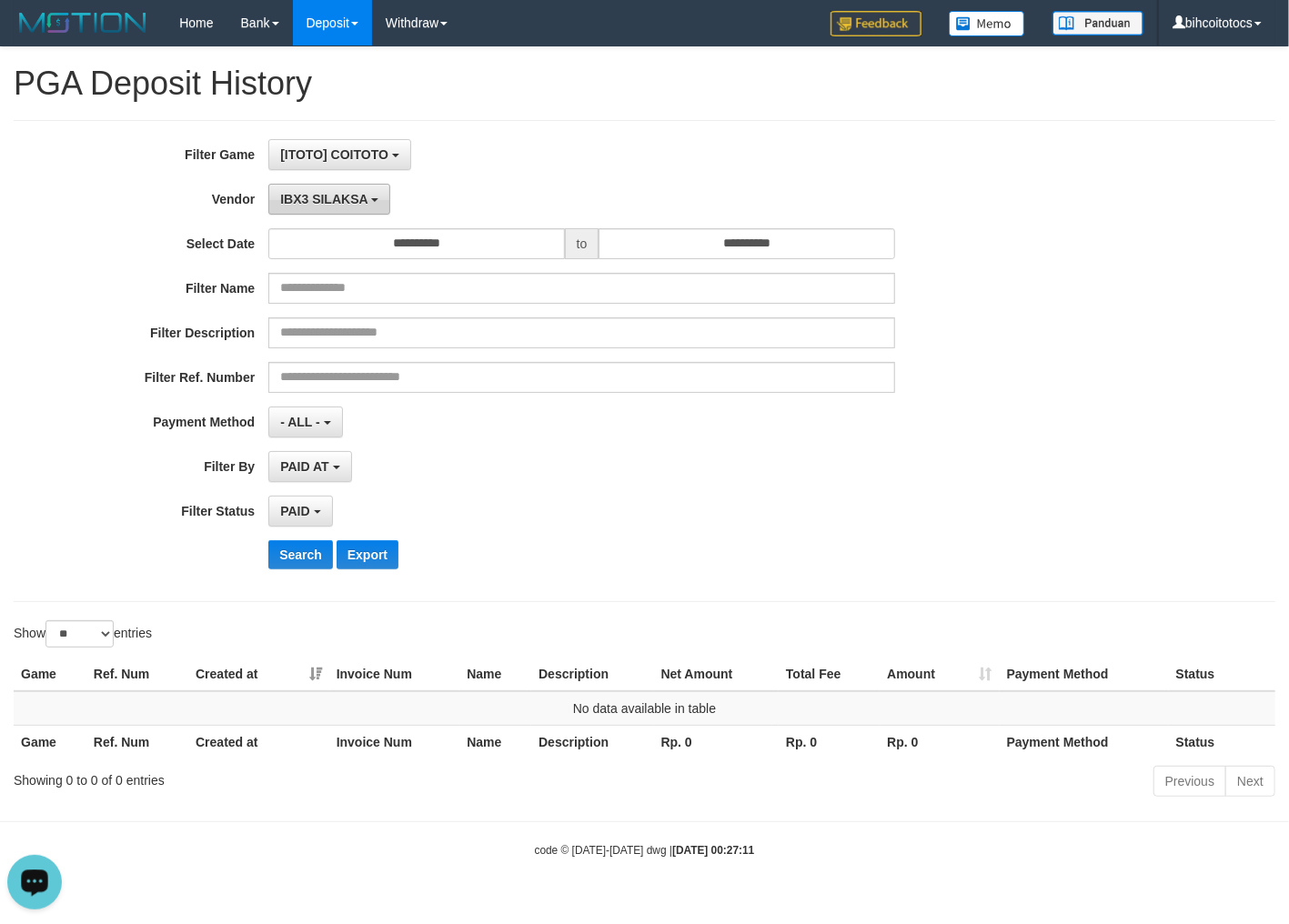 click on "IBX3 SILAKSA" at bounding box center [324, 199] 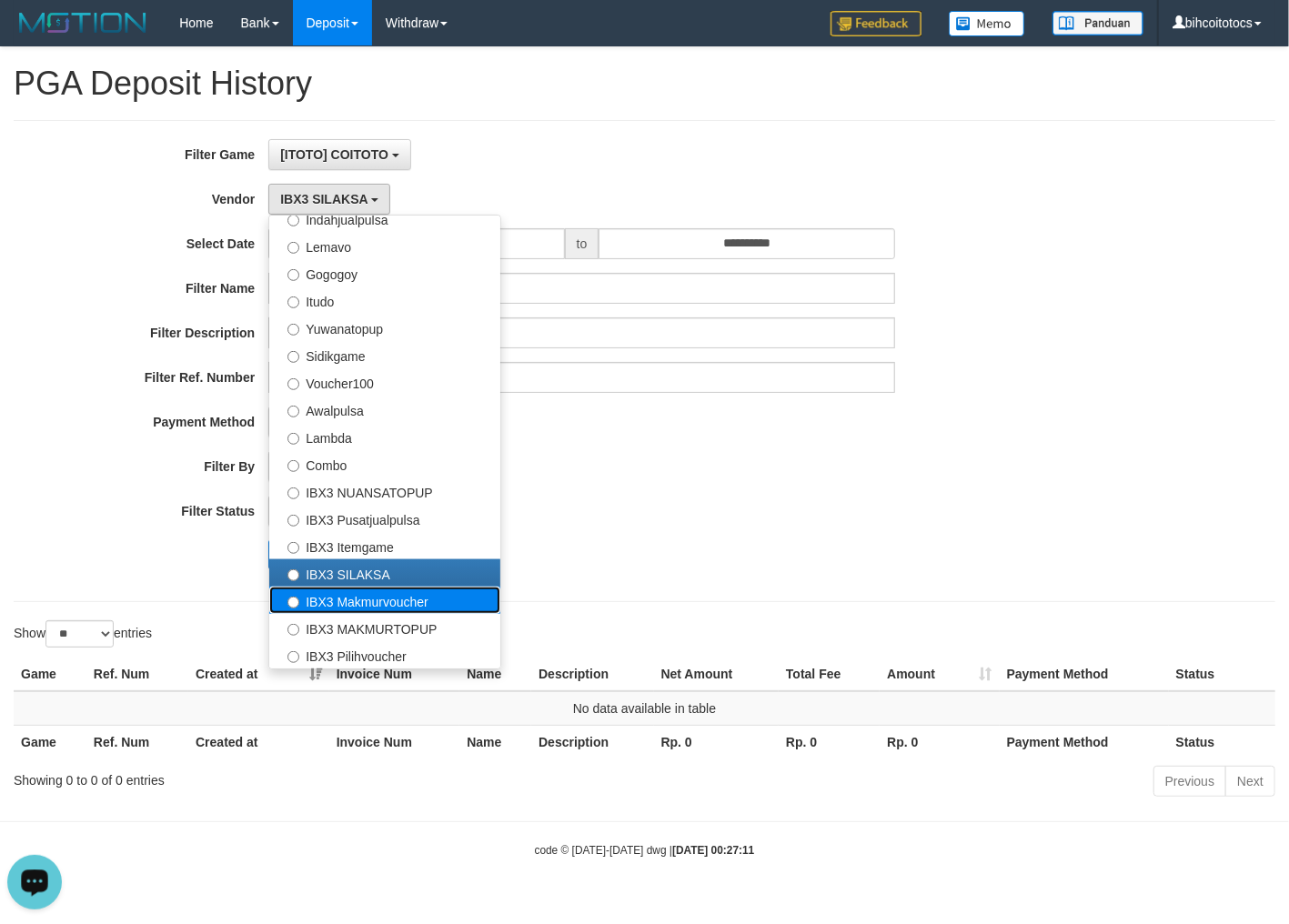 click on "IBX3 Makmurvoucher" at bounding box center [385, 600] 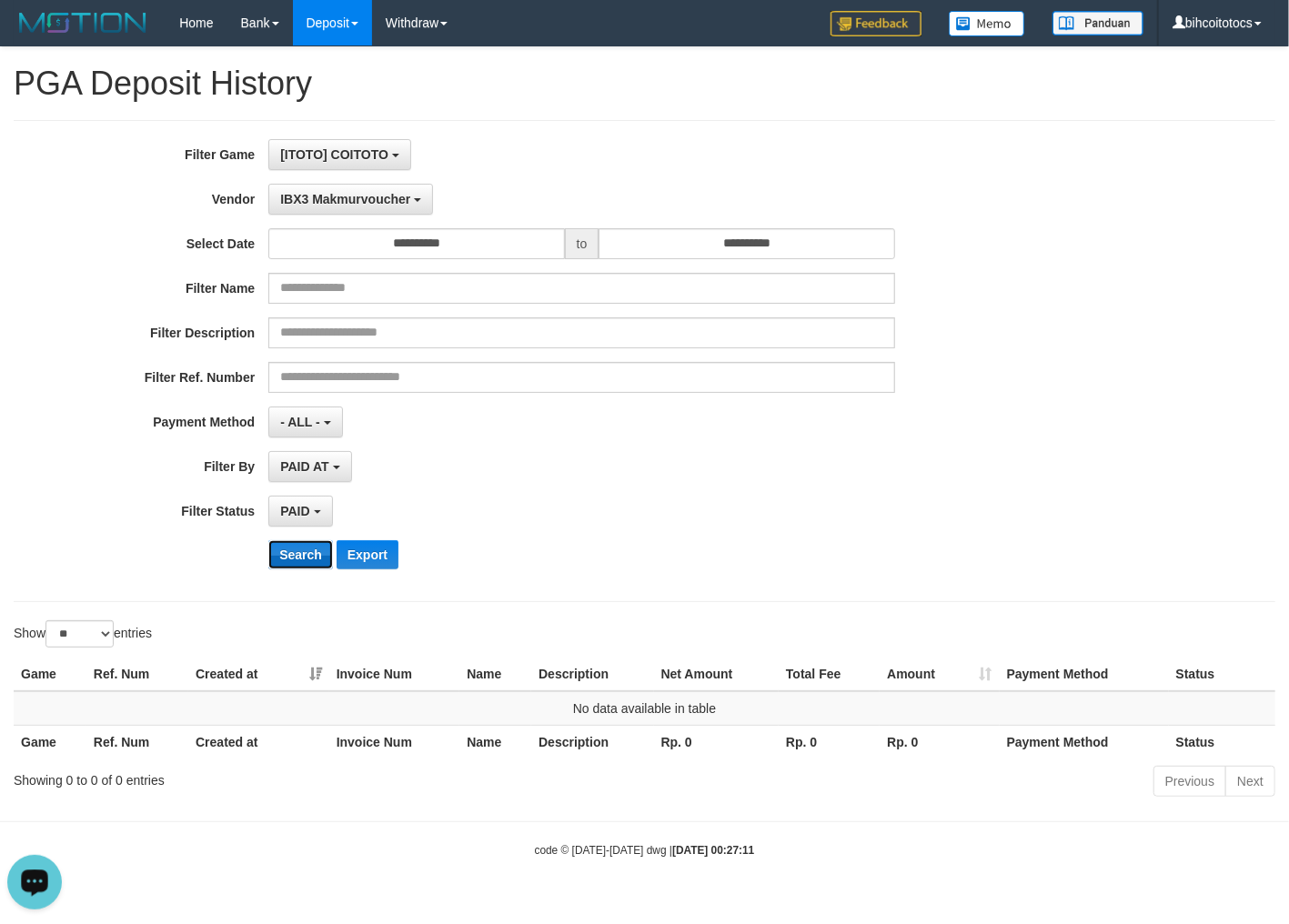click on "Search" at bounding box center (300, 555) 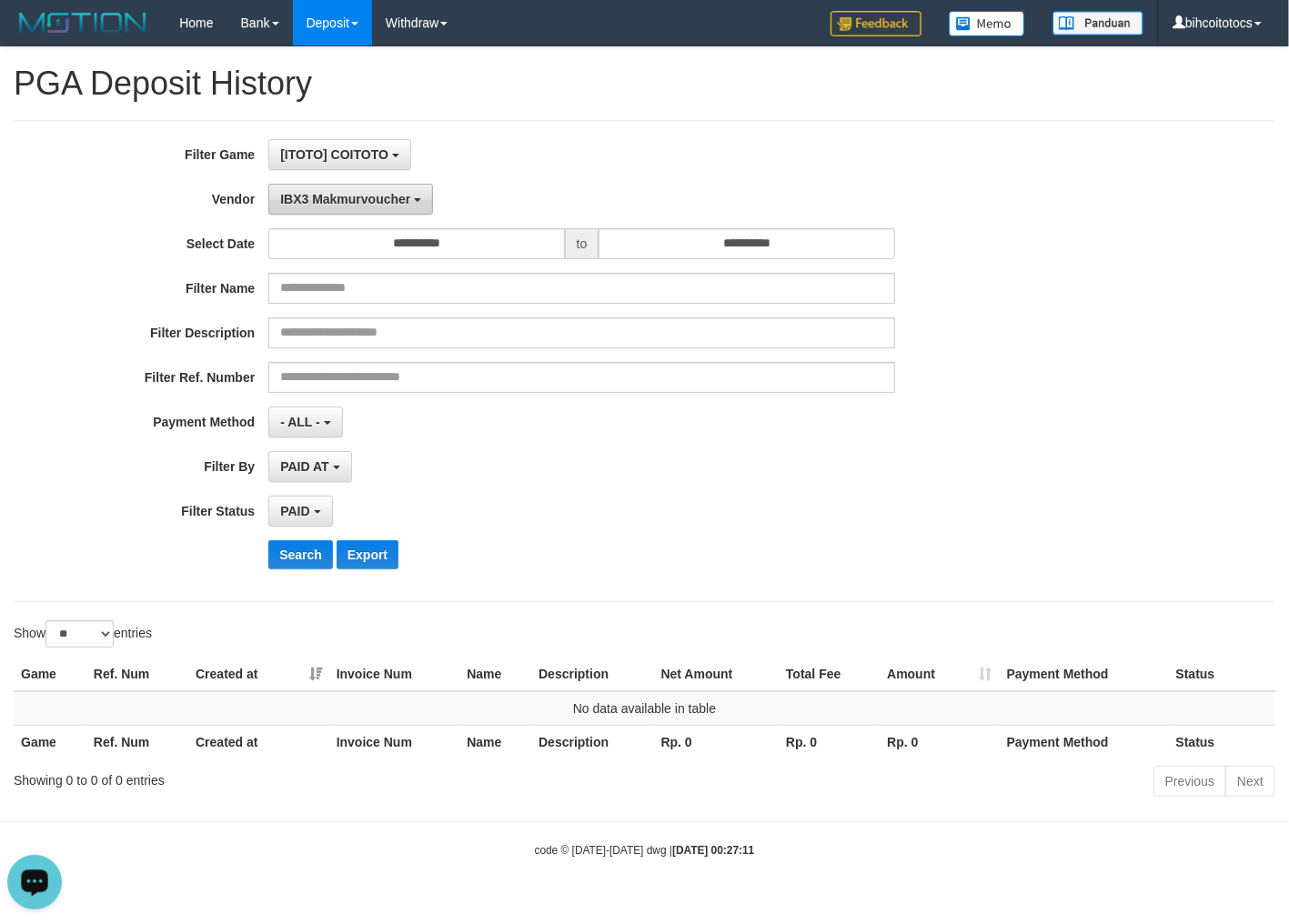click on "IBX3 Makmurvoucher" at bounding box center [345, 199] 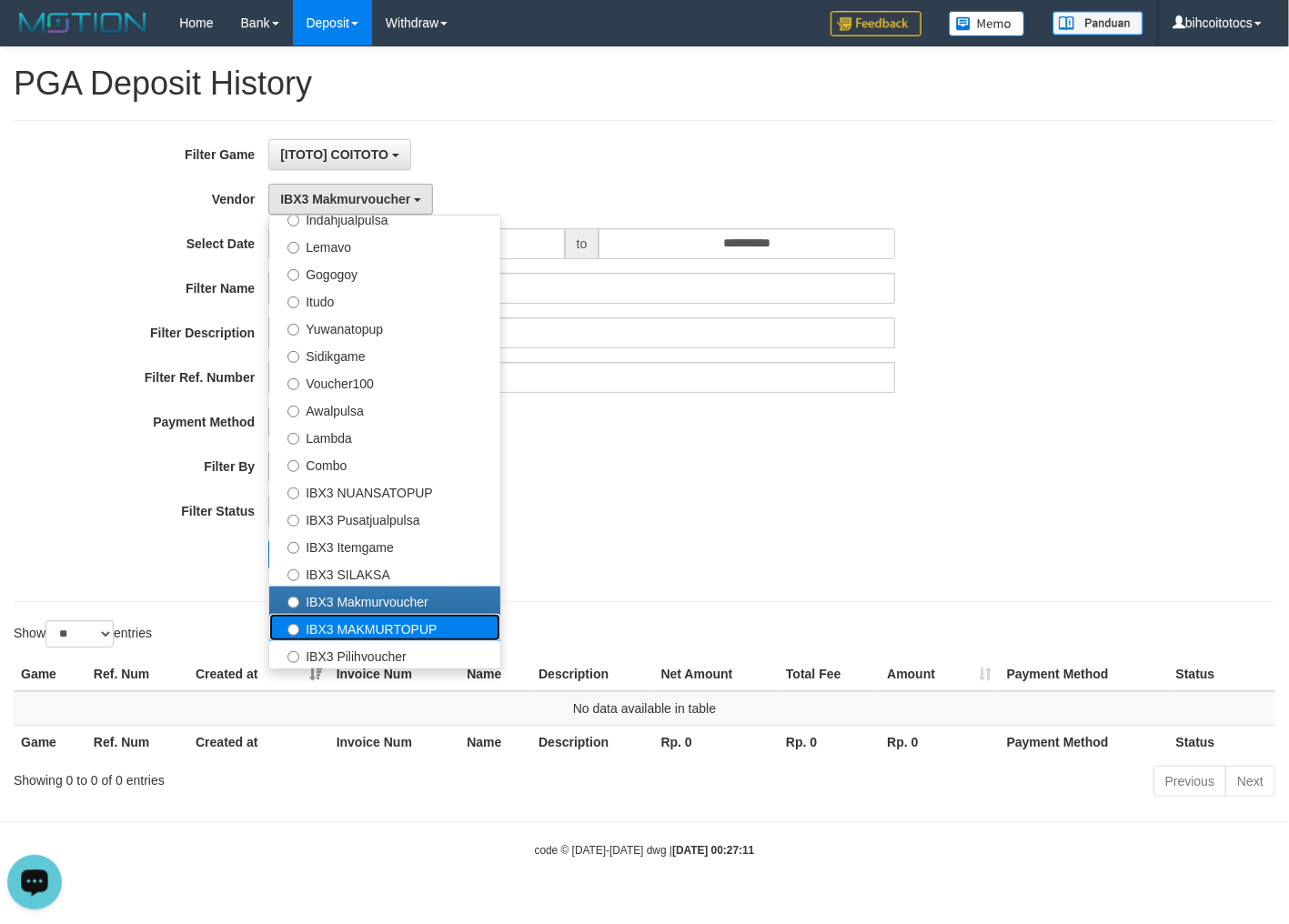 click on "IBX3 MAKMURTOPUP" at bounding box center (385, 628) 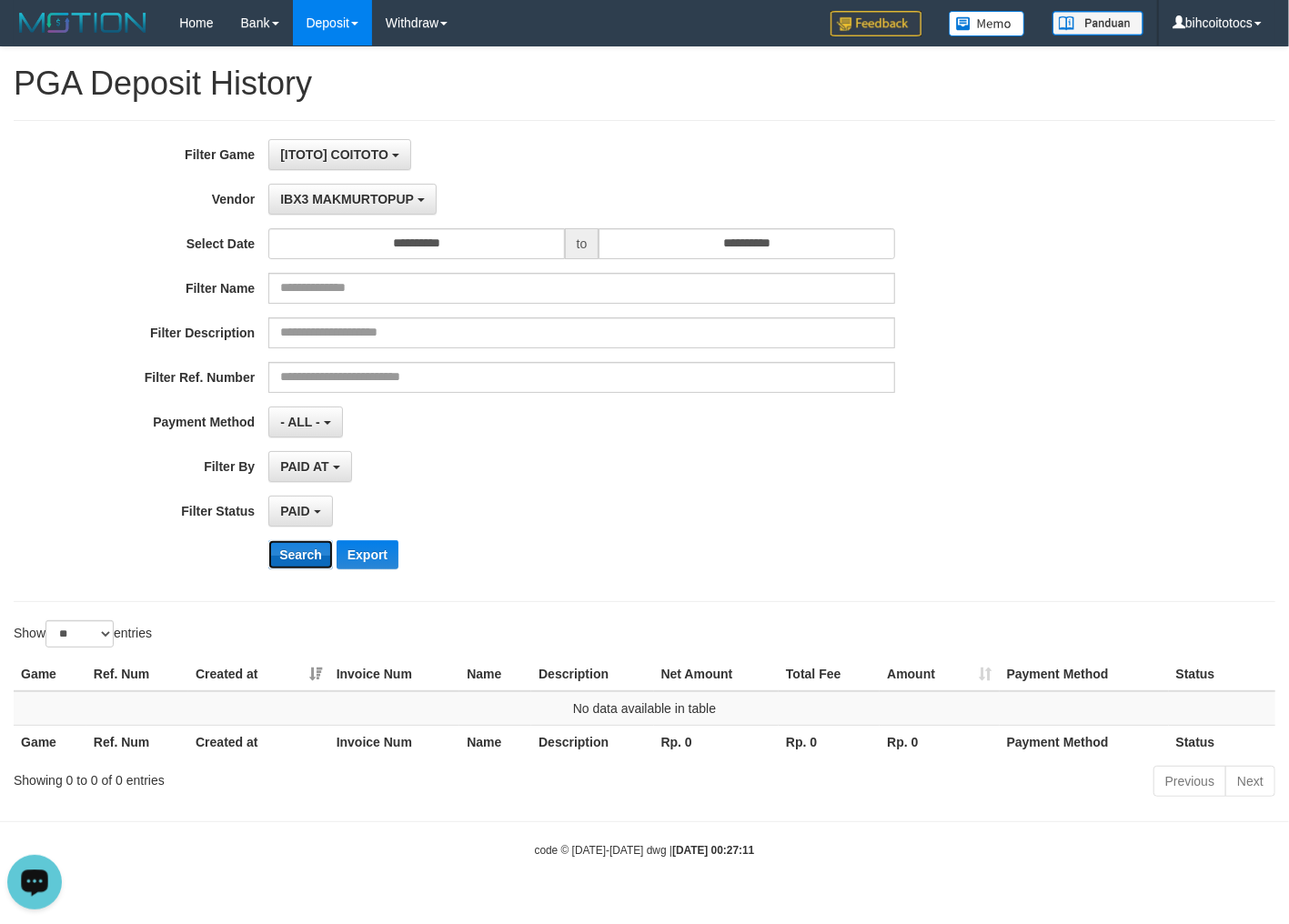 click on "Search" at bounding box center [300, 555] 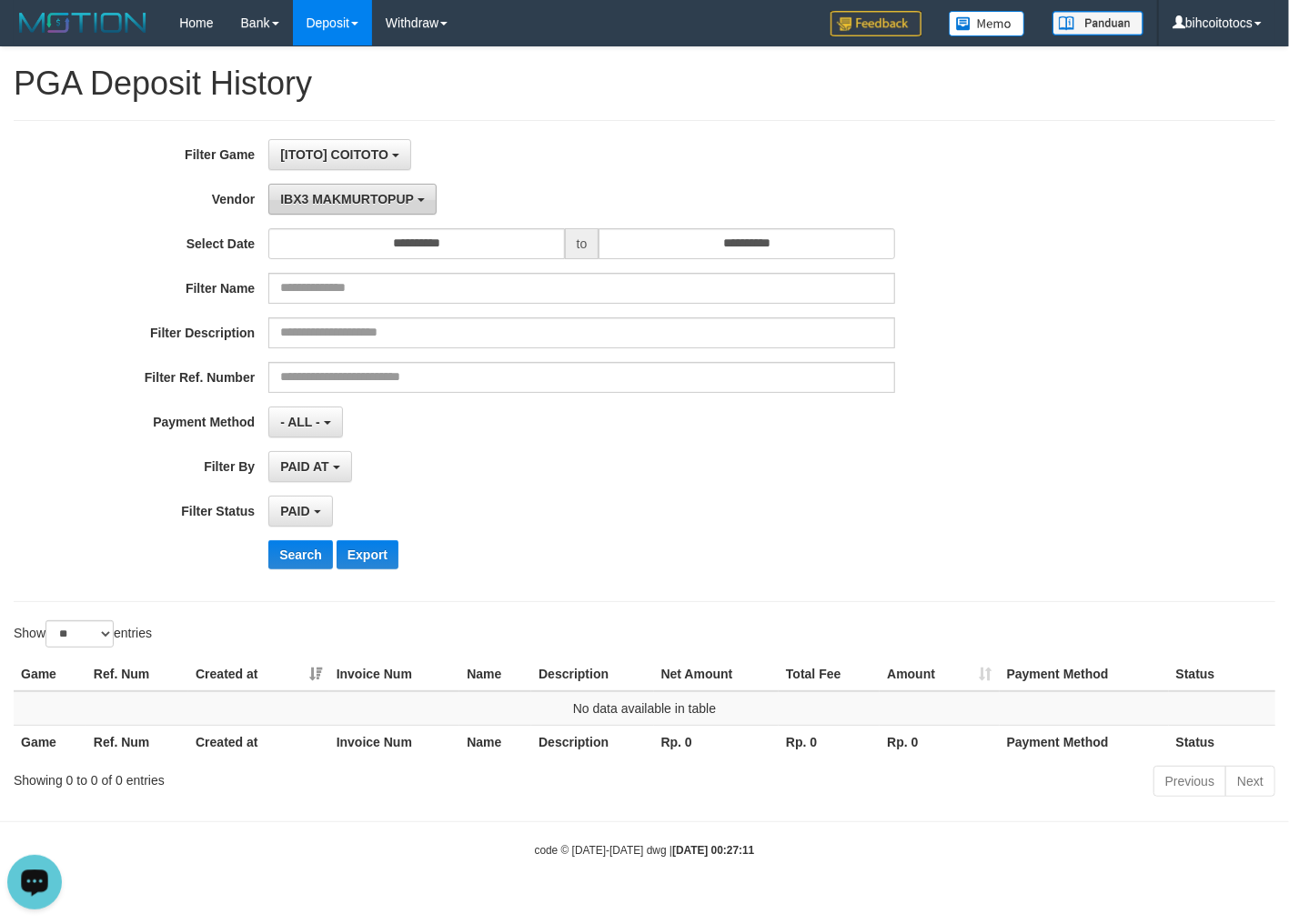 click on "IBX3 MAKMURTOPUP" at bounding box center [347, 199] 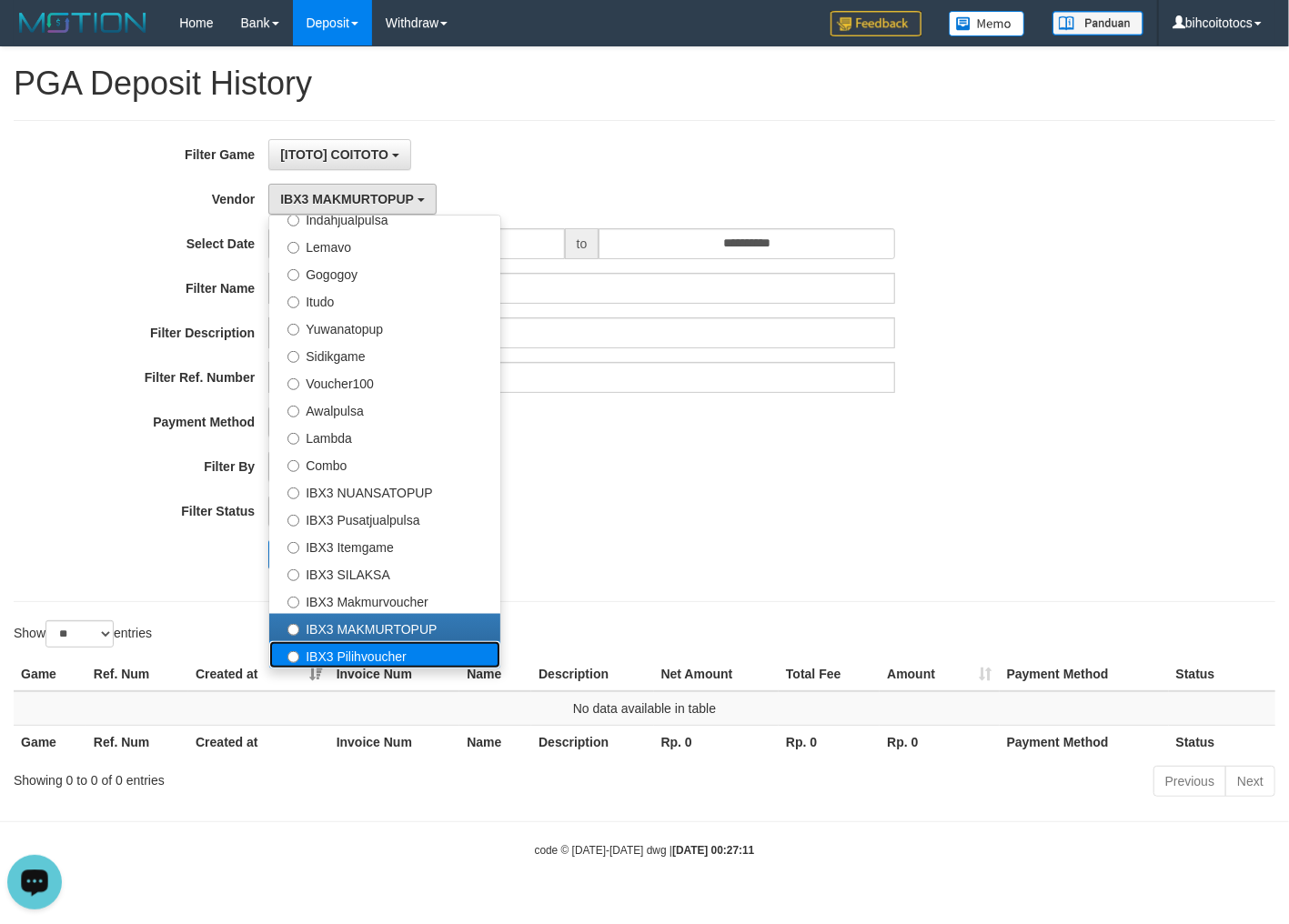 click on "IBX3 Pilihvoucher" at bounding box center (385, 655) 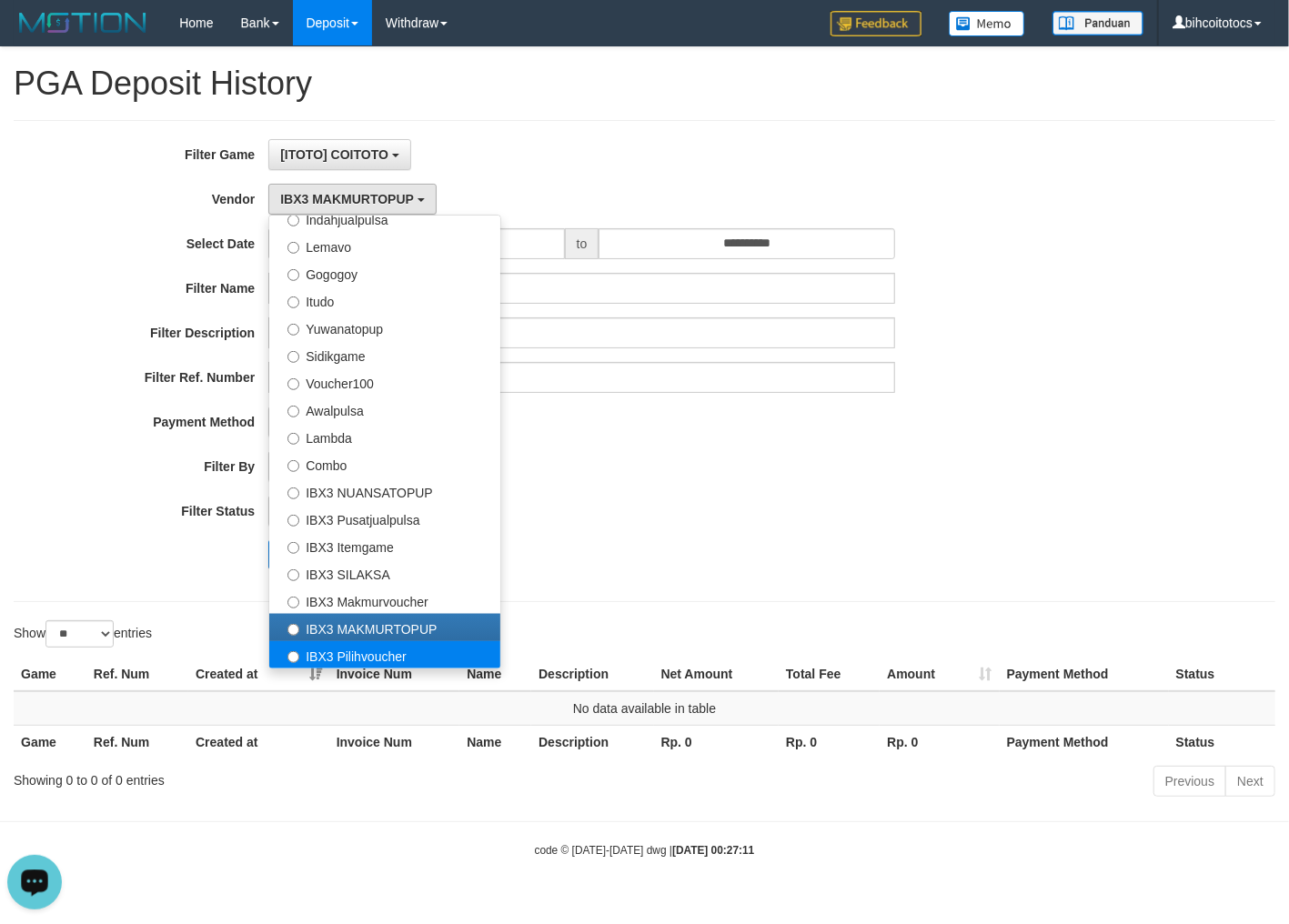 select on "**********" 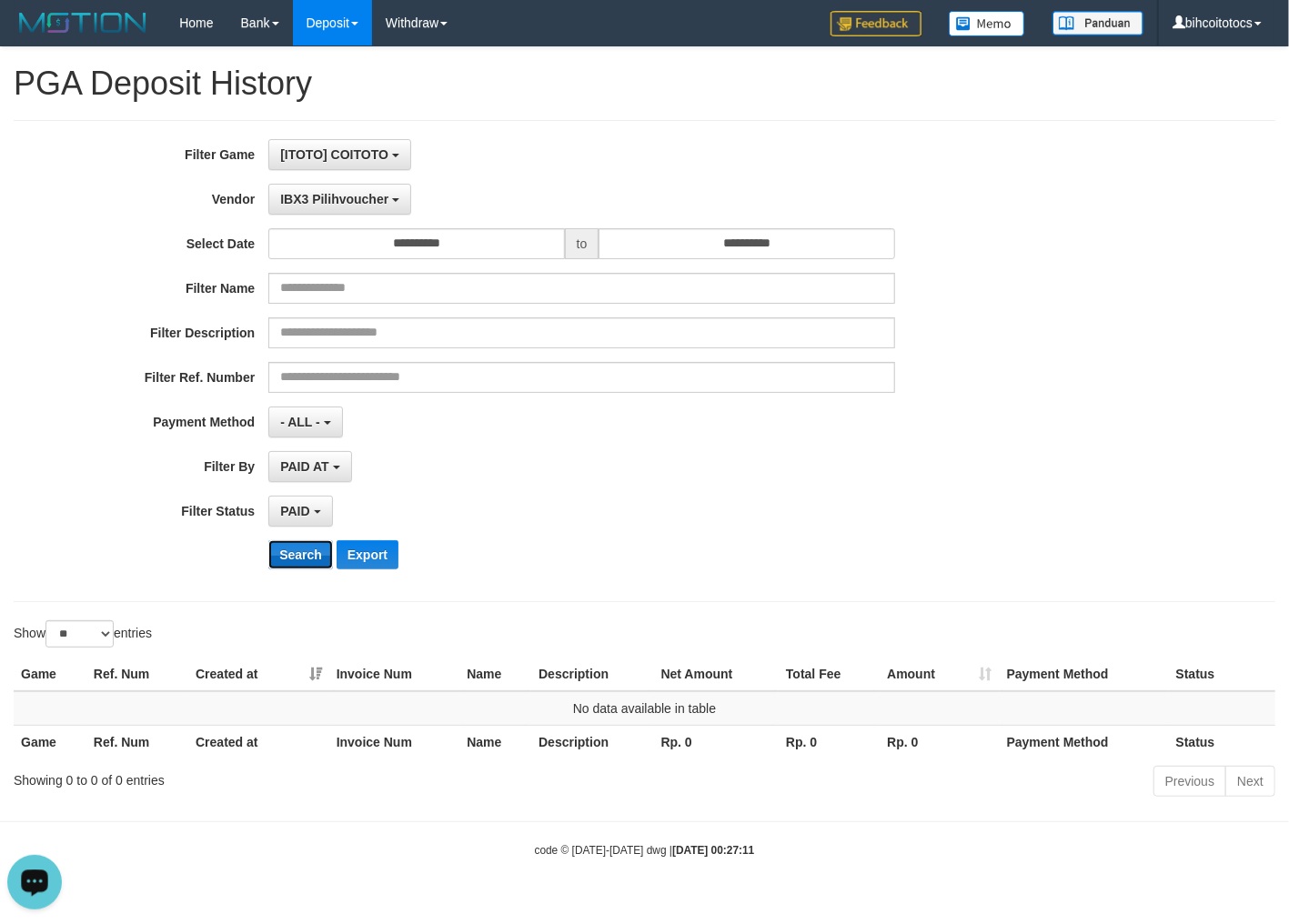 click on "Search" at bounding box center (300, 555) 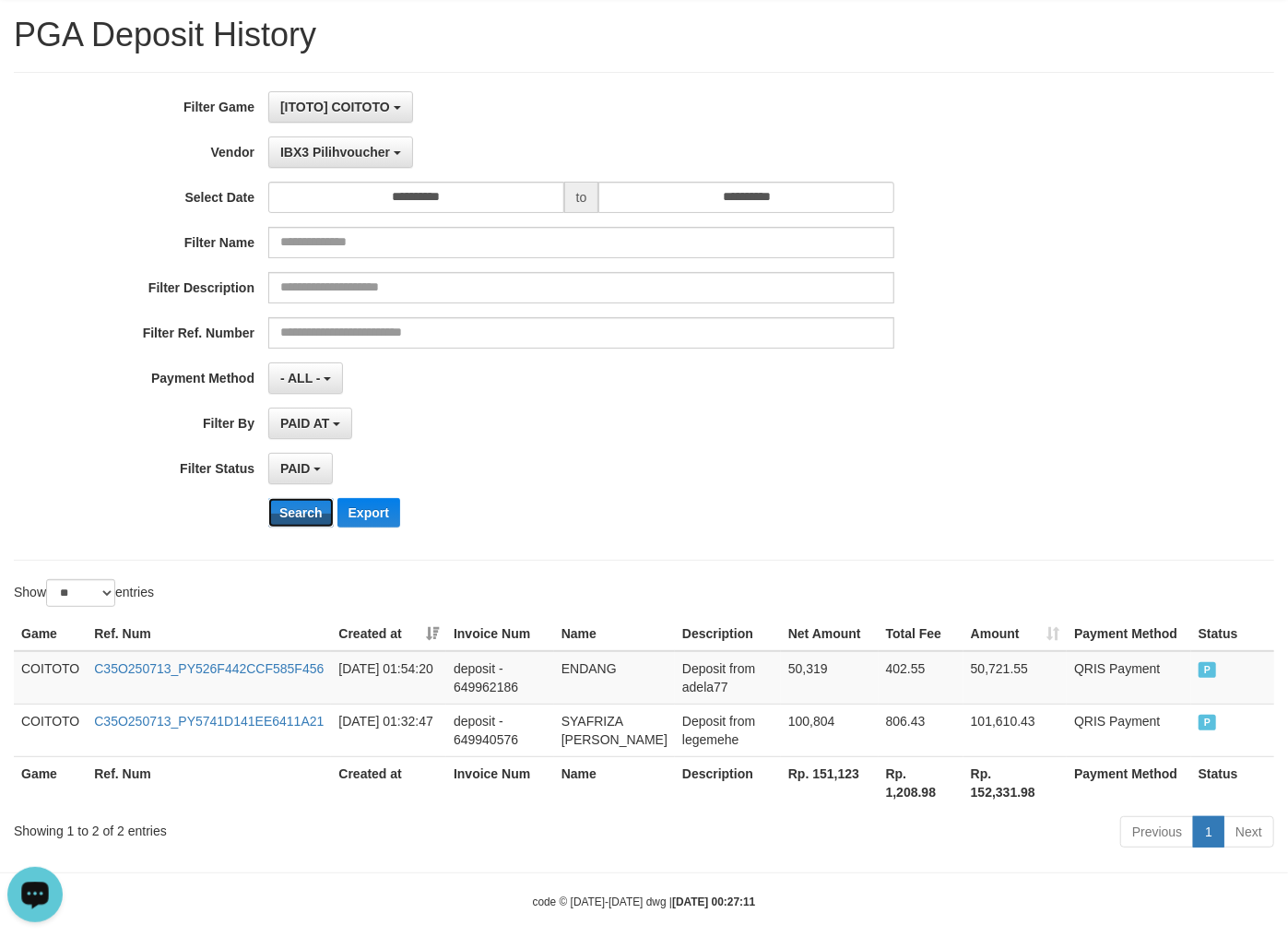 scroll, scrollTop: 92, scrollLeft: 0, axis: vertical 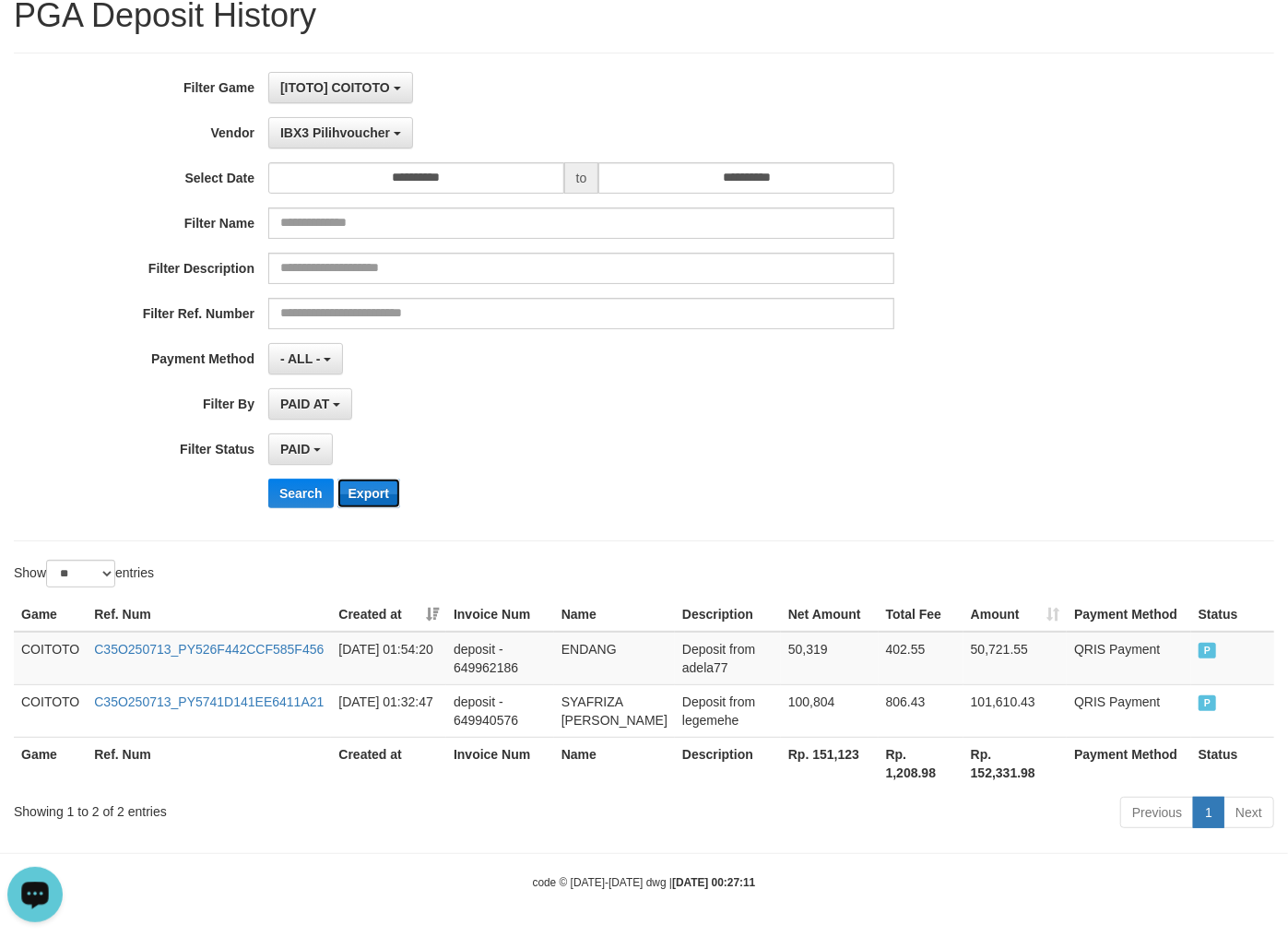 click on "Export" at bounding box center [369, 493] 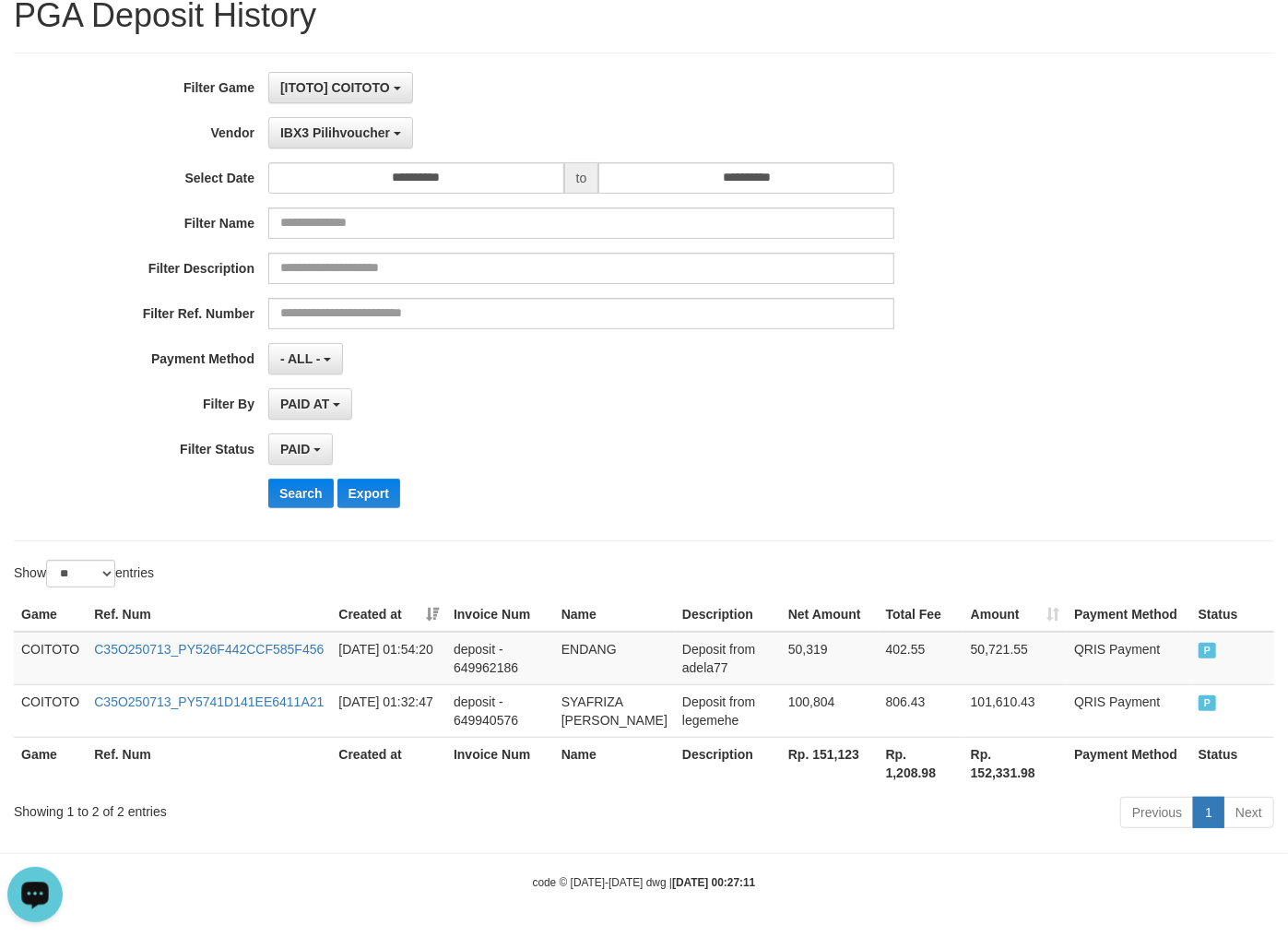 click on "PAID								    SELECT ALL  - ALL -  SELECT STATUS
PENDING/UNPAID
PAID
CANCELED
EXPIRED" at bounding box center (581, 449) 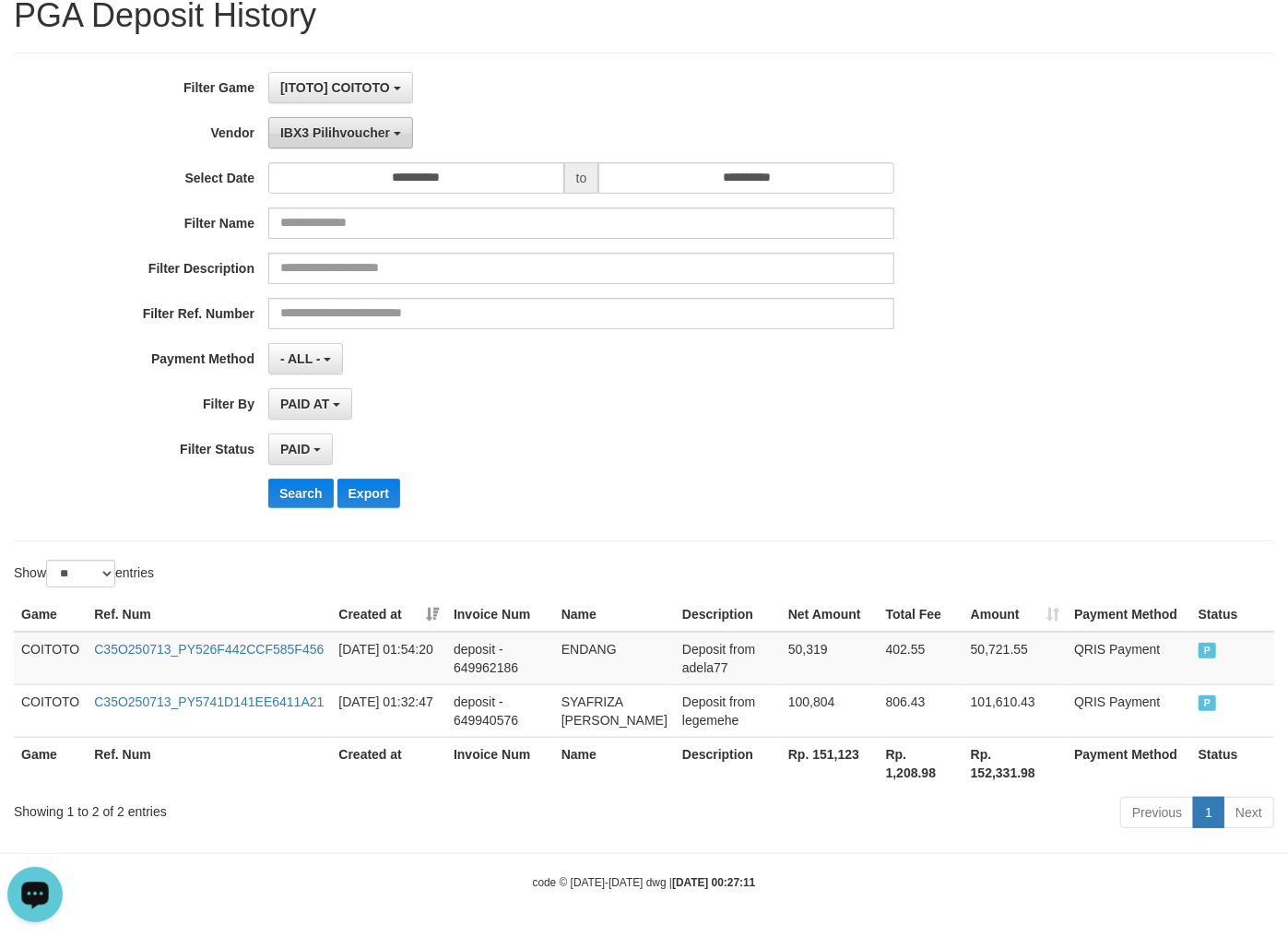 click on "IBX3 Pilihvoucher" at bounding box center (340, 133) 